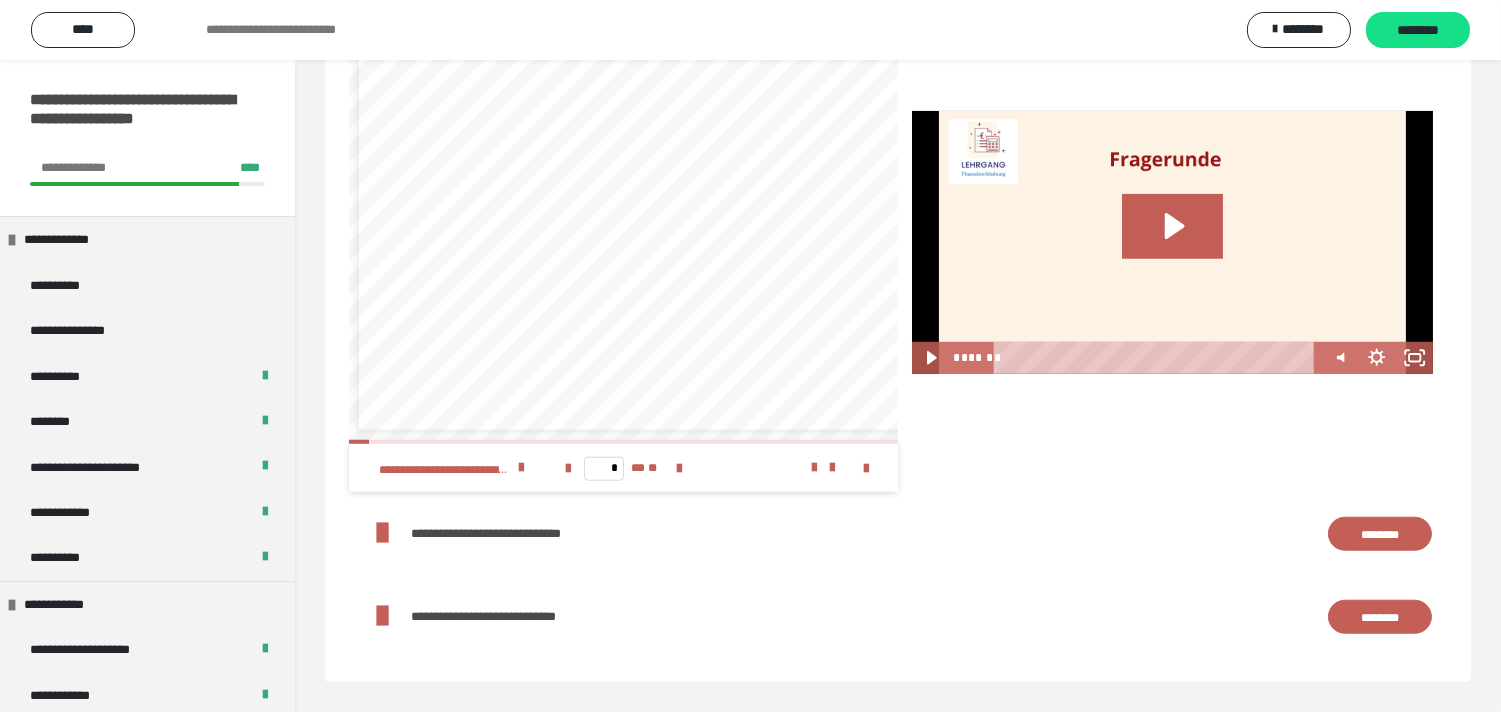 scroll, scrollTop: 0, scrollLeft: 0, axis: both 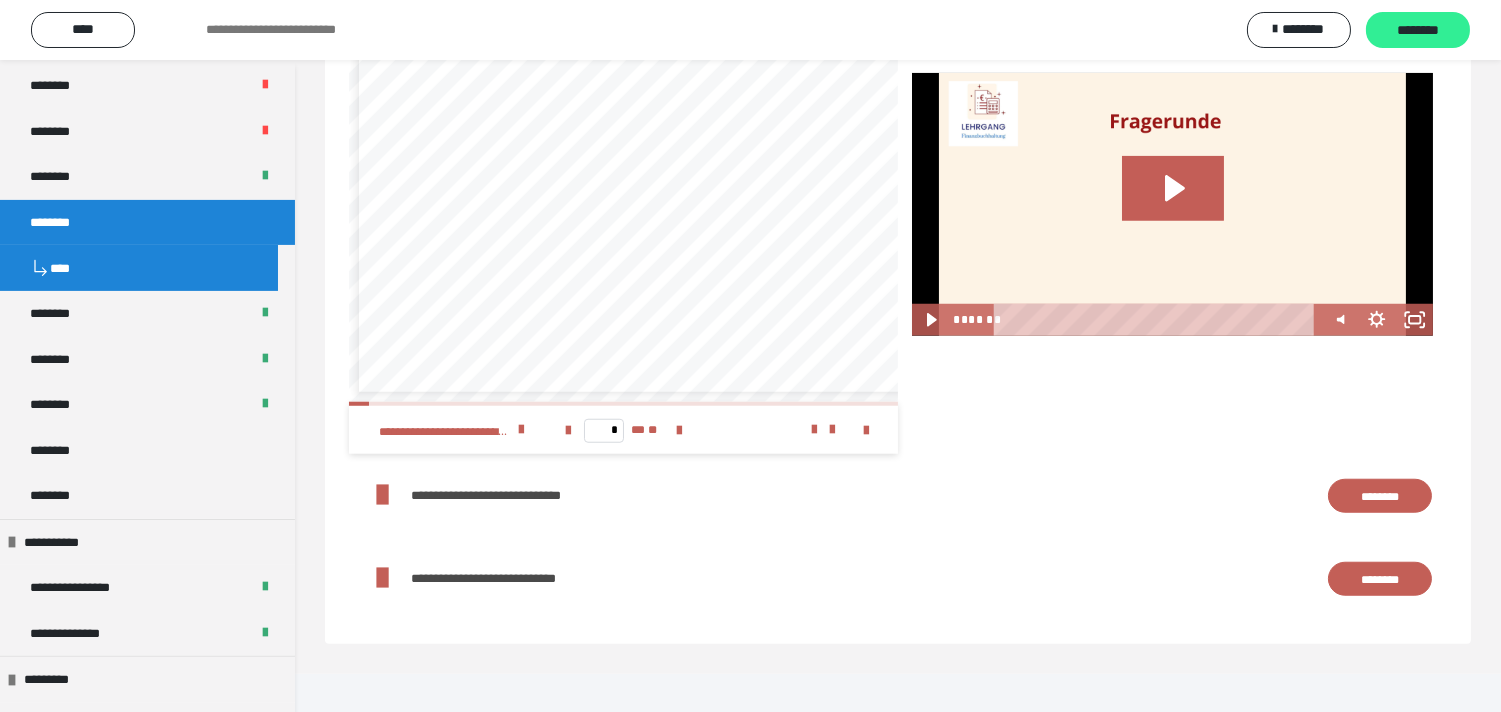click on "********" at bounding box center [1418, 31] 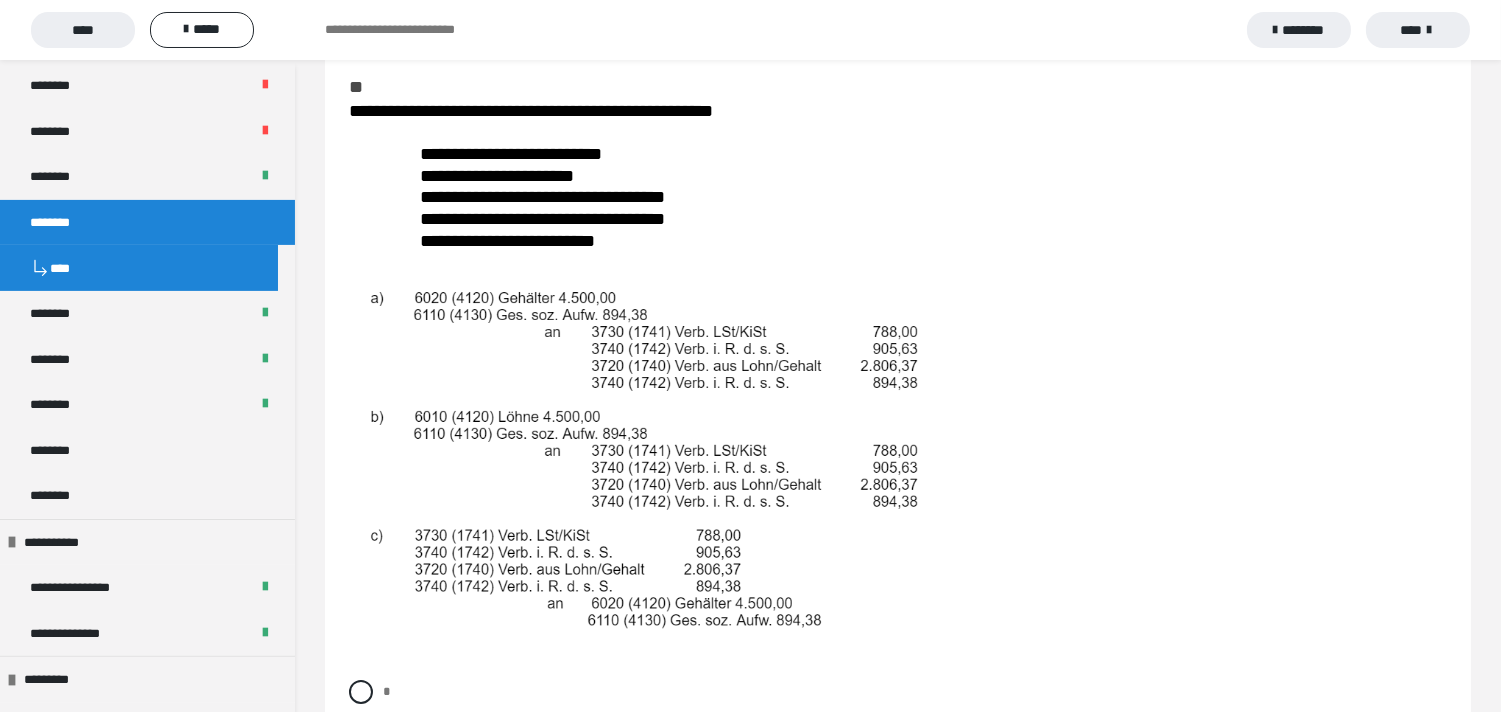 scroll, scrollTop: 333, scrollLeft: 0, axis: vertical 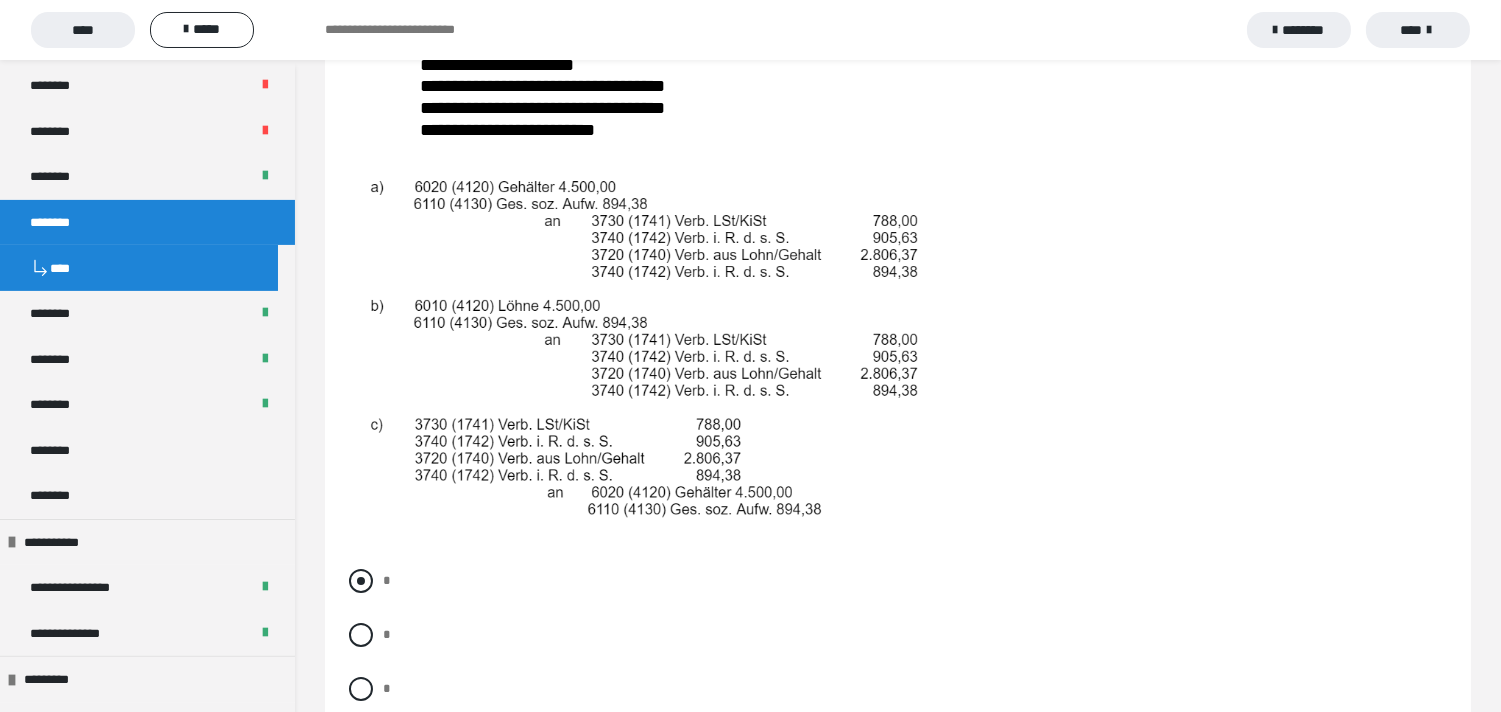 click at bounding box center (361, 581) 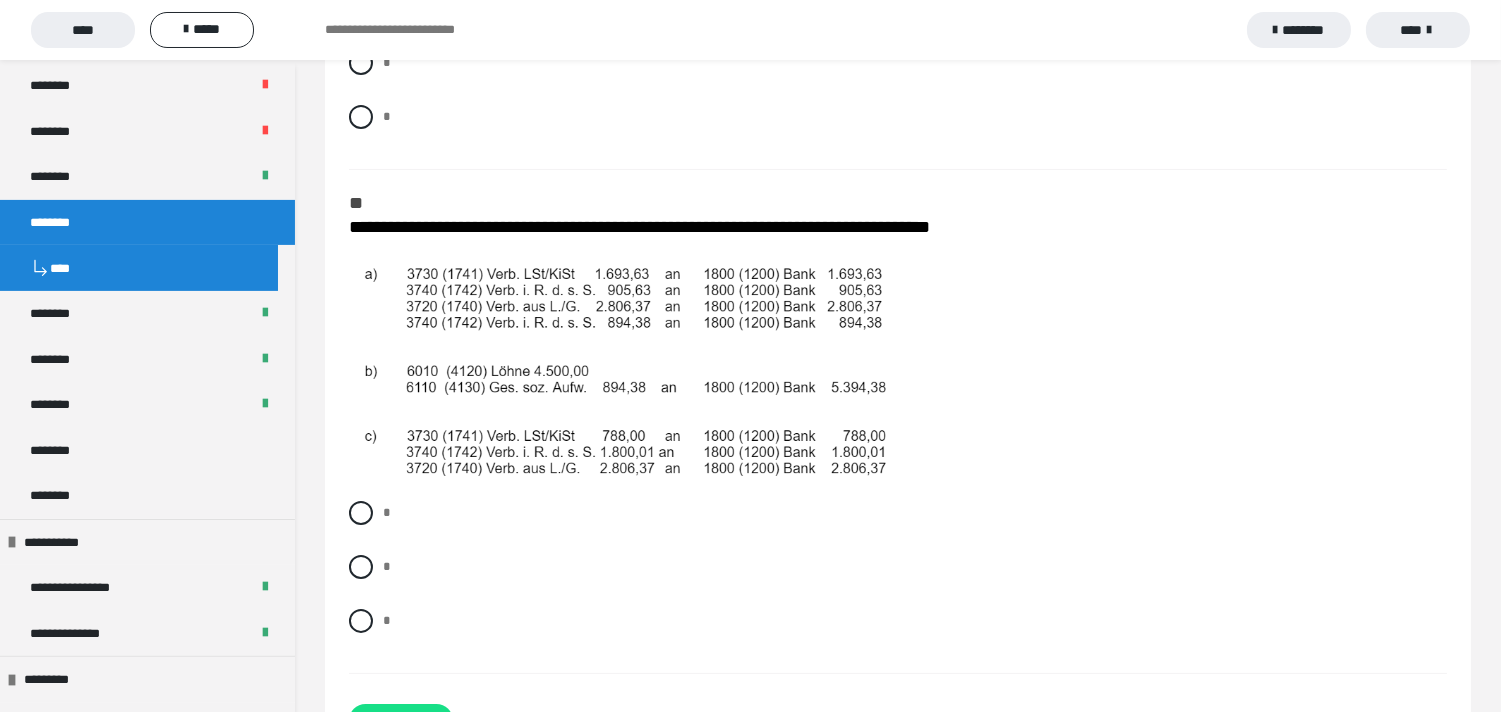 scroll, scrollTop: 984, scrollLeft: 0, axis: vertical 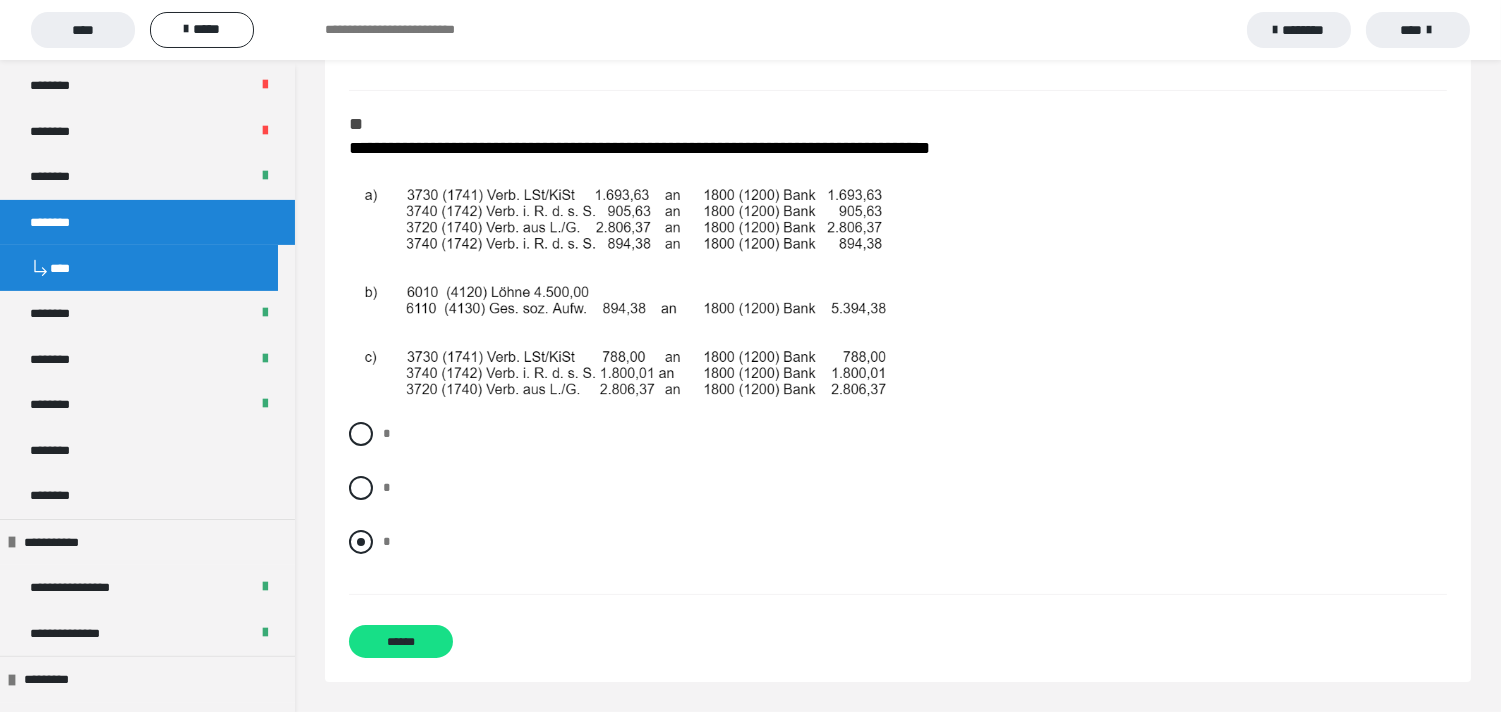 drag, startPoint x: 362, startPoint y: 540, endPoint x: 425, endPoint y: 544, distance: 63.126858 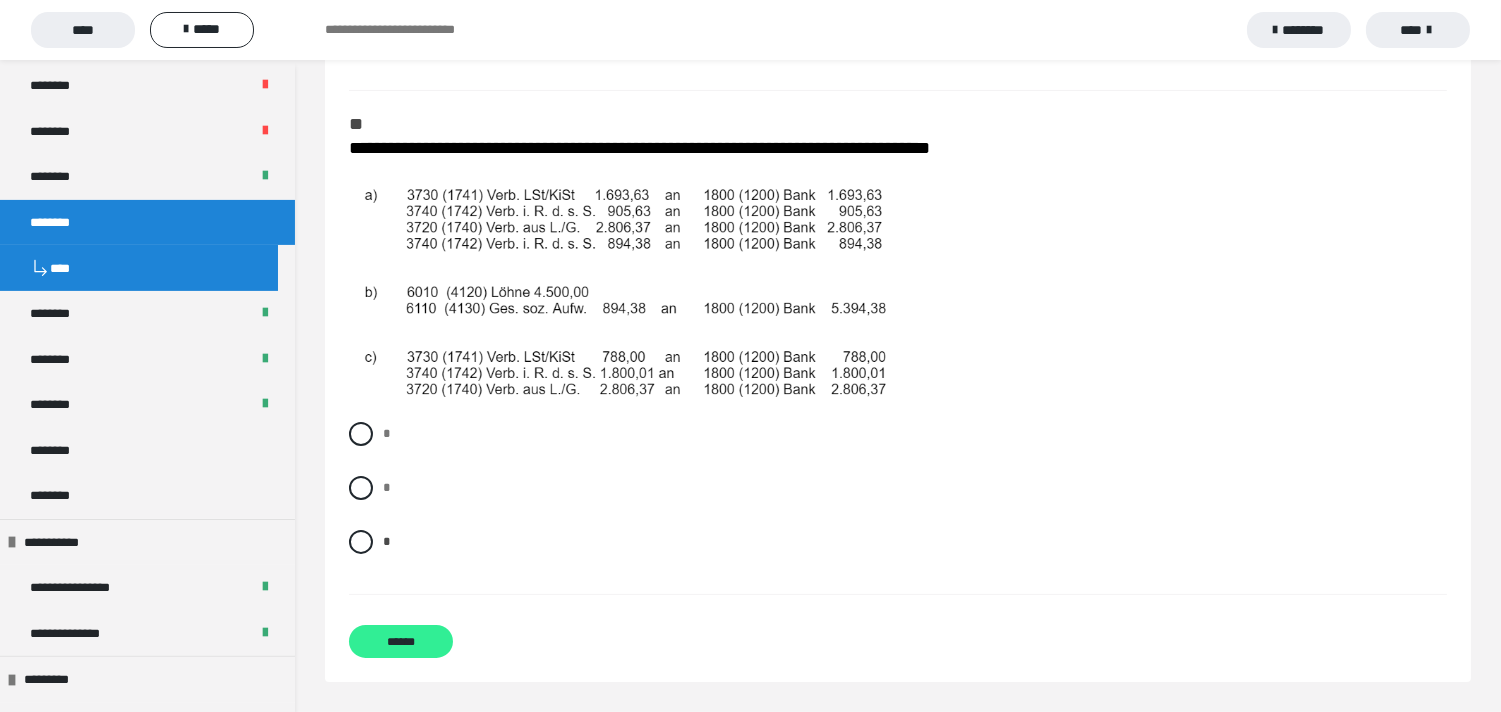 click on "******" at bounding box center [401, 641] 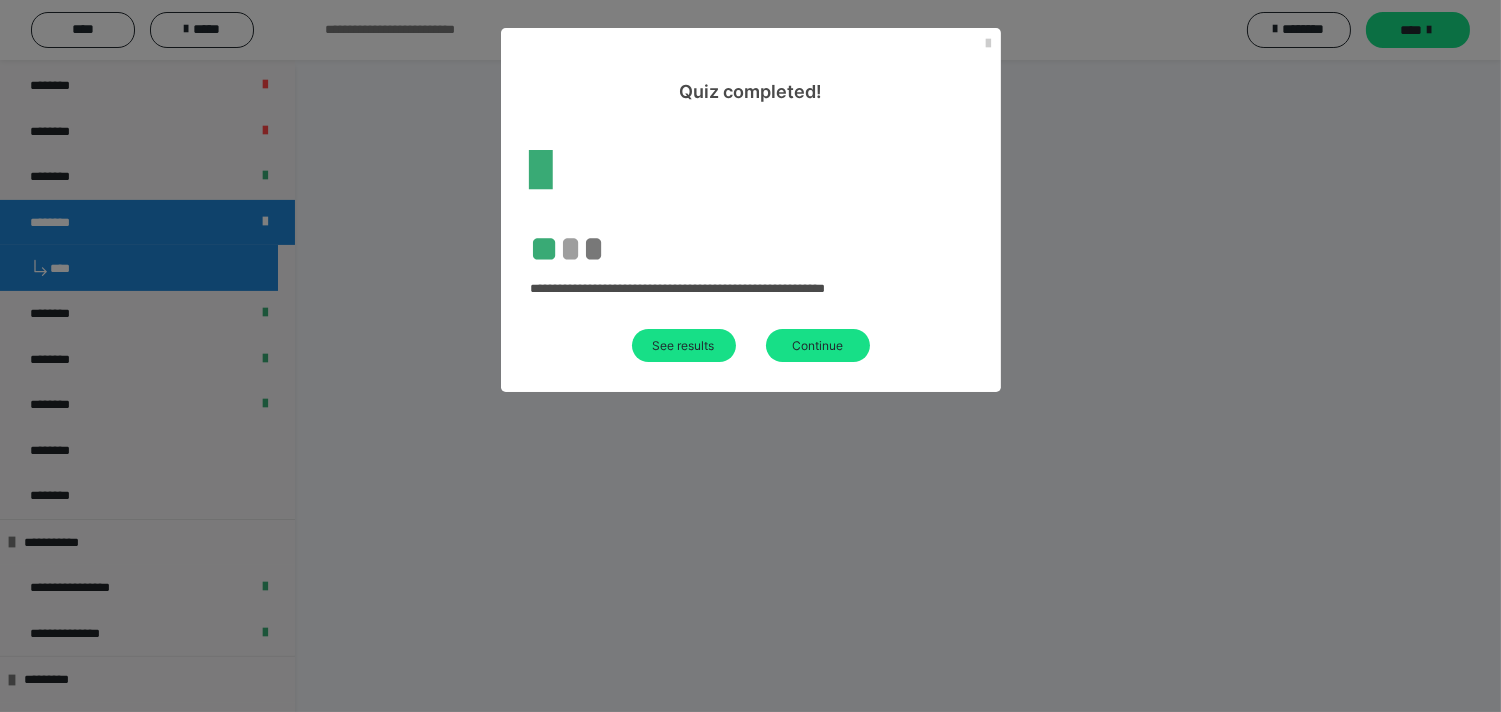 scroll, scrollTop: 60, scrollLeft: 0, axis: vertical 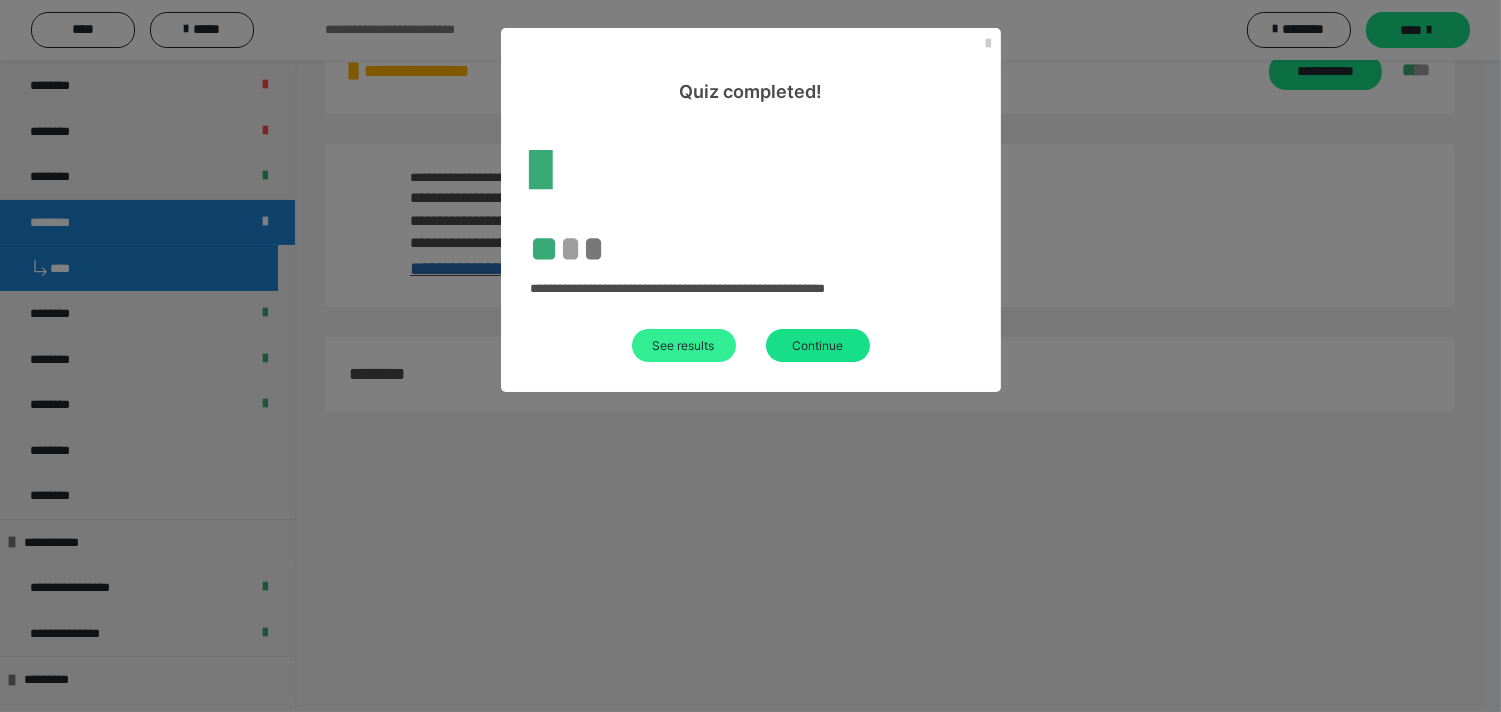 click on "See results" at bounding box center (684, 345) 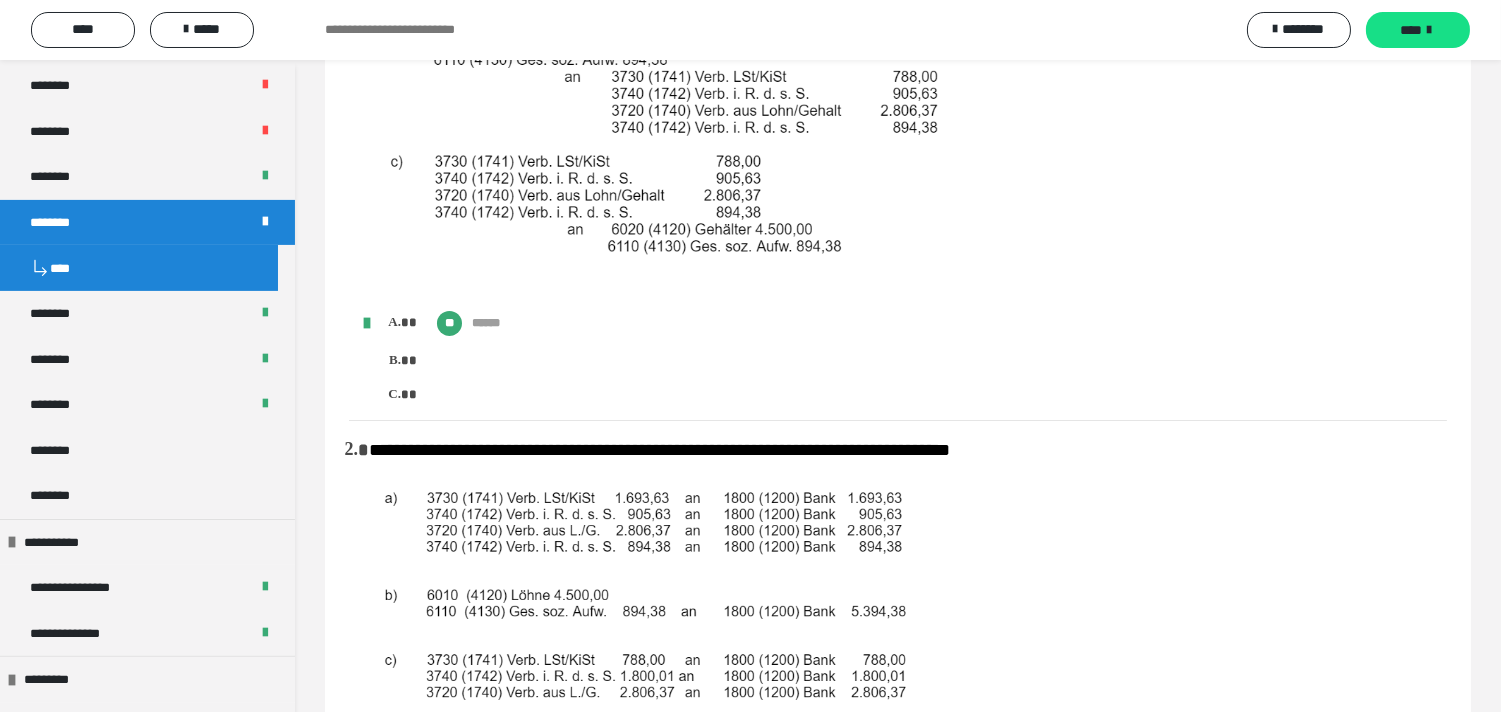 scroll, scrollTop: 0, scrollLeft: 0, axis: both 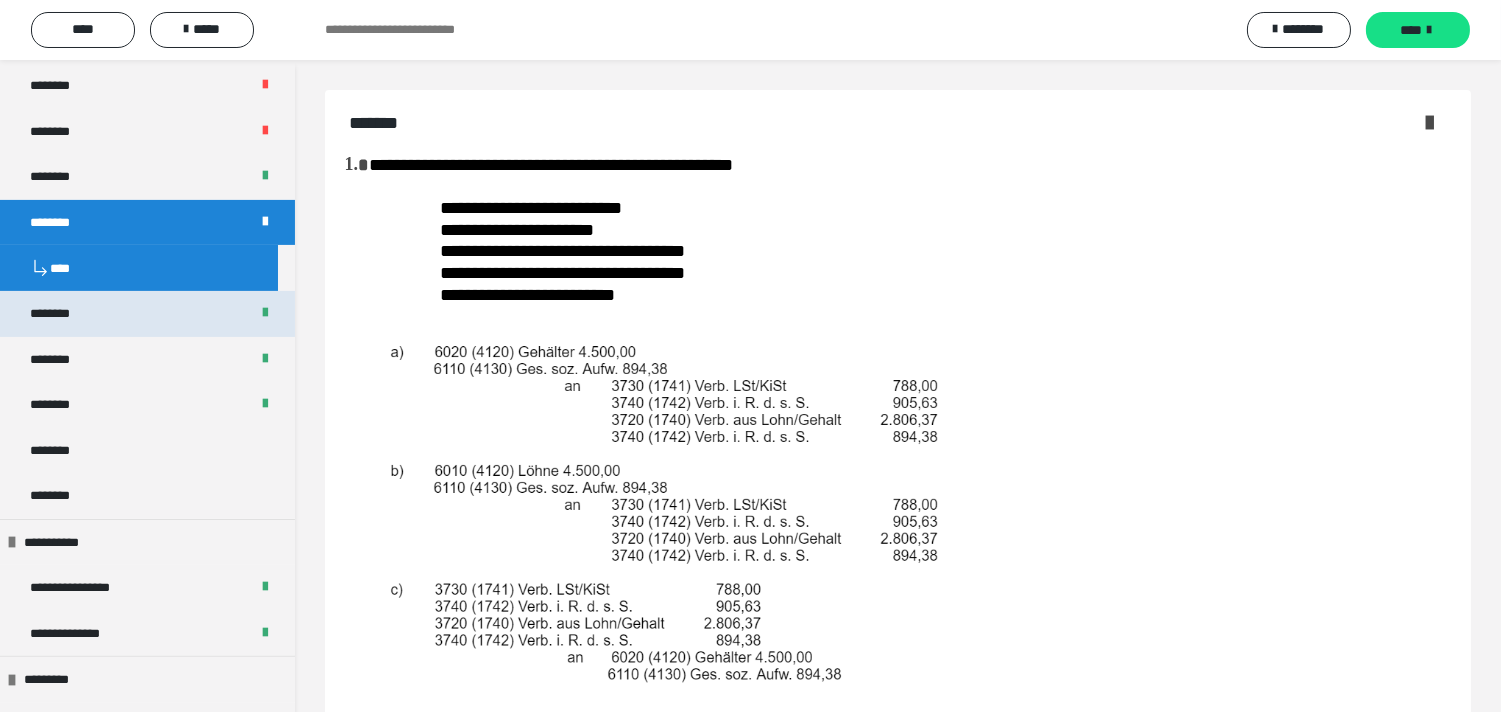 click on "********" at bounding box center [147, 313] 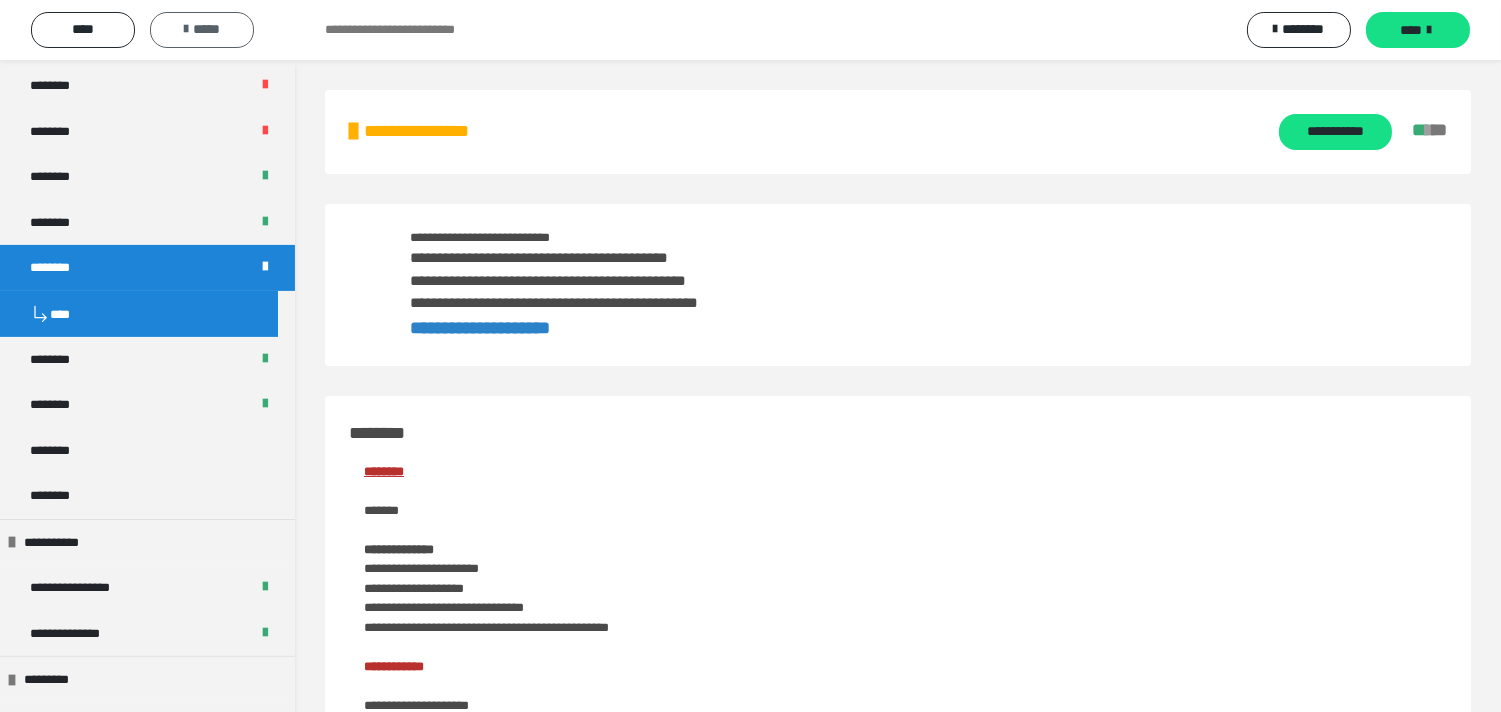 click on "*****" at bounding box center (202, 30) 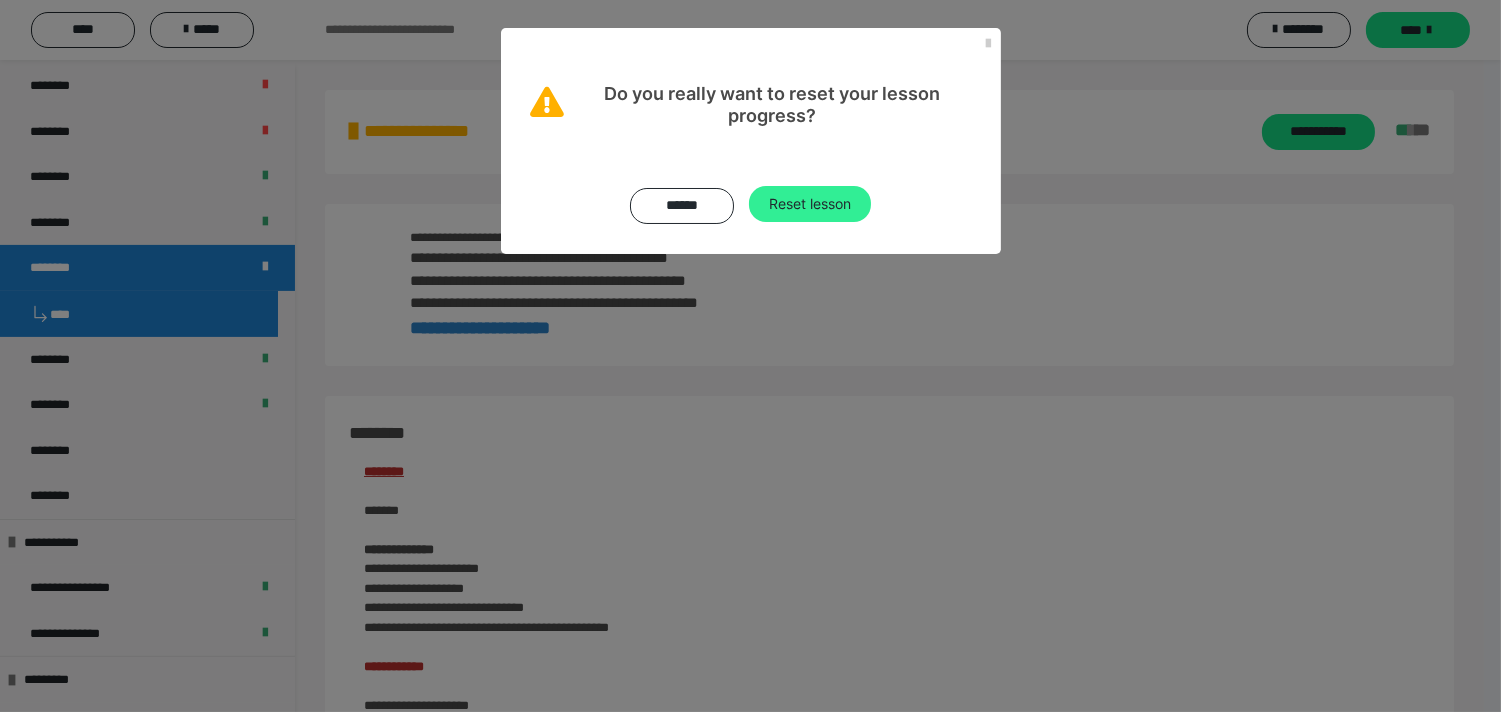 click on "Reset lesson" at bounding box center (810, 204) 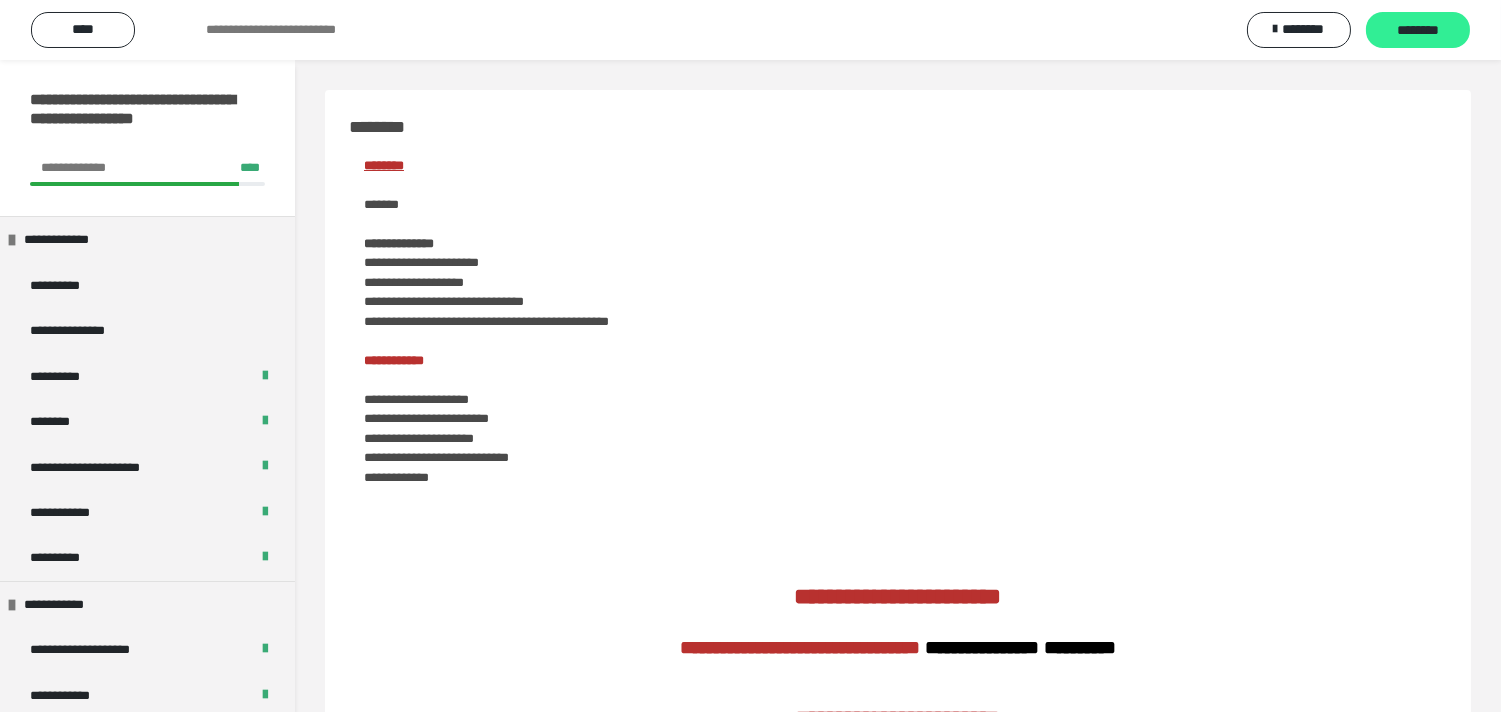 drag, startPoint x: 1440, startPoint y: 18, endPoint x: 1431, endPoint y: 24, distance: 10.816654 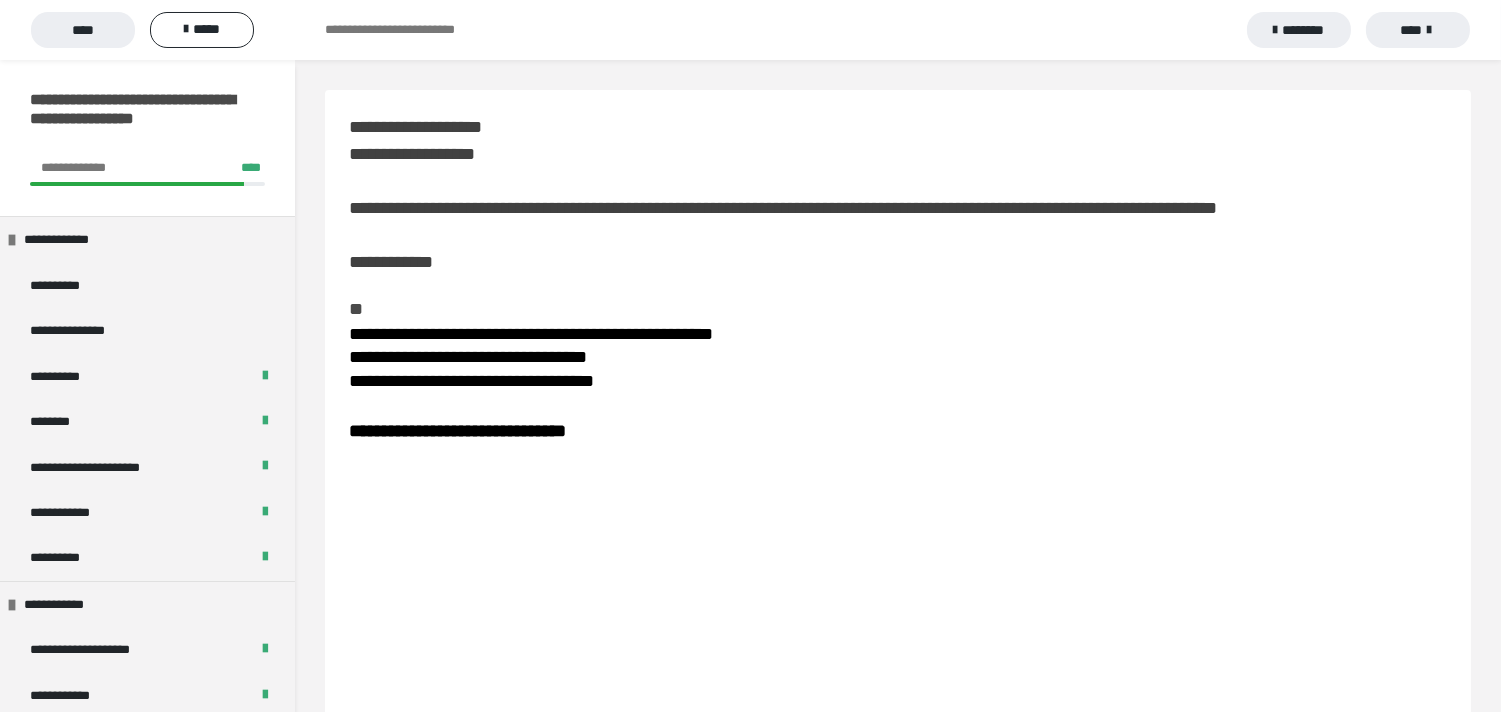scroll, scrollTop: 111, scrollLeft: 0, axis: vertical 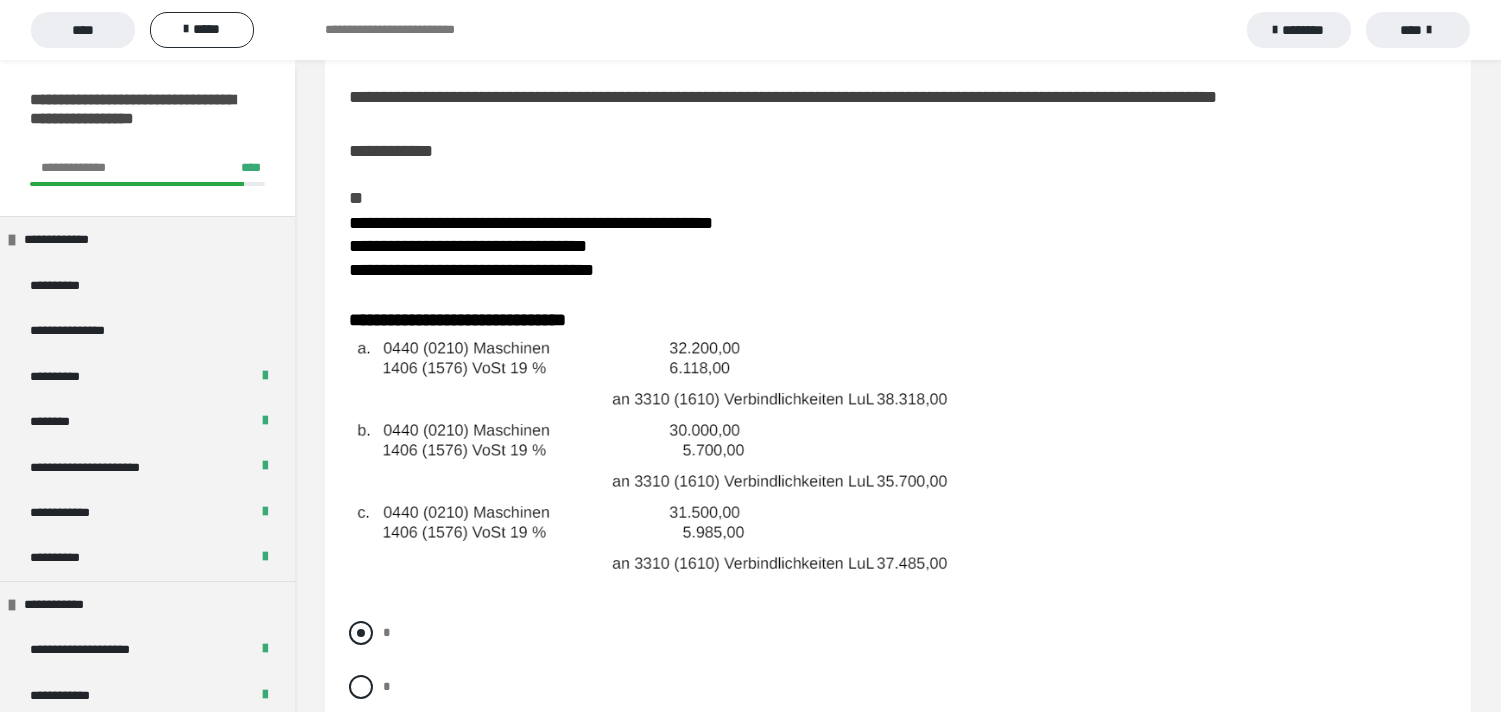 click at bounding box center [361, 633] 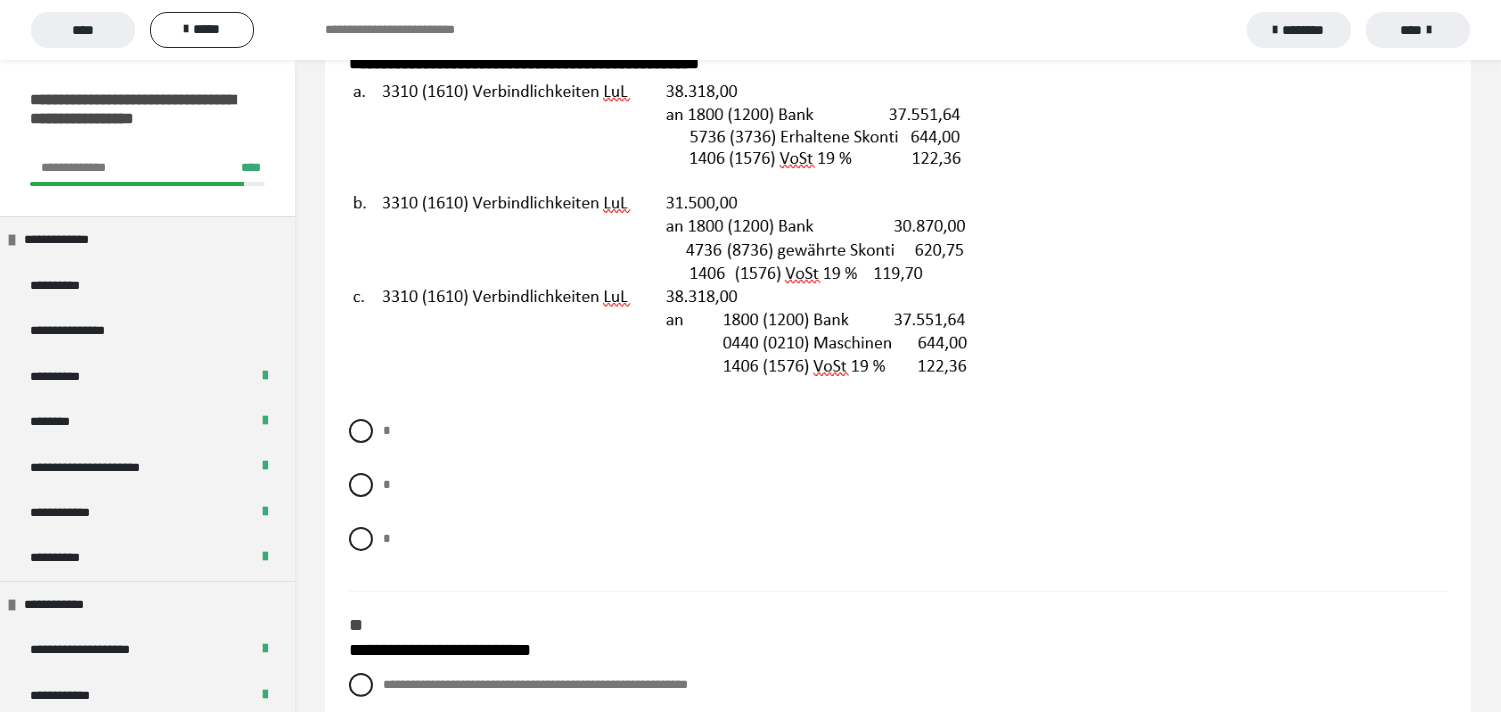 scroll, scrollTop: 1000, scrollLeft: 0, axis: vertical 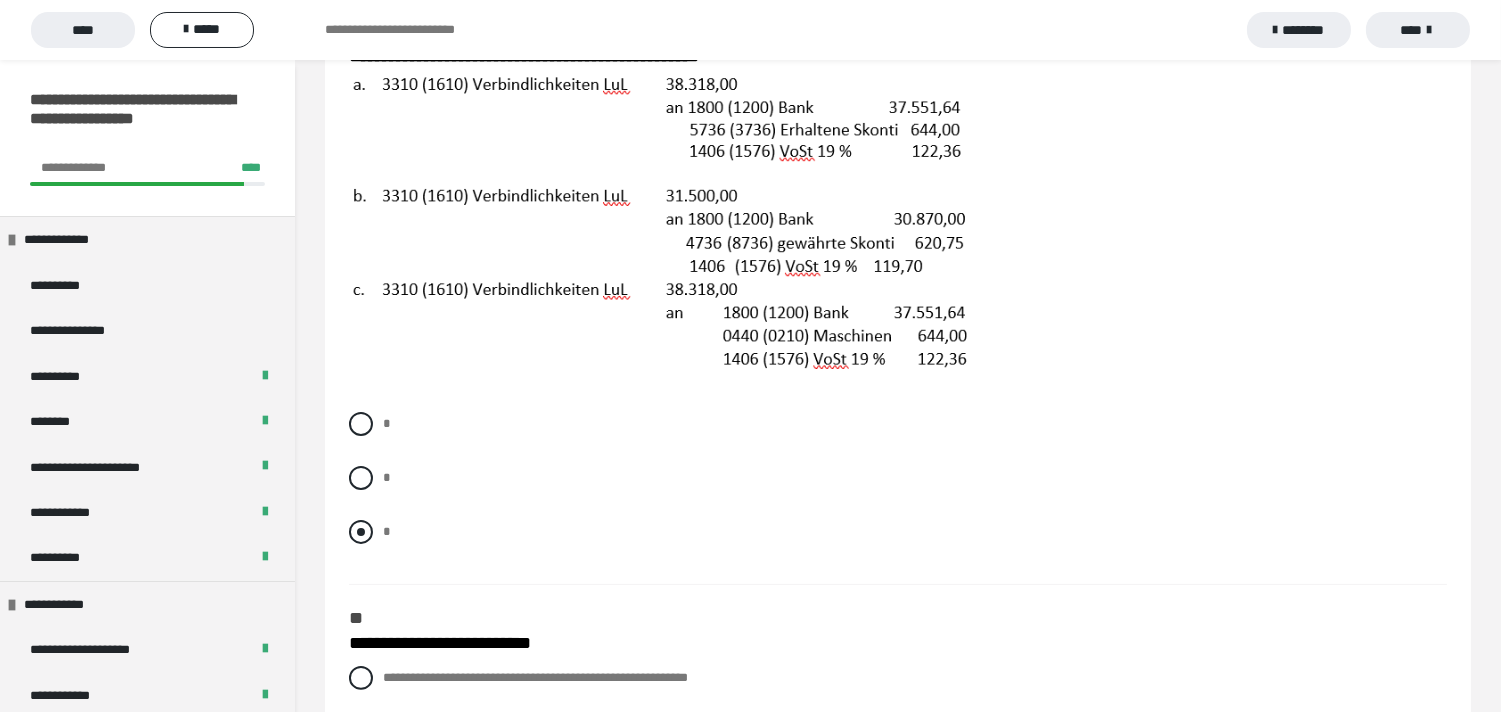 click at bounding box center [361, 532] 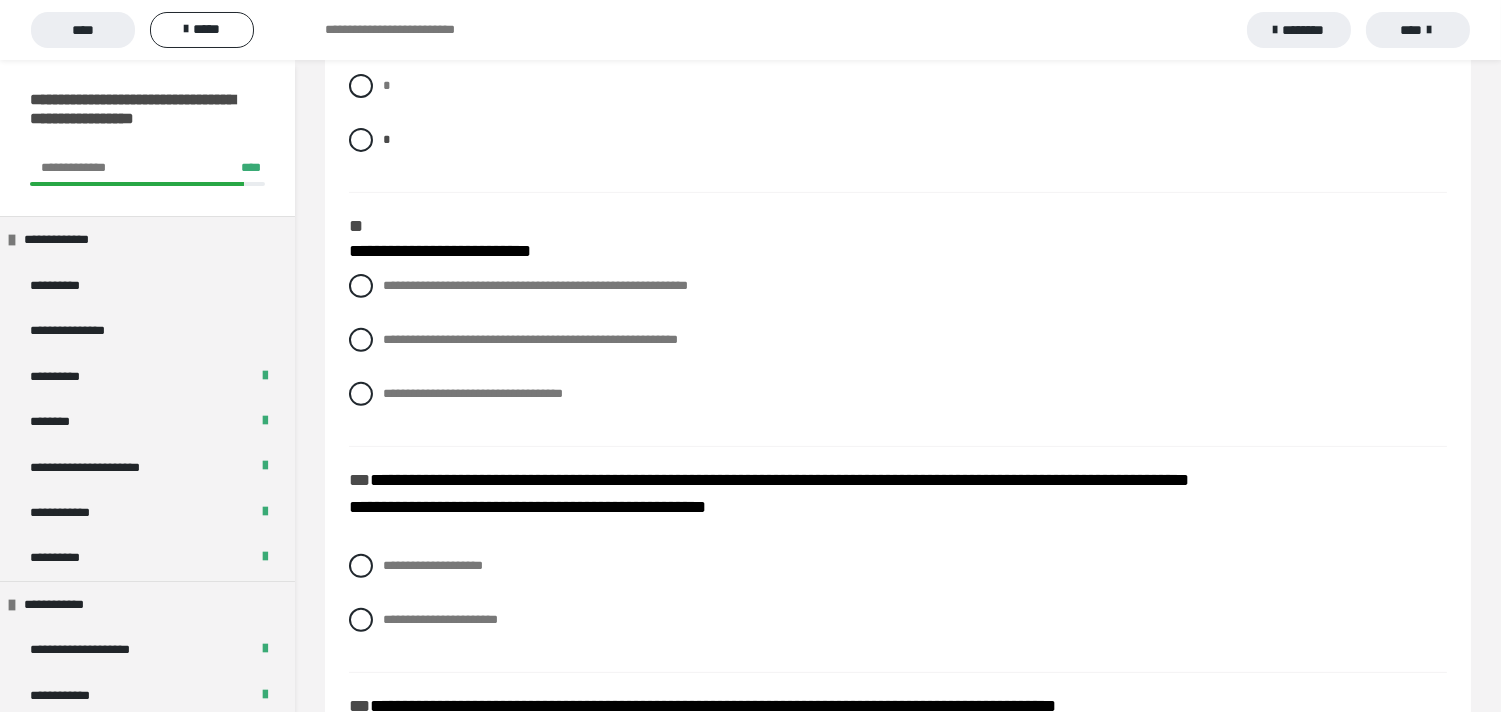 scroll, scrollTop: 1444, scrollLeft: 0, axis: vertical 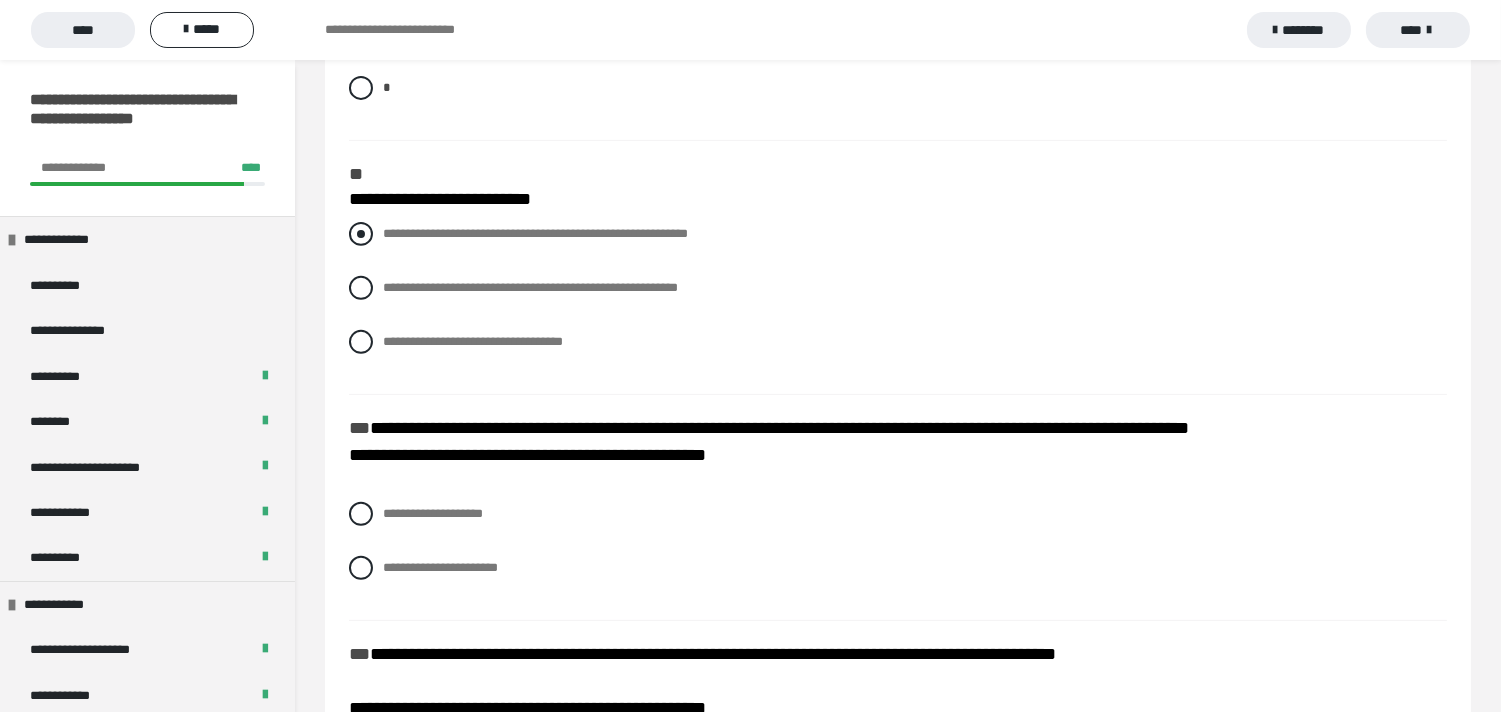 click at bounding box center [361, 234] 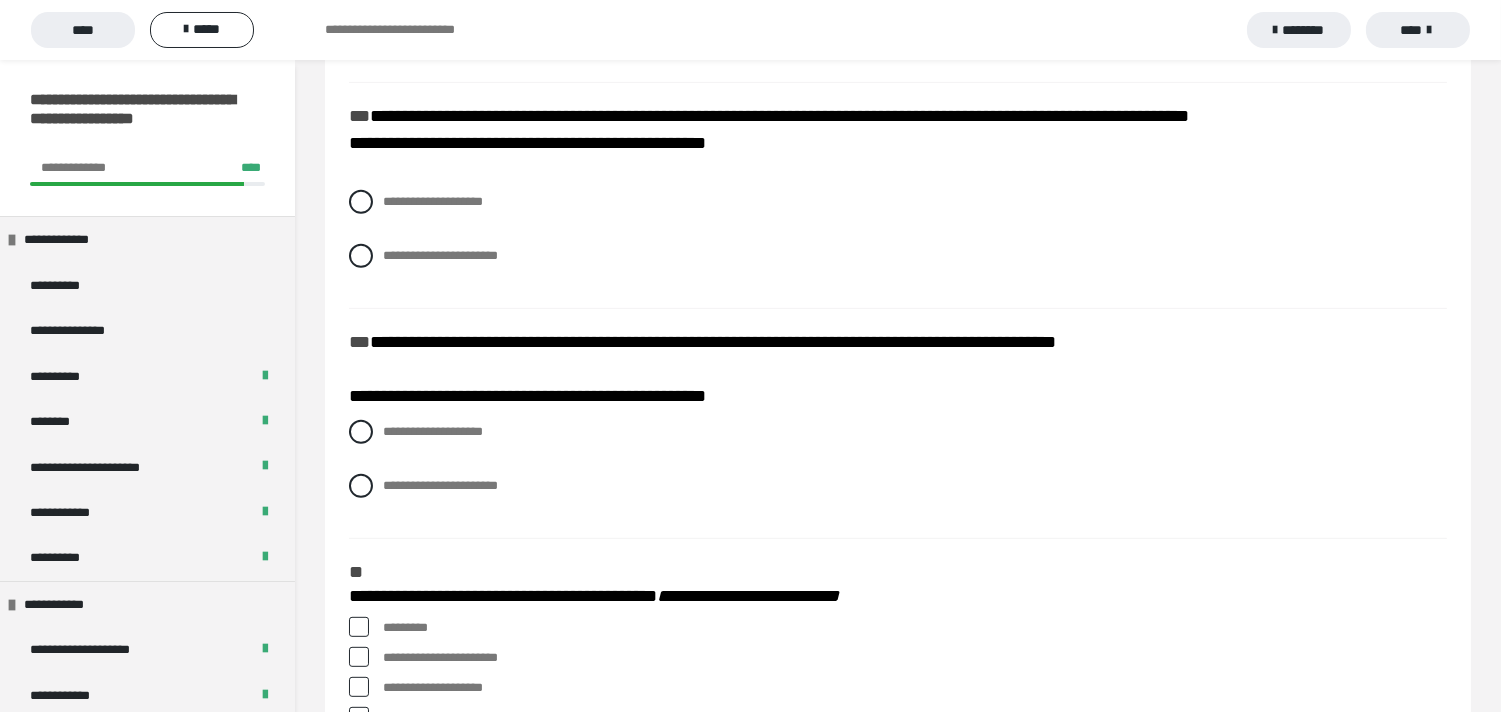 scroll, scrollTop: 1777, scrollLeft: 0, axis: vertical 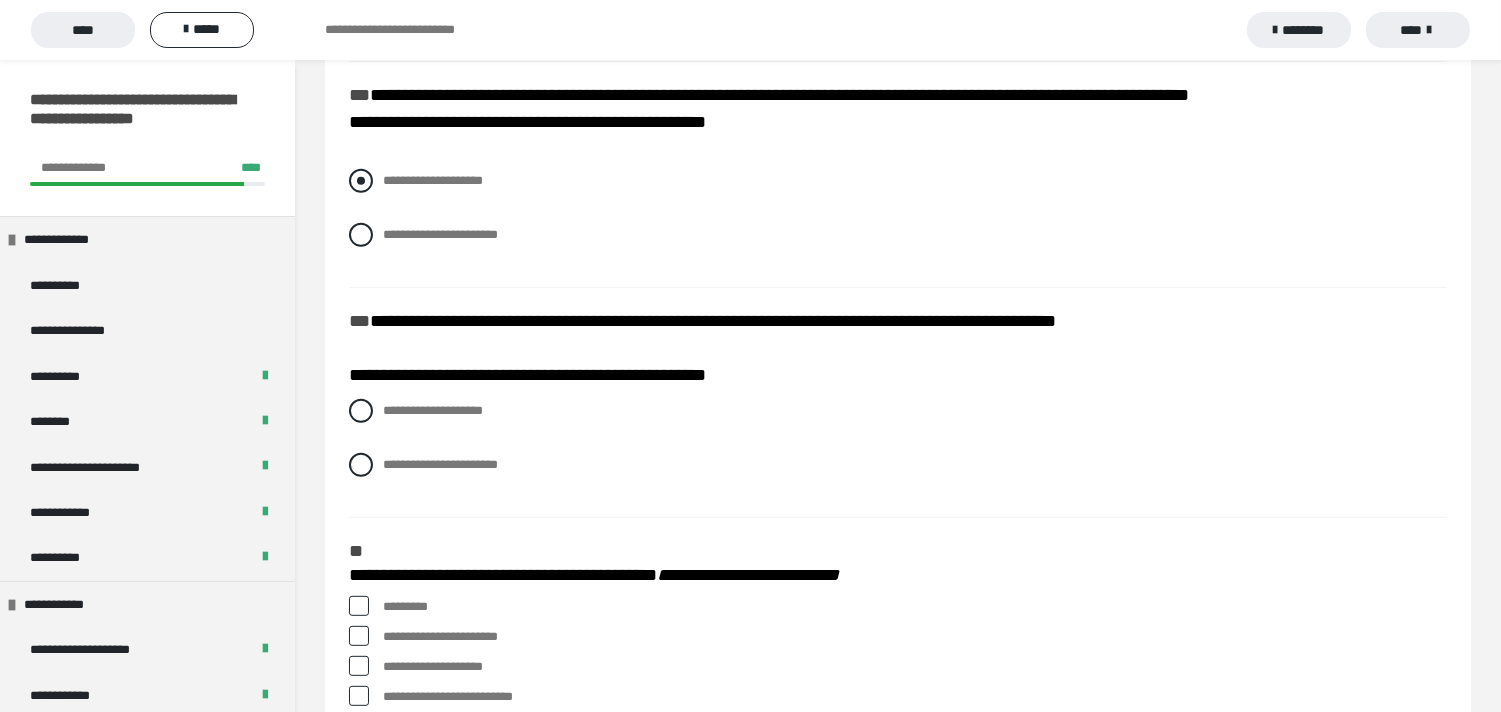 click on "**********" at bounding box center (898, 181) 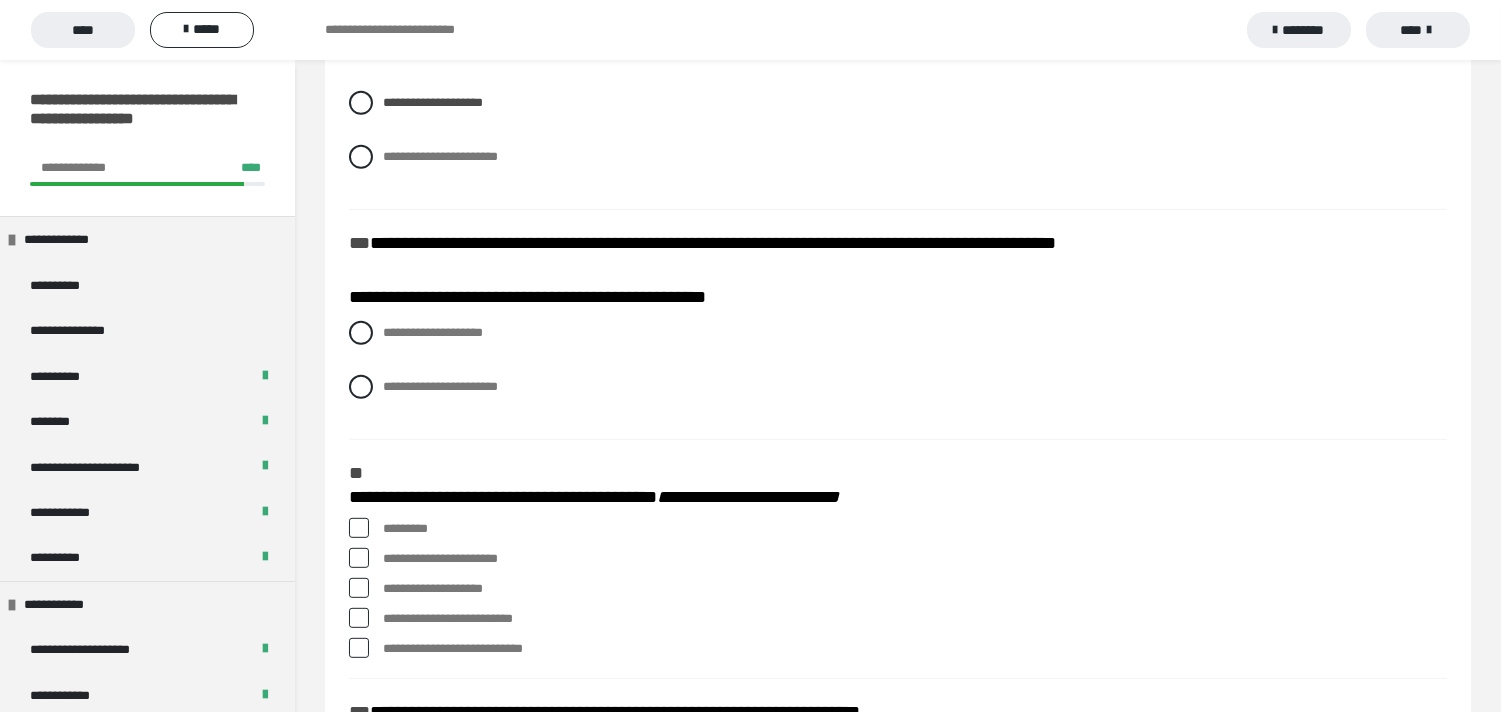 scroll, scrollTop: 1888, scrollLeft: 0, axis: vertical 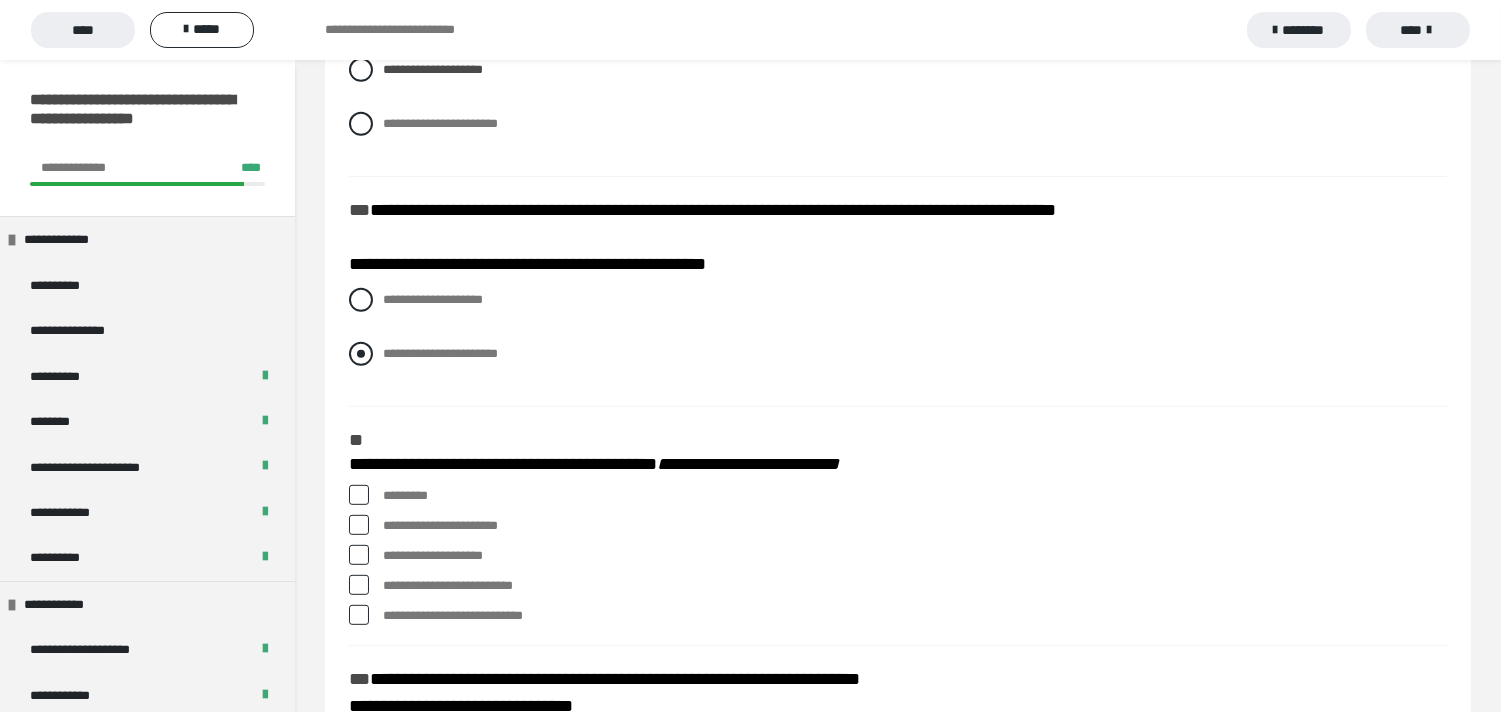 click at bounding box center (361, 354) 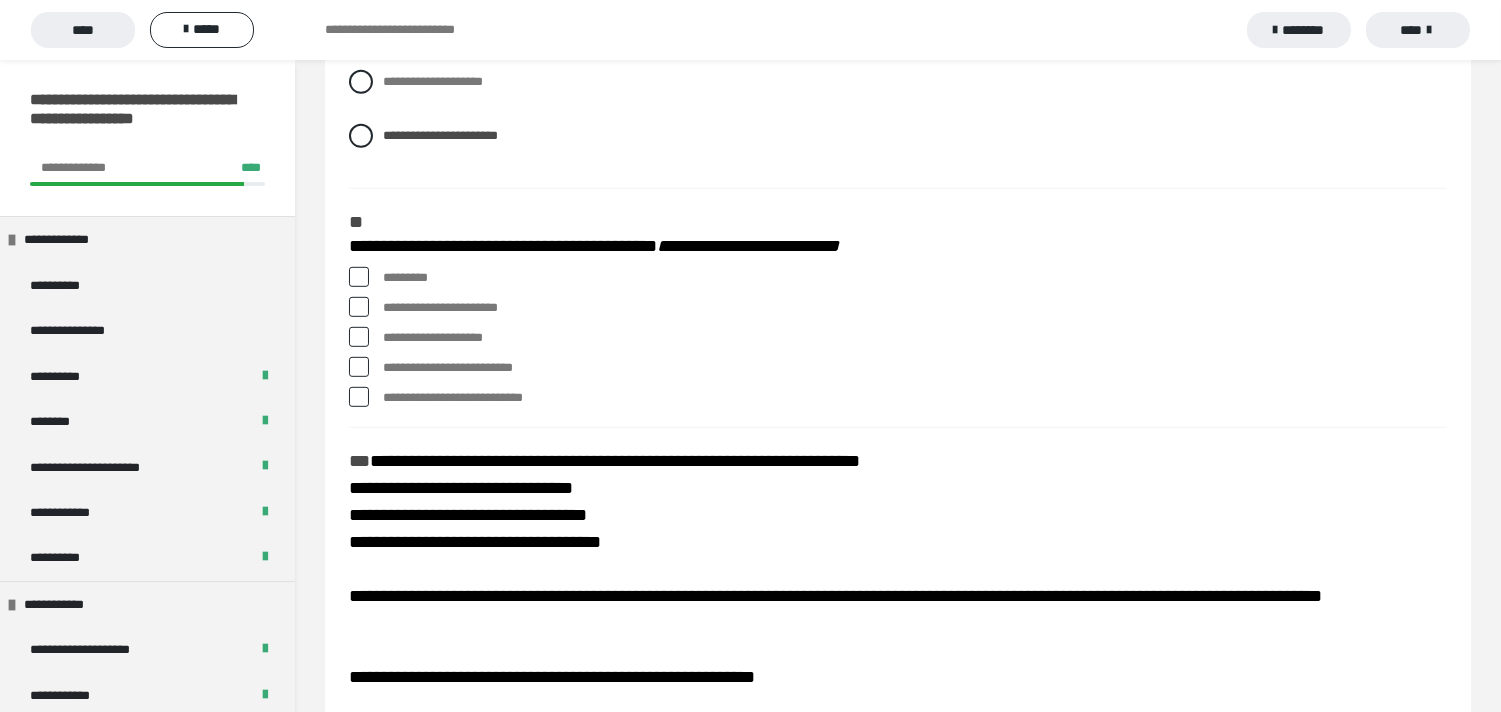 scroll, scrollTop: 2111, scrollLeft: 0, axis: vertical 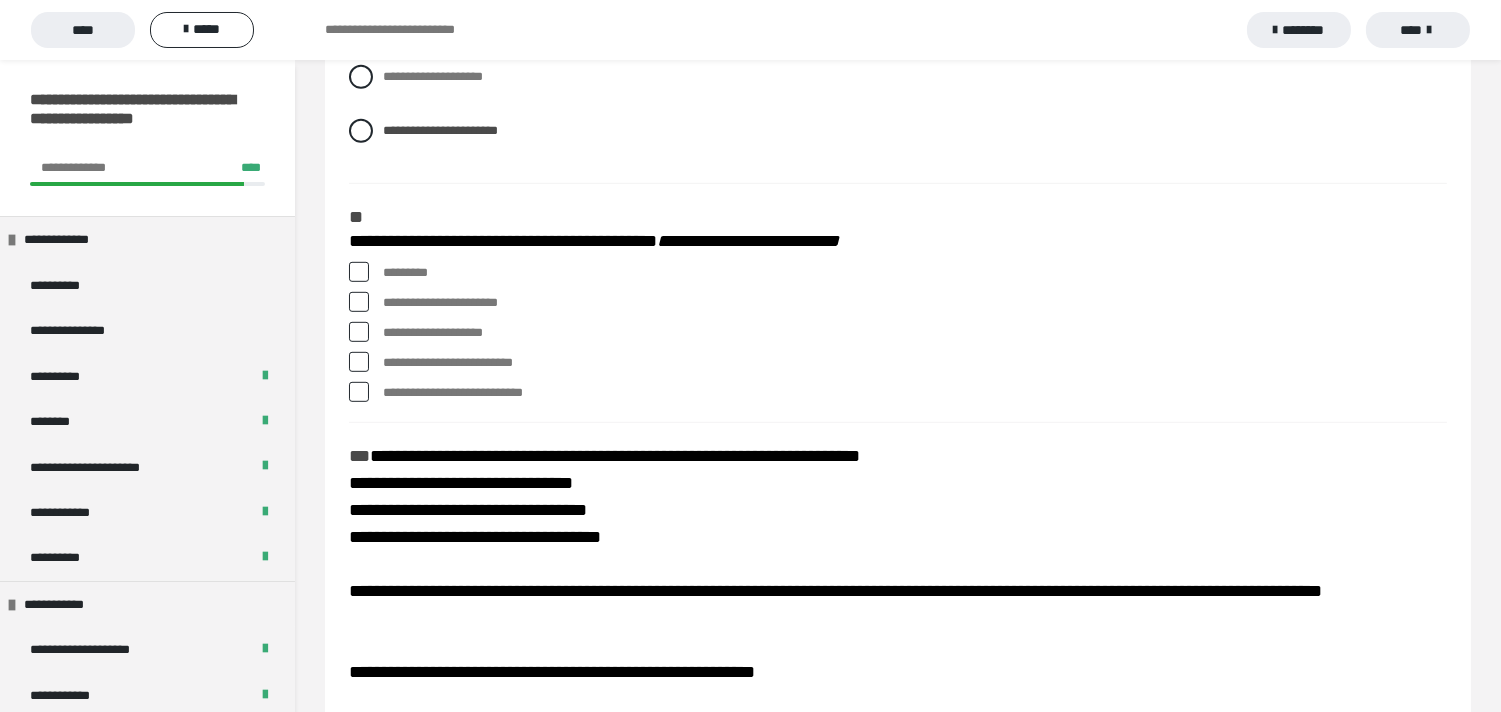click at bounding box center [359, 272] 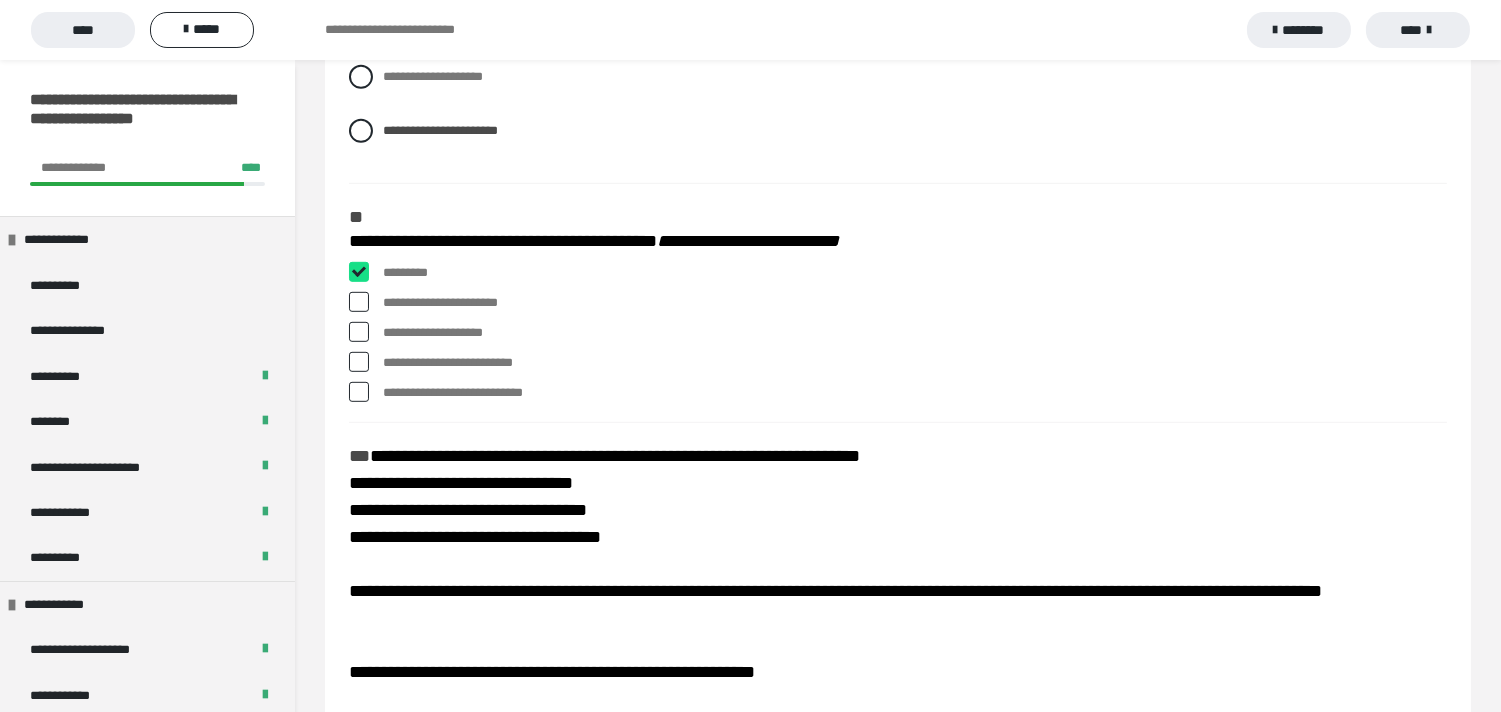 checkbox on "****" 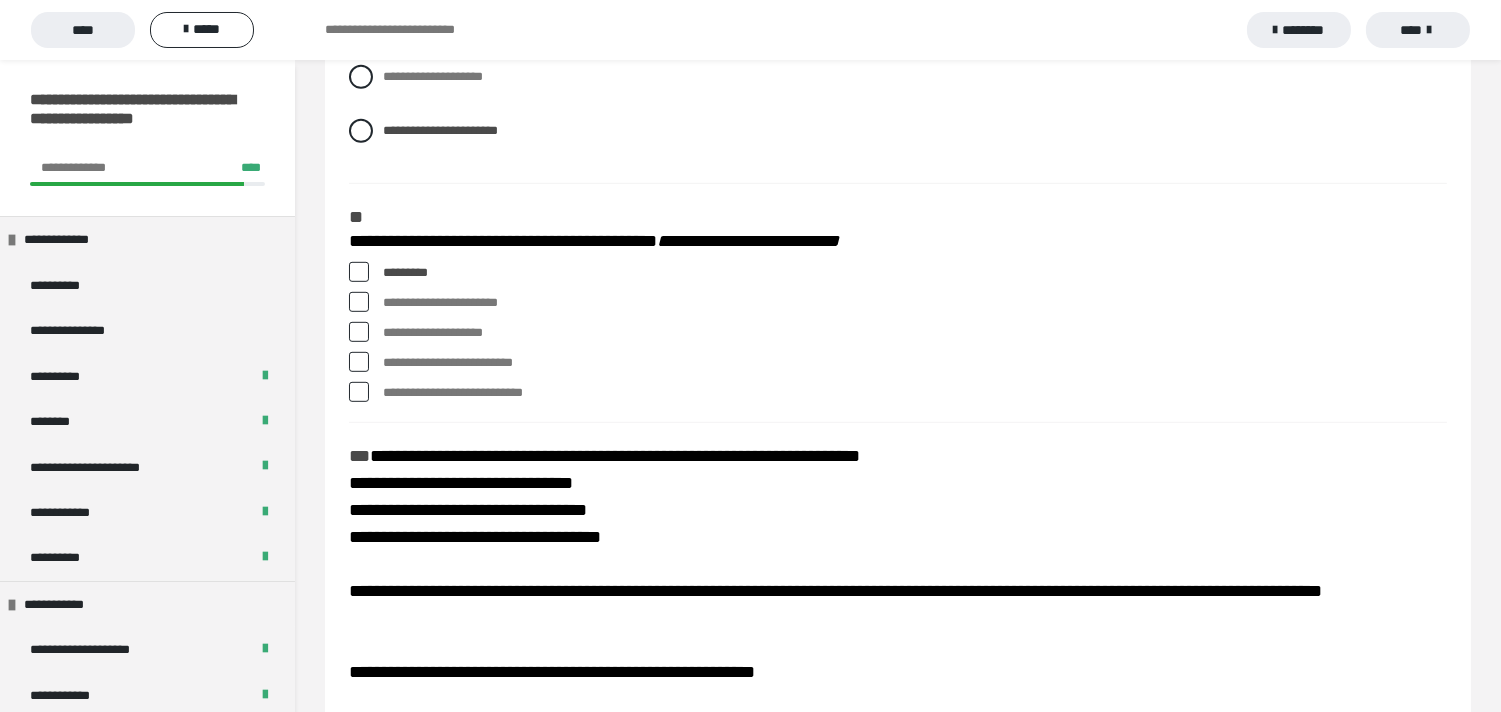 click at bounding box center (359, 302) 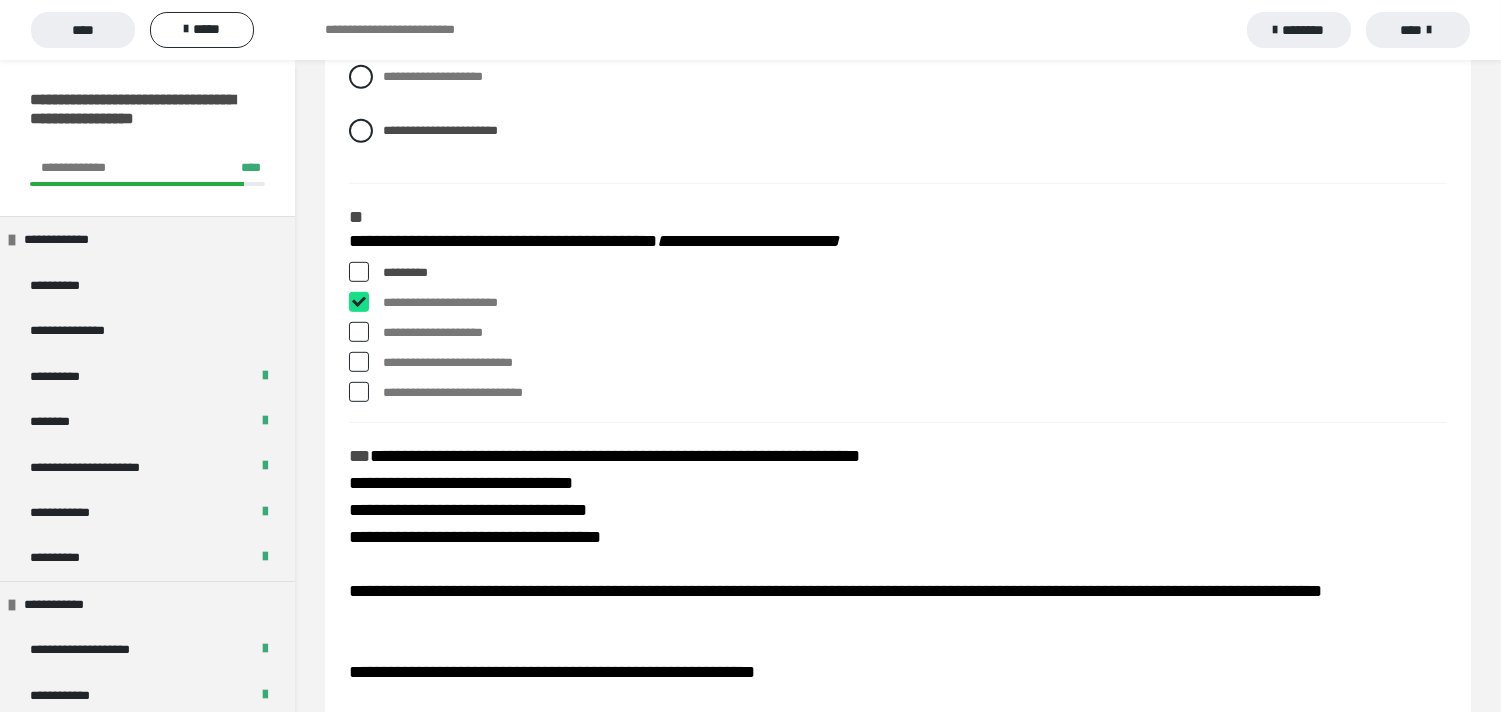 checkbox on "****" 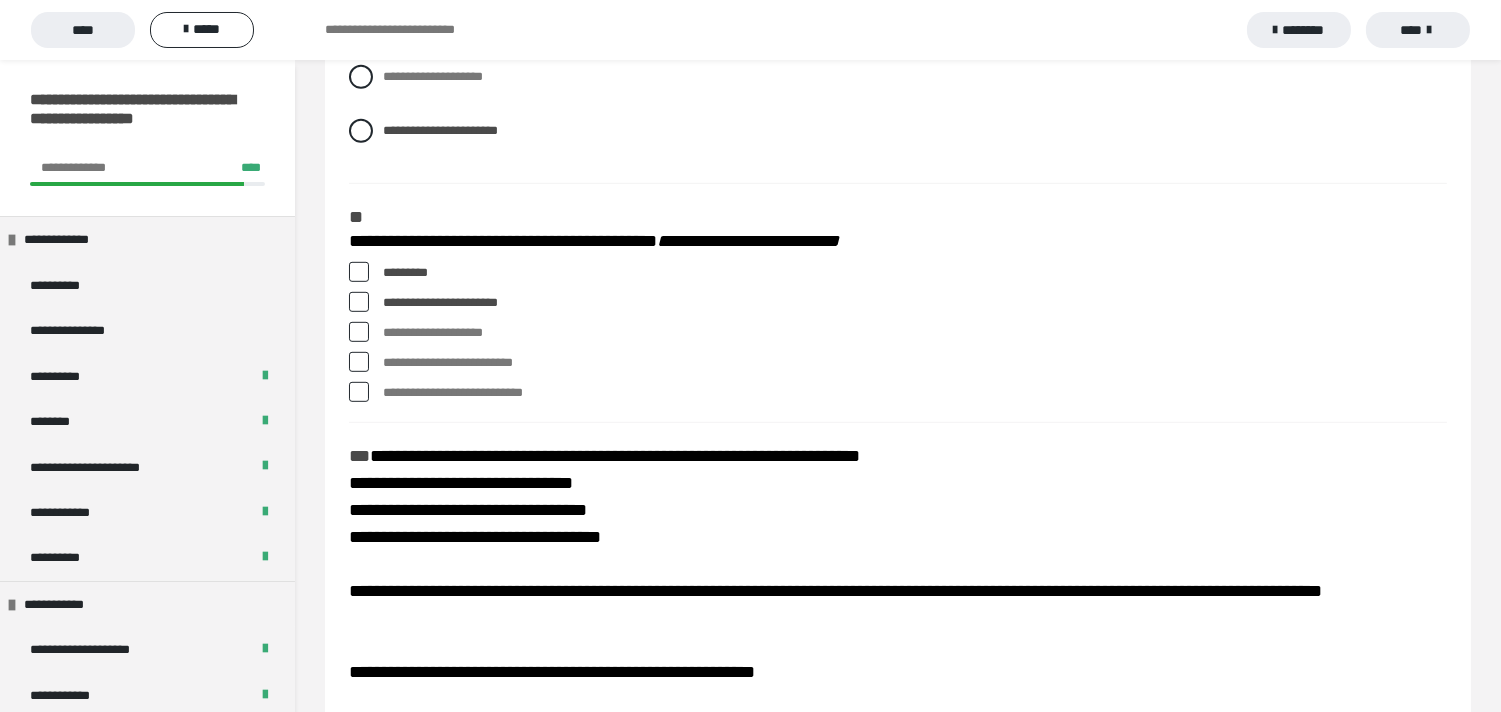 click at bounding box center [359, 362] 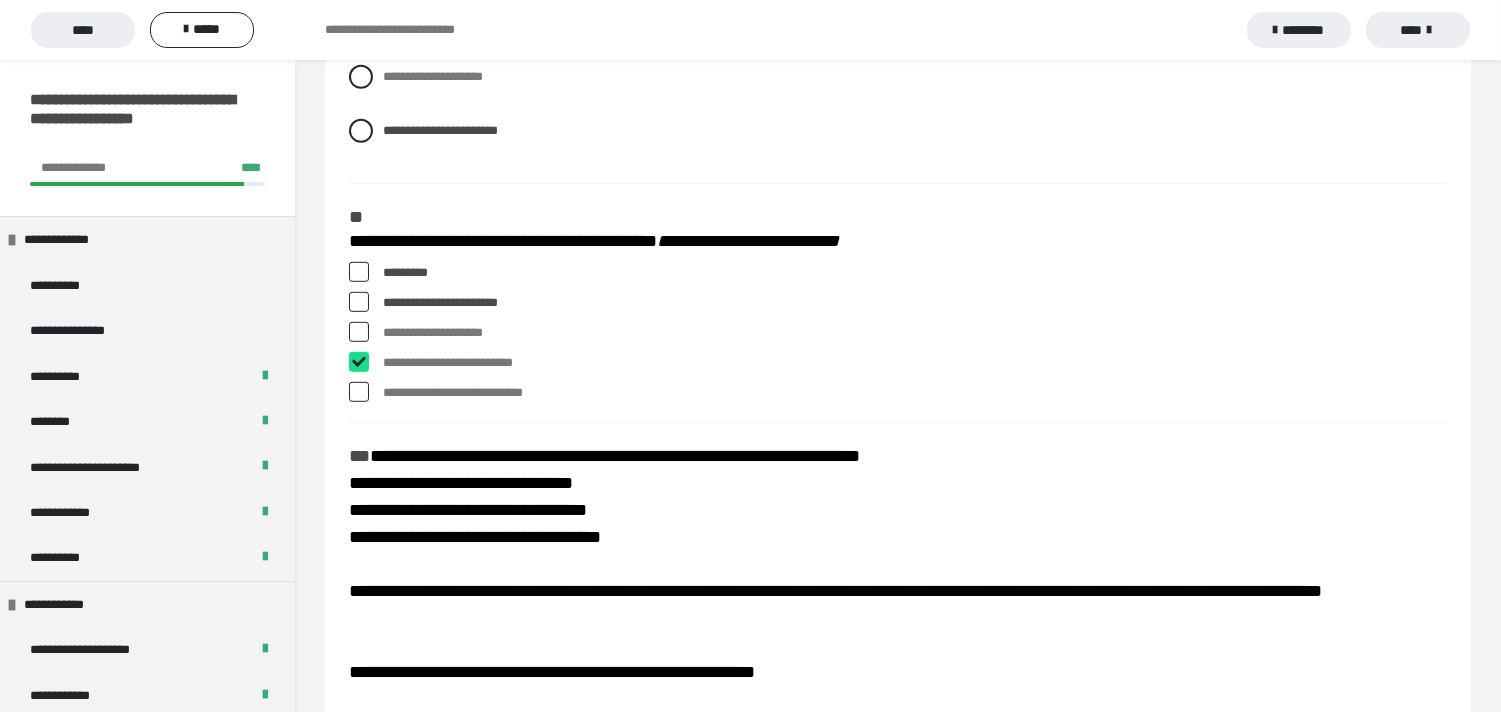 checkbox on "****" 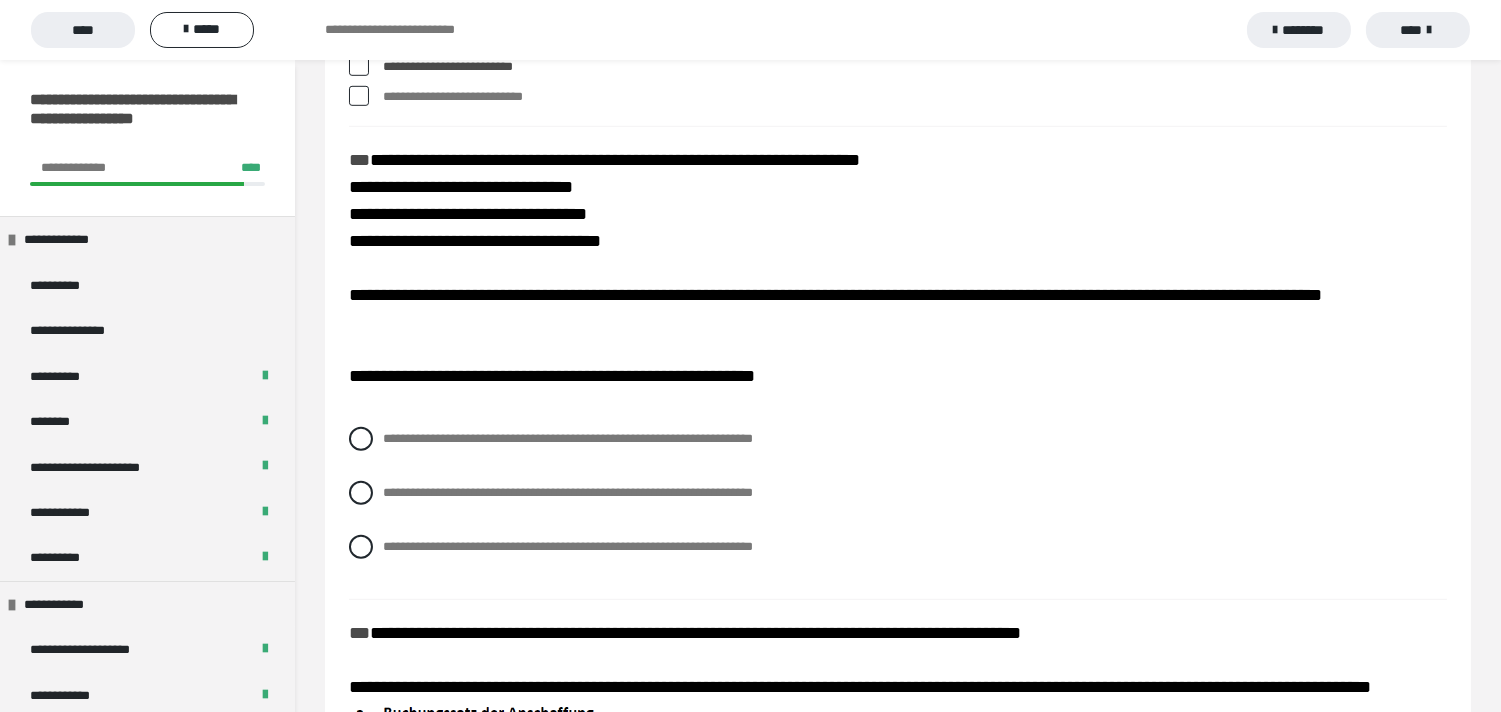 scroll, scrollTop: 2444, scrollLeft: 0, axis: vertical 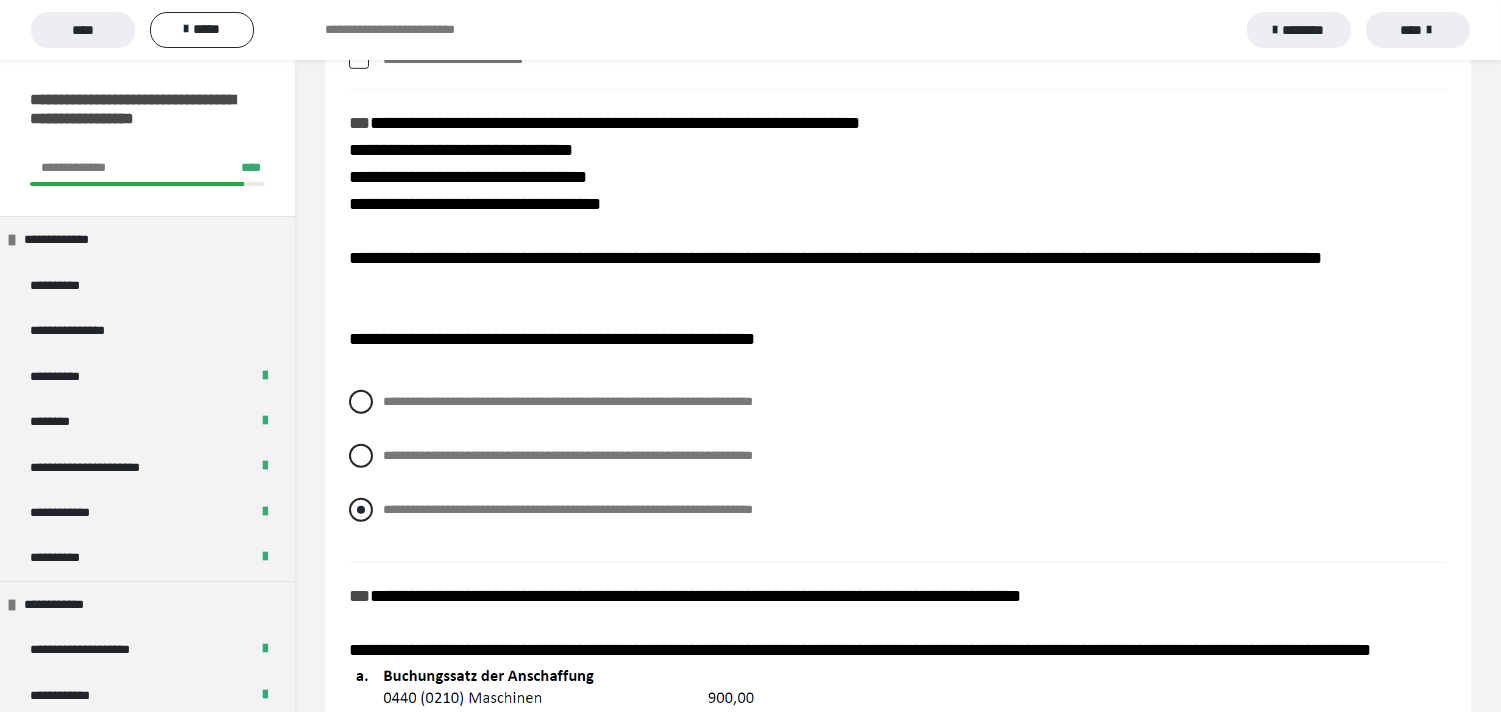 click at bounding box center (361, 510) 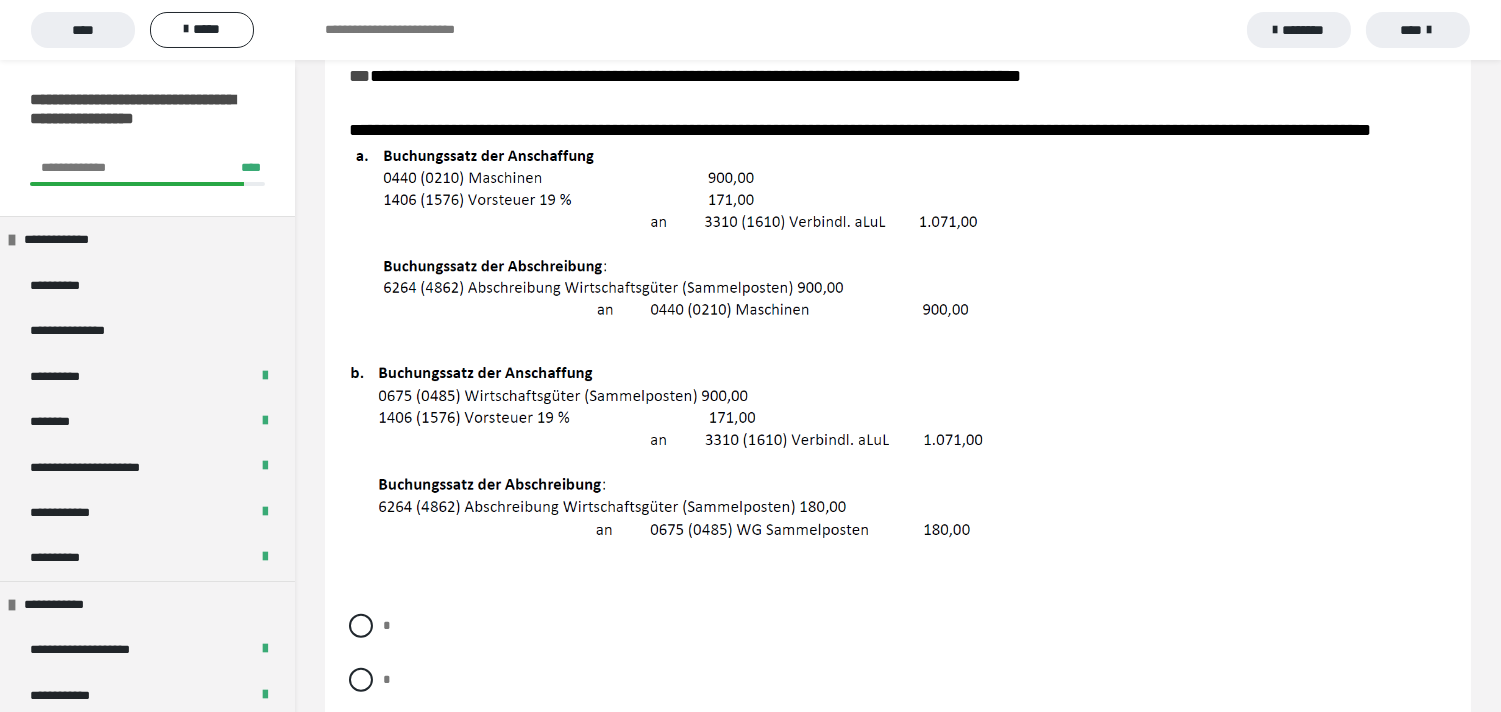 scroll, scrollTop: 3000, scrollLeft: 0, axis: vertical 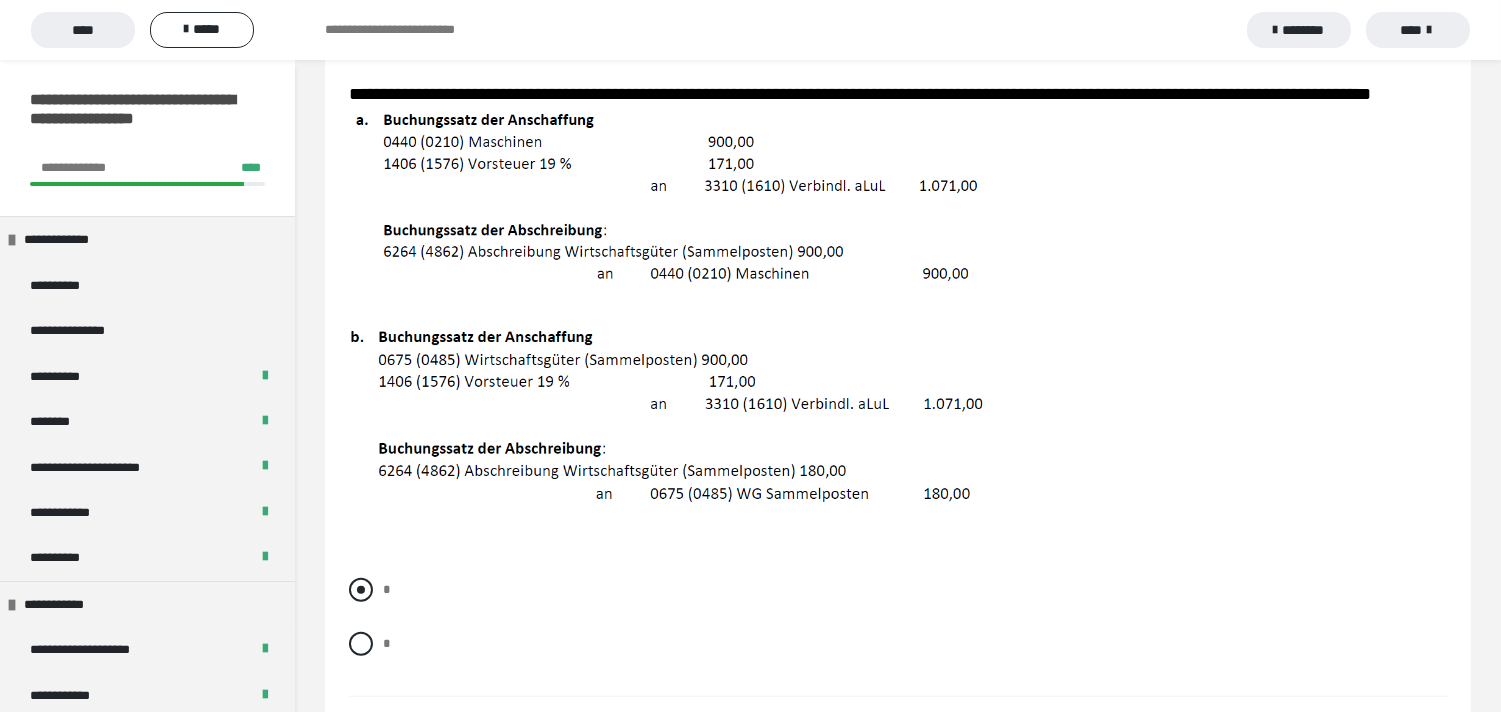 click at bounding box center [361, 590] 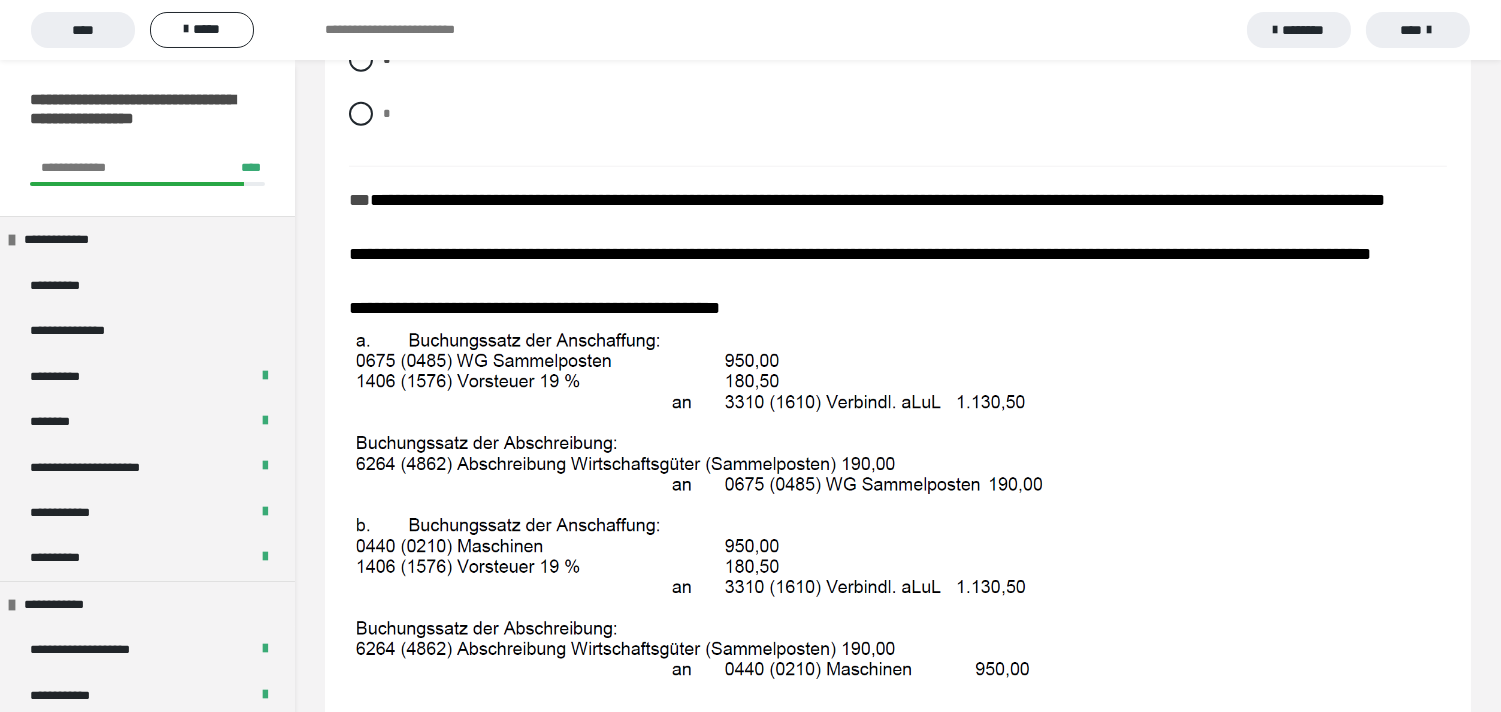 scroll, scrollTop: 3555, scrollLeft: 0, axis: vertical 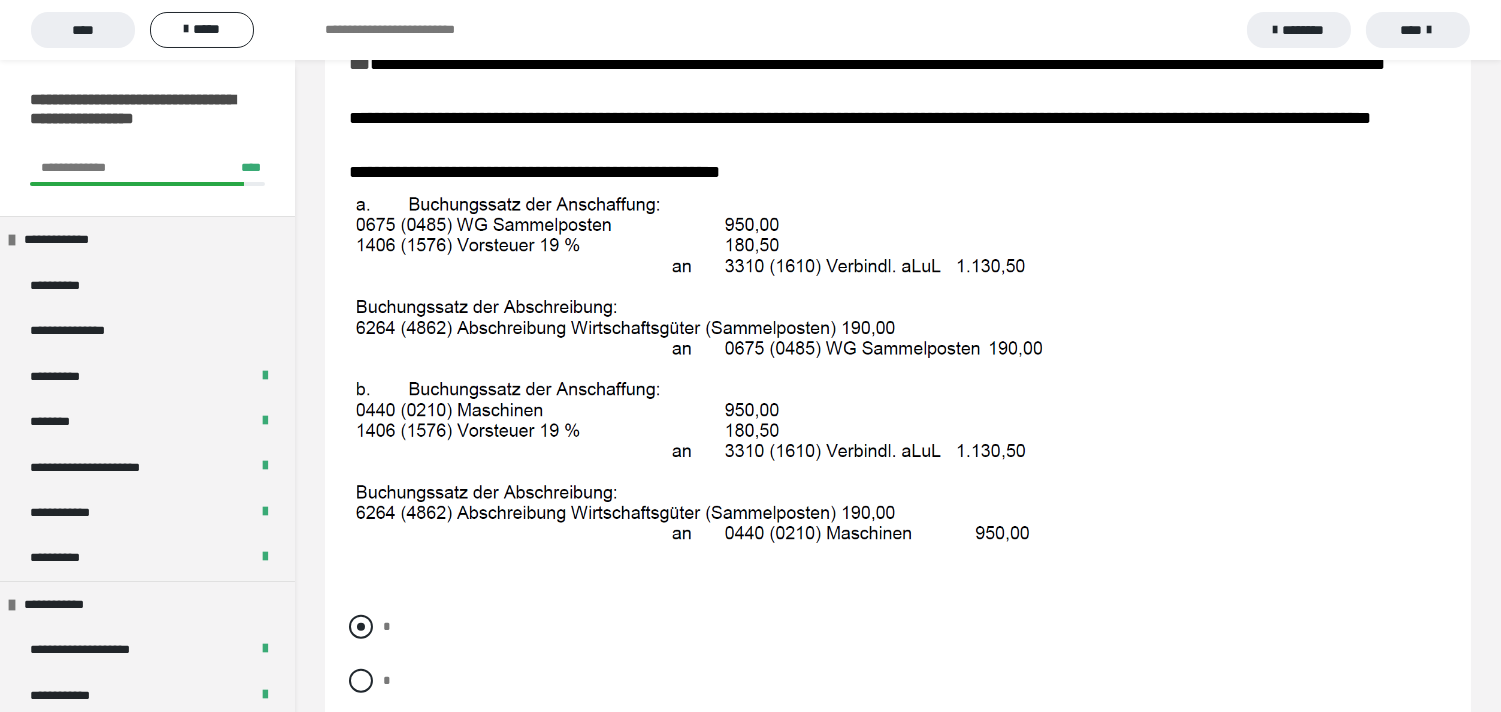 click at bounding box center (361, 627) 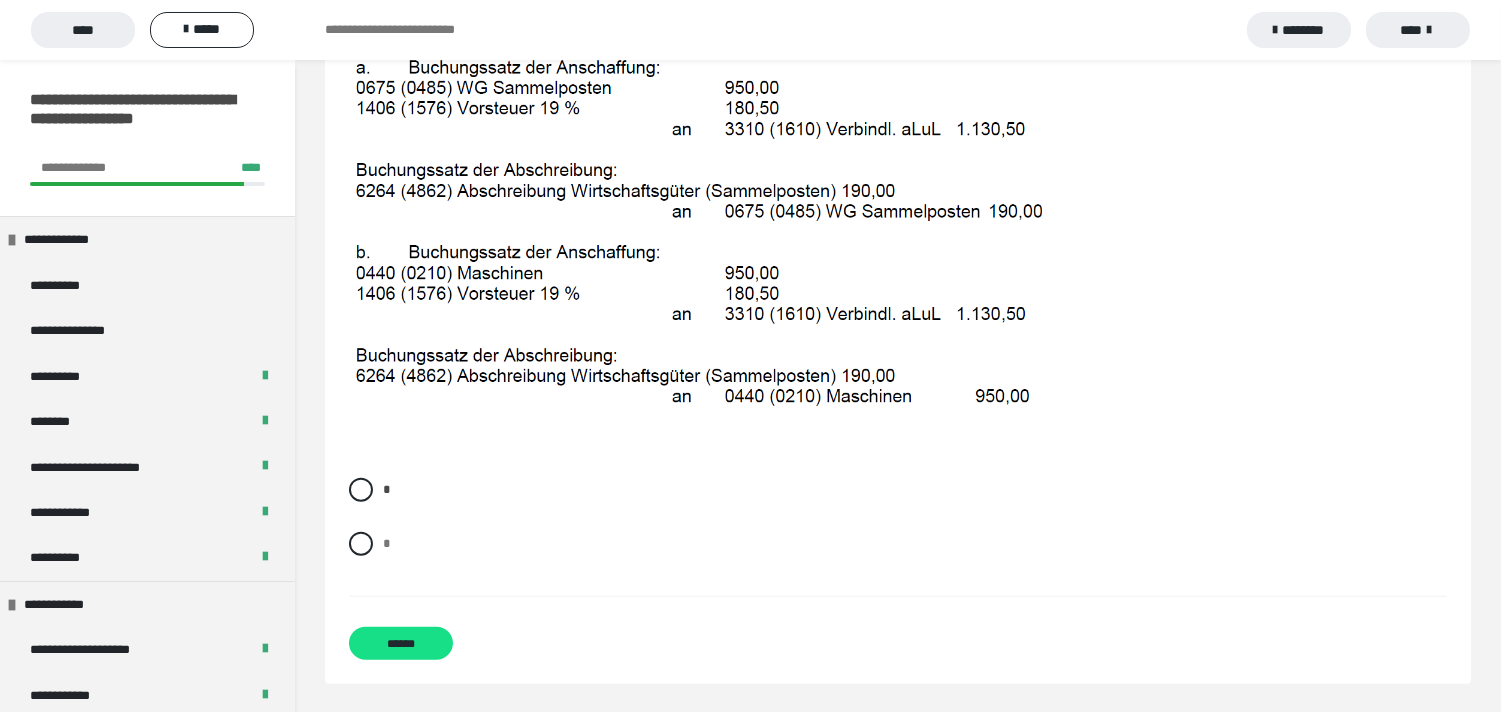scroll, scrollTop: 3810, scrollLeft: 0, axis: vertical 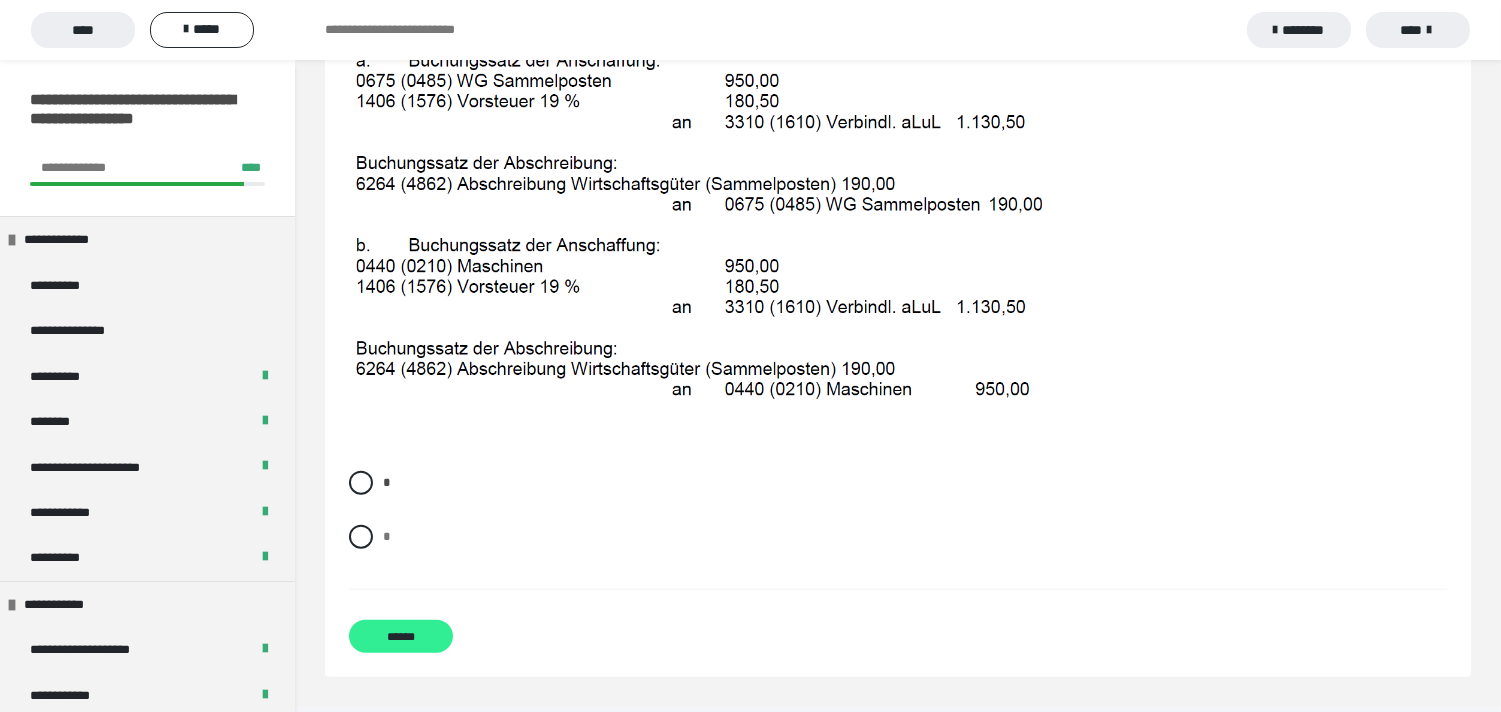 click on "******" at bounding box center [401, 636] 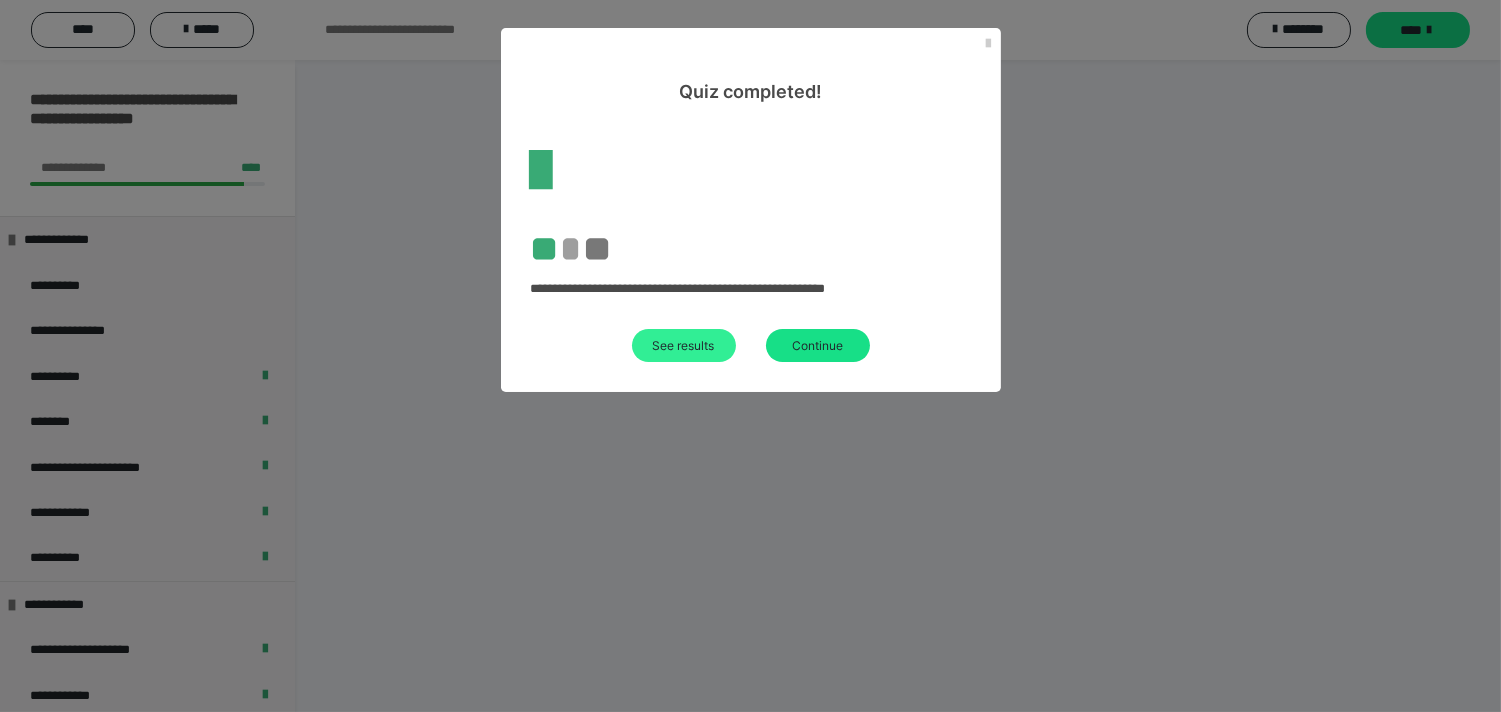 scroll, scrollTop: 60, scrollLeft: 0, axis: vertical 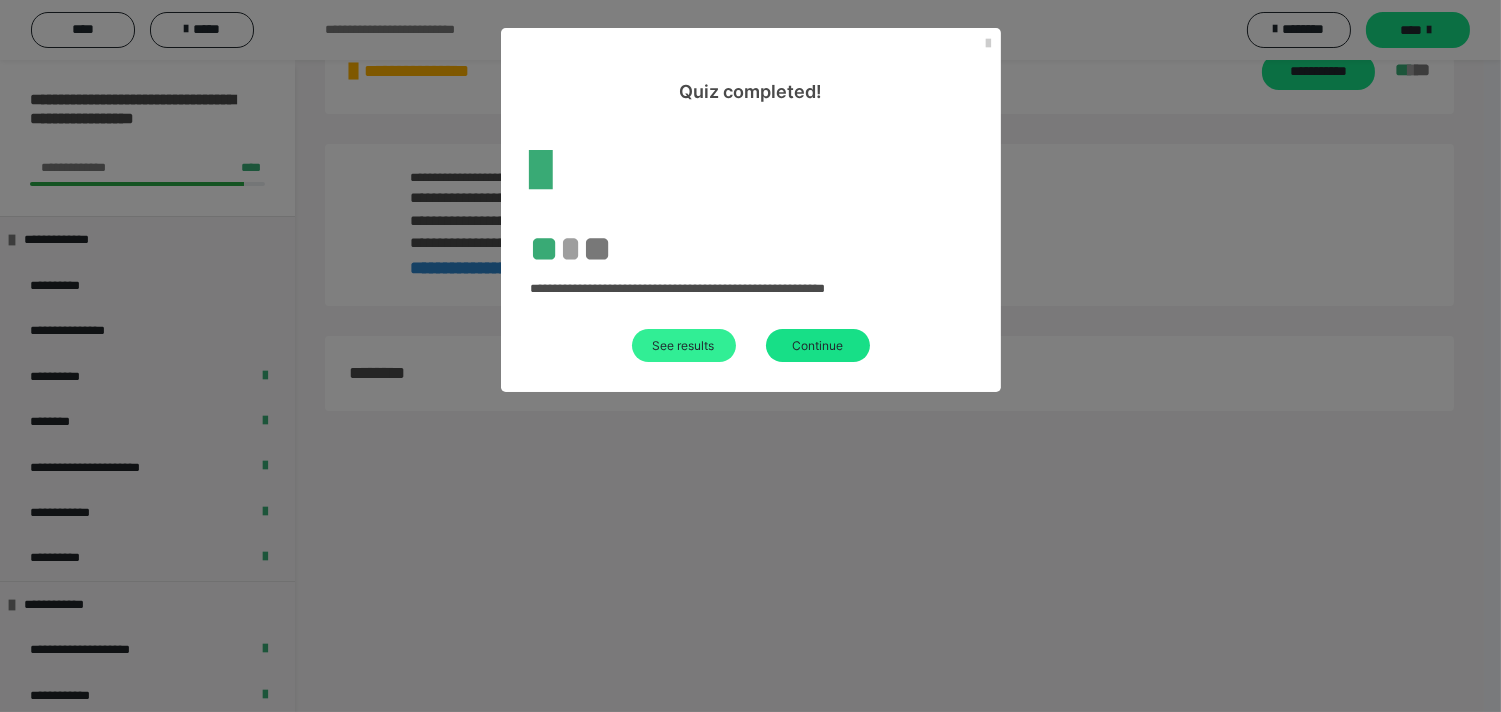 click on "See results" at bounding box center (684, 345) 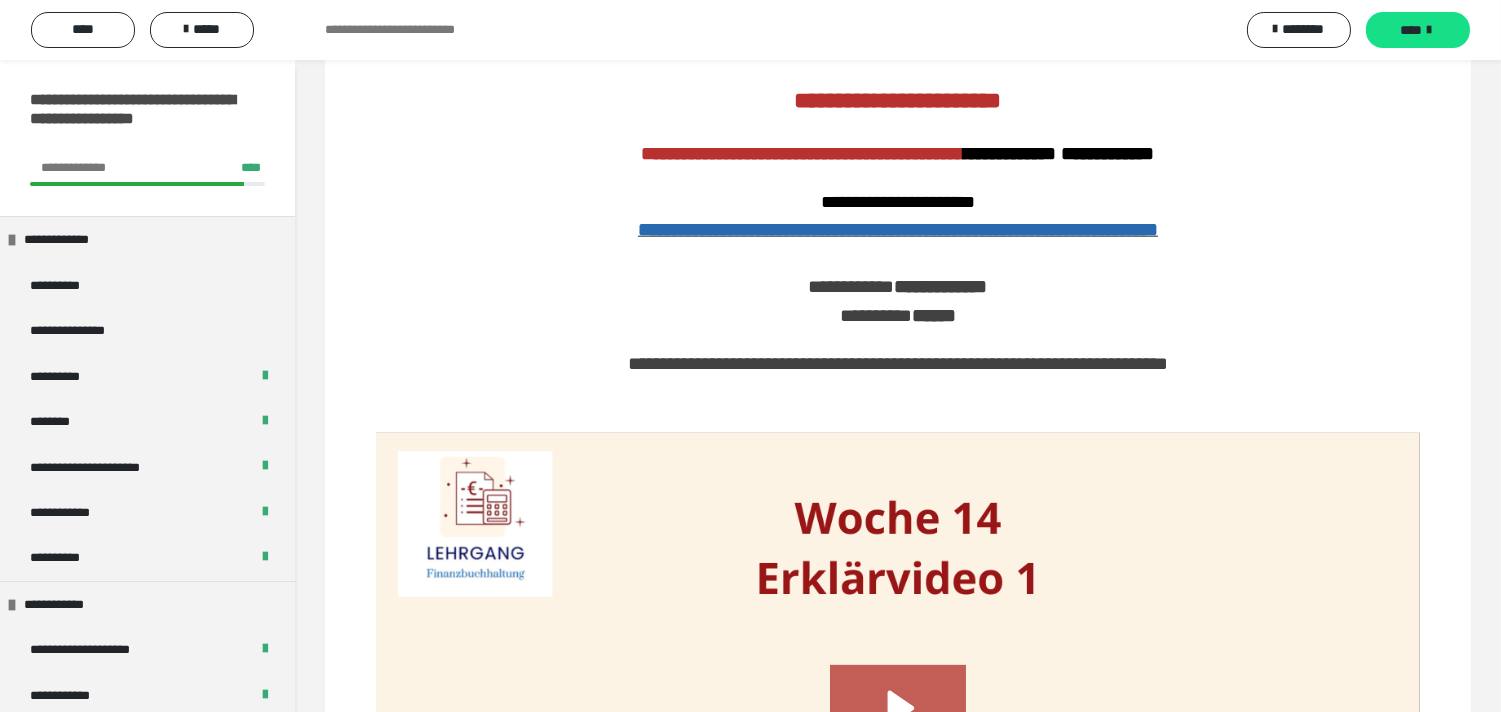 scroll, scrollTop: 4333, scrollLeft: 0, axis: vertical 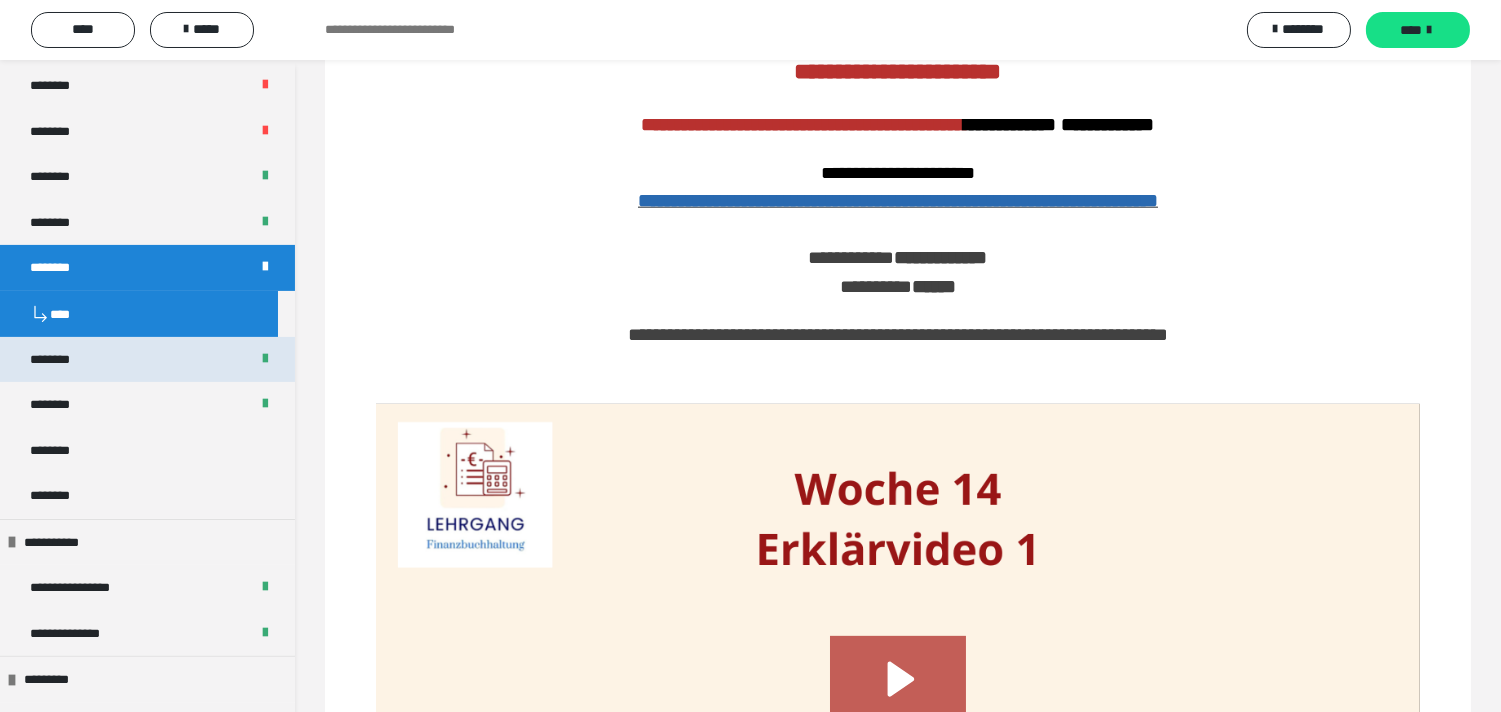 click on "********" at bounding box center (147, 359) 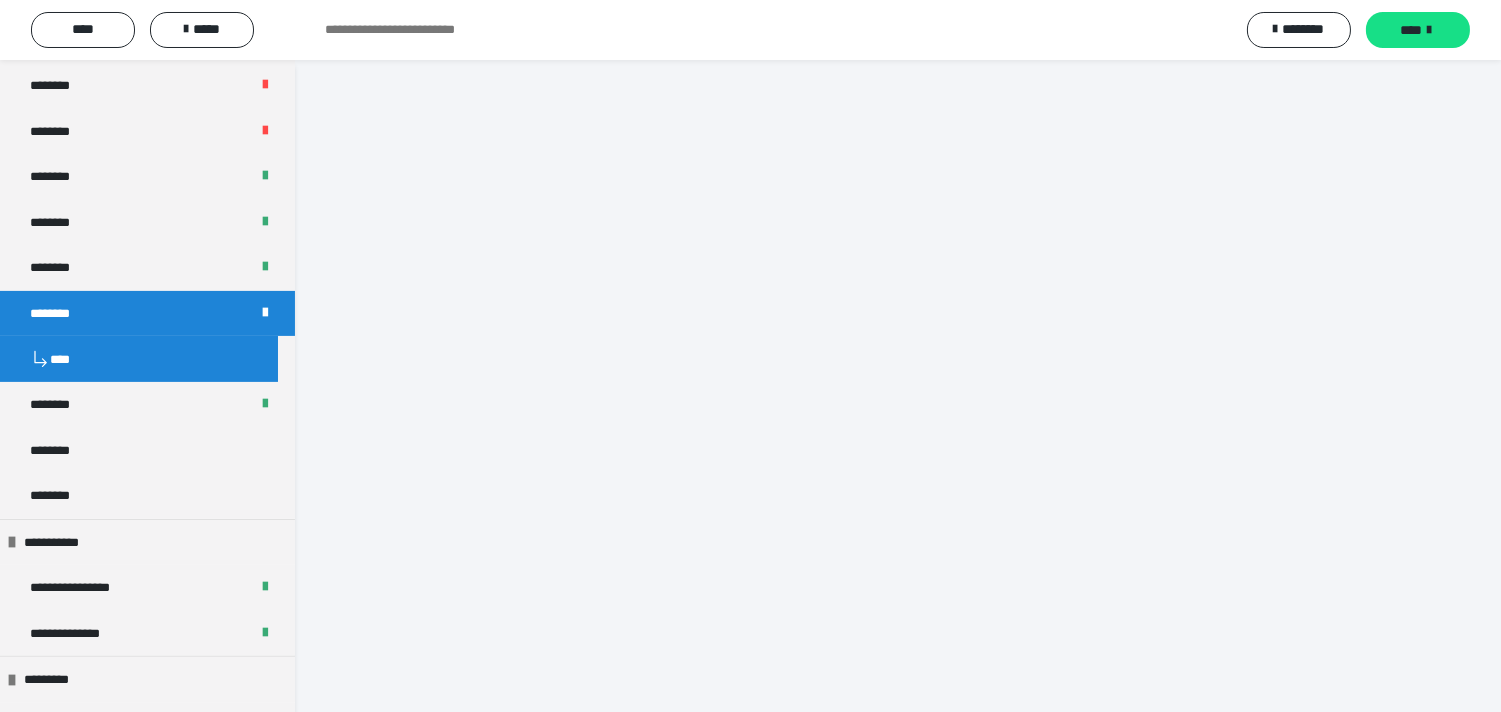 scroll, scrollTop: 842, scrollLeft: 0, axis: vertical 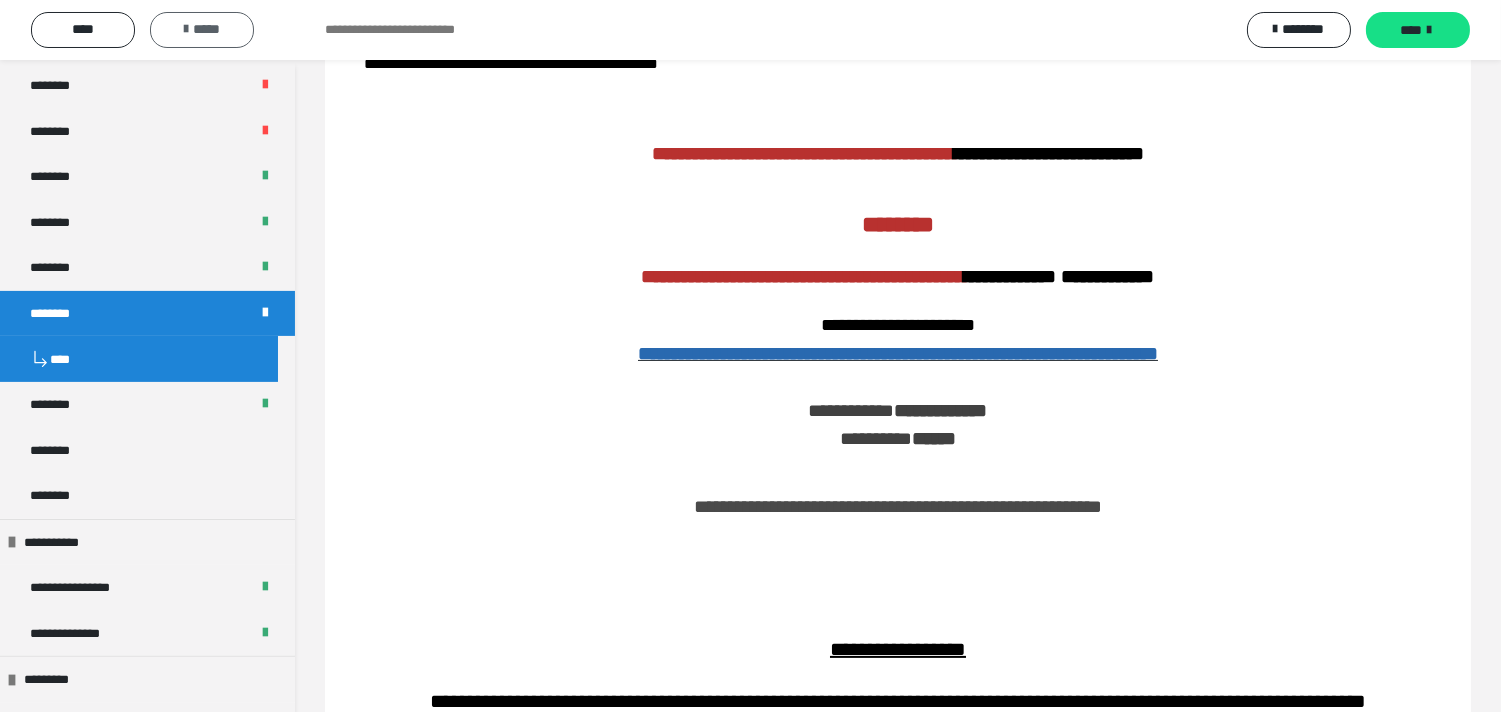 click at bounding box center [186, 29] 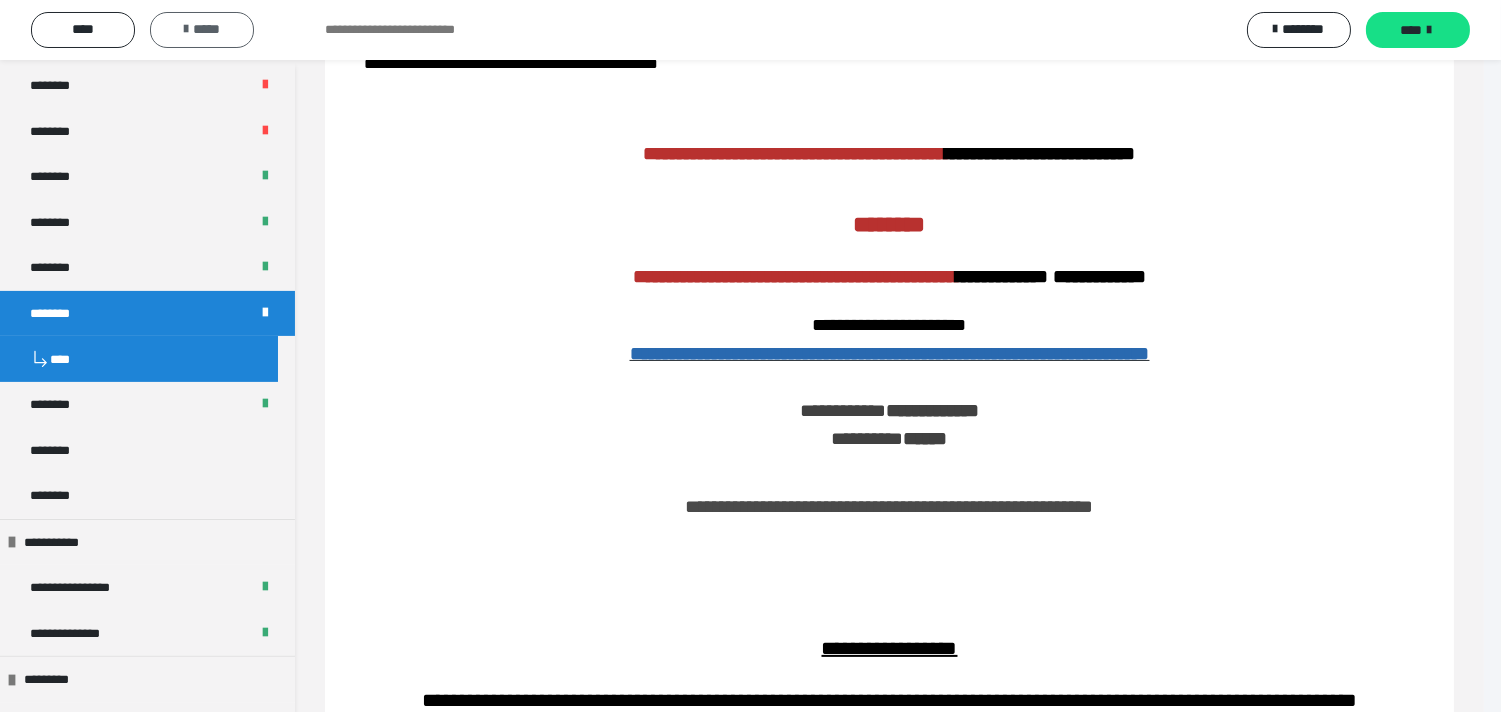 scroll, scrollTop: 1000, scrollLeft: 0, axis: vertical 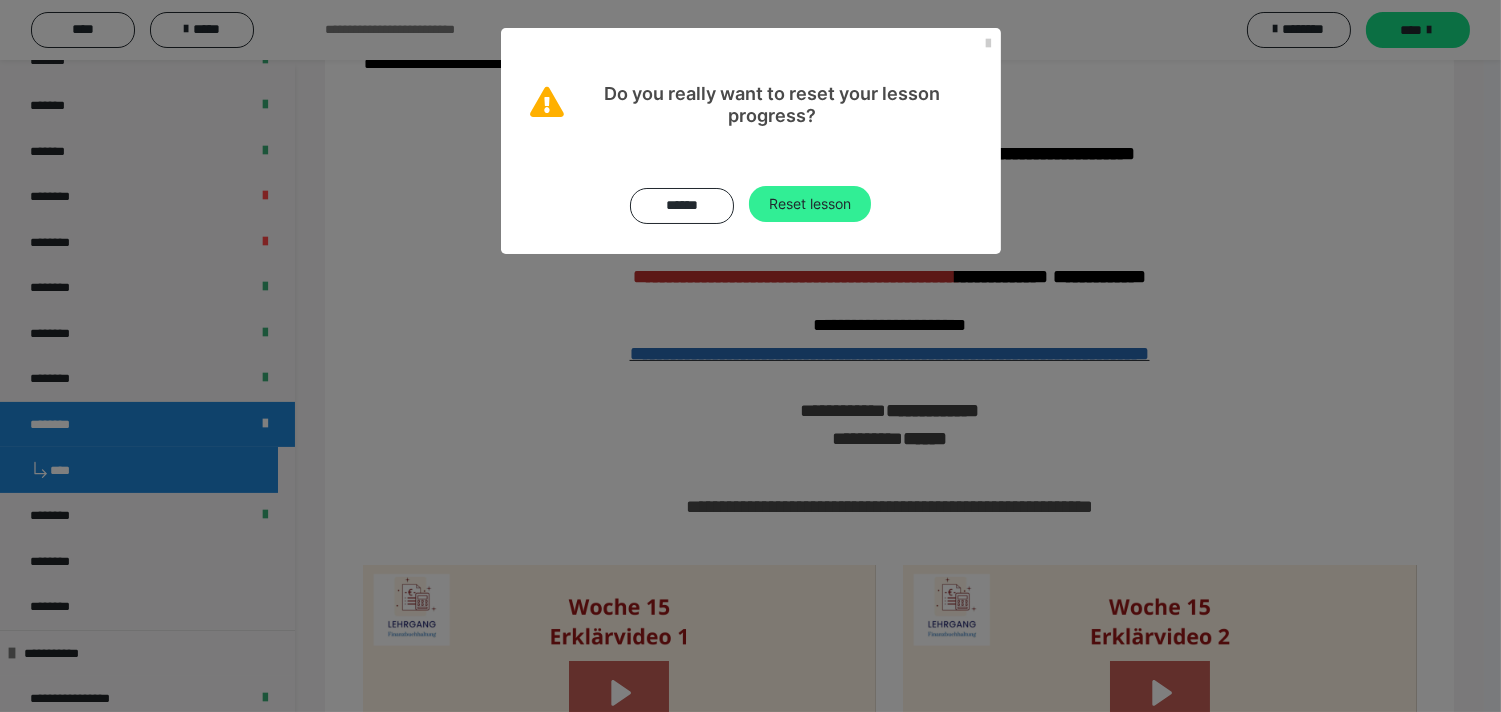 click on "Reset lesson" at bounding box center (810, 204) 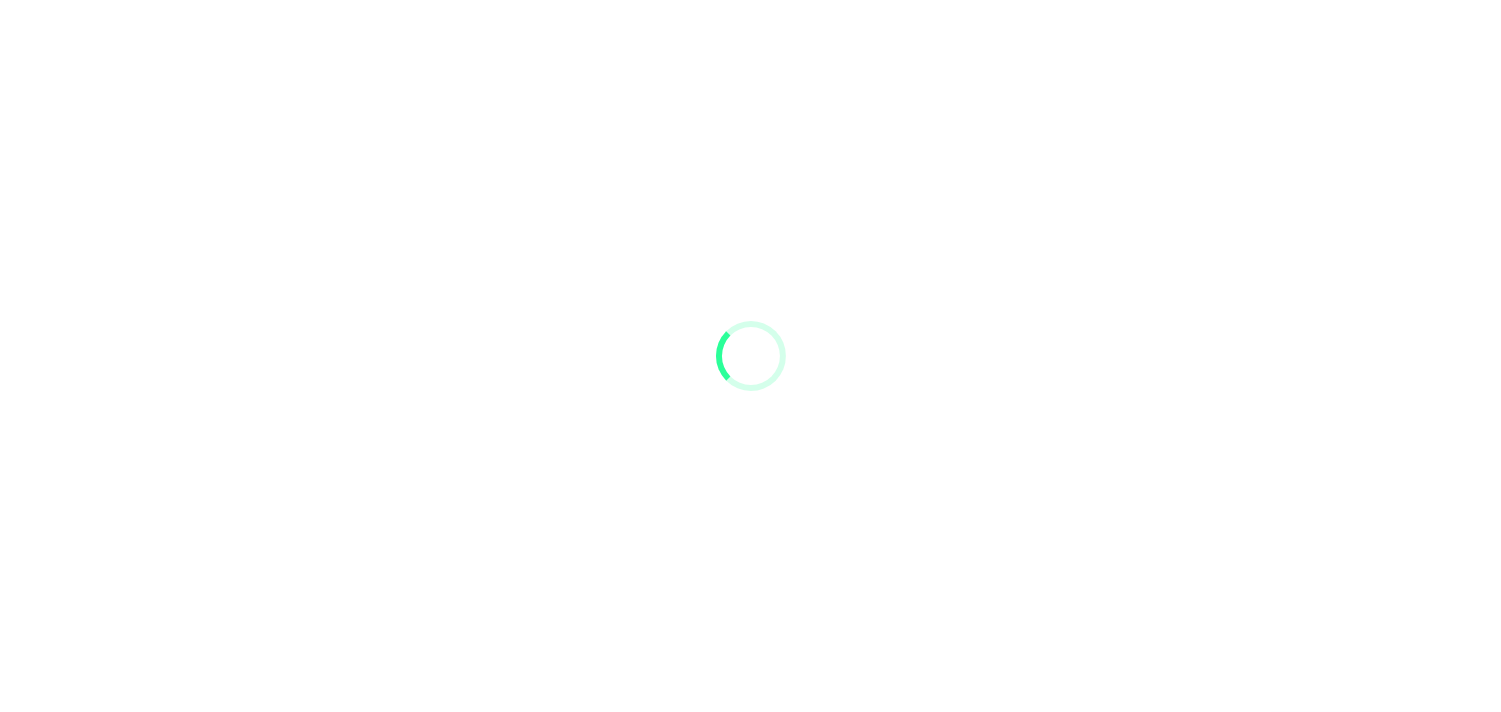 scroll, scrollTop: 0, scrollLeft: 0, axis: both 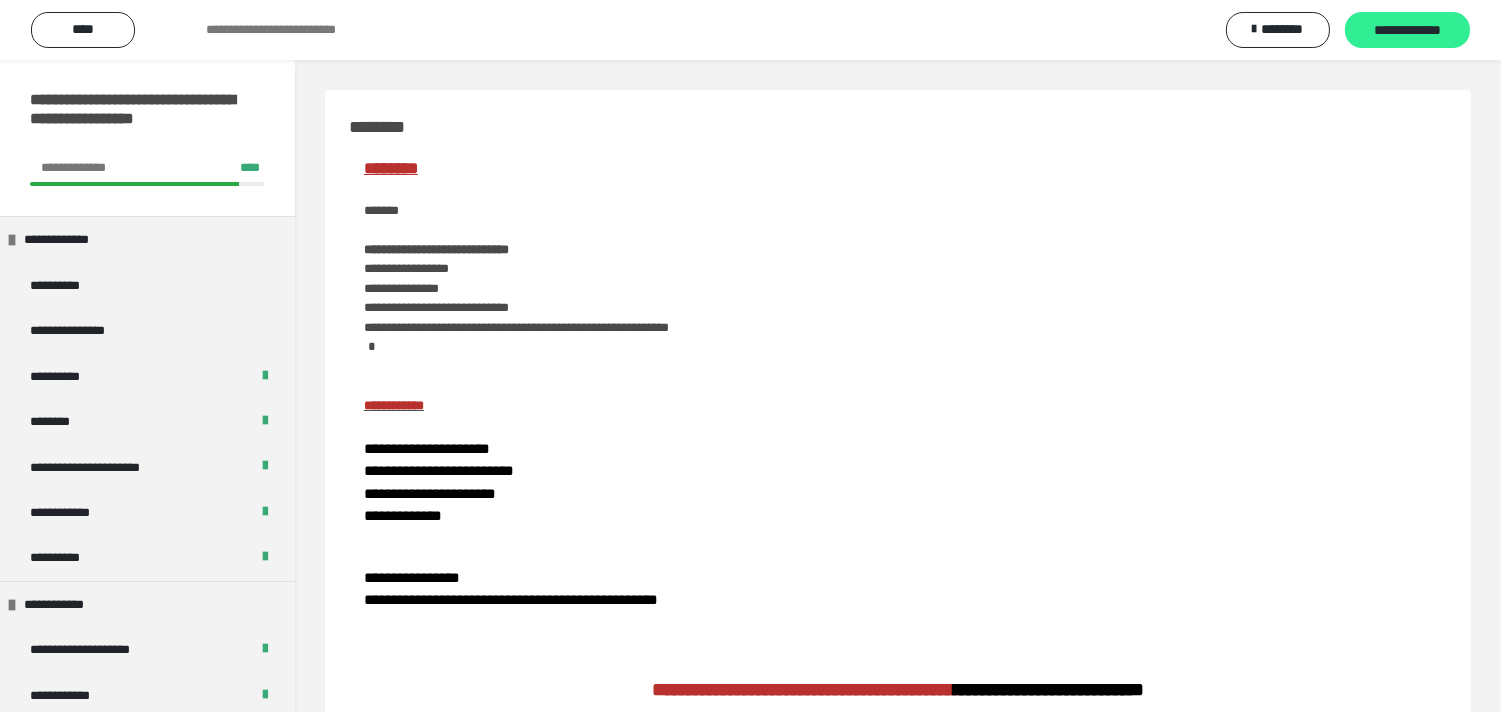 click on "**********" at bounding box center (1407, 30) 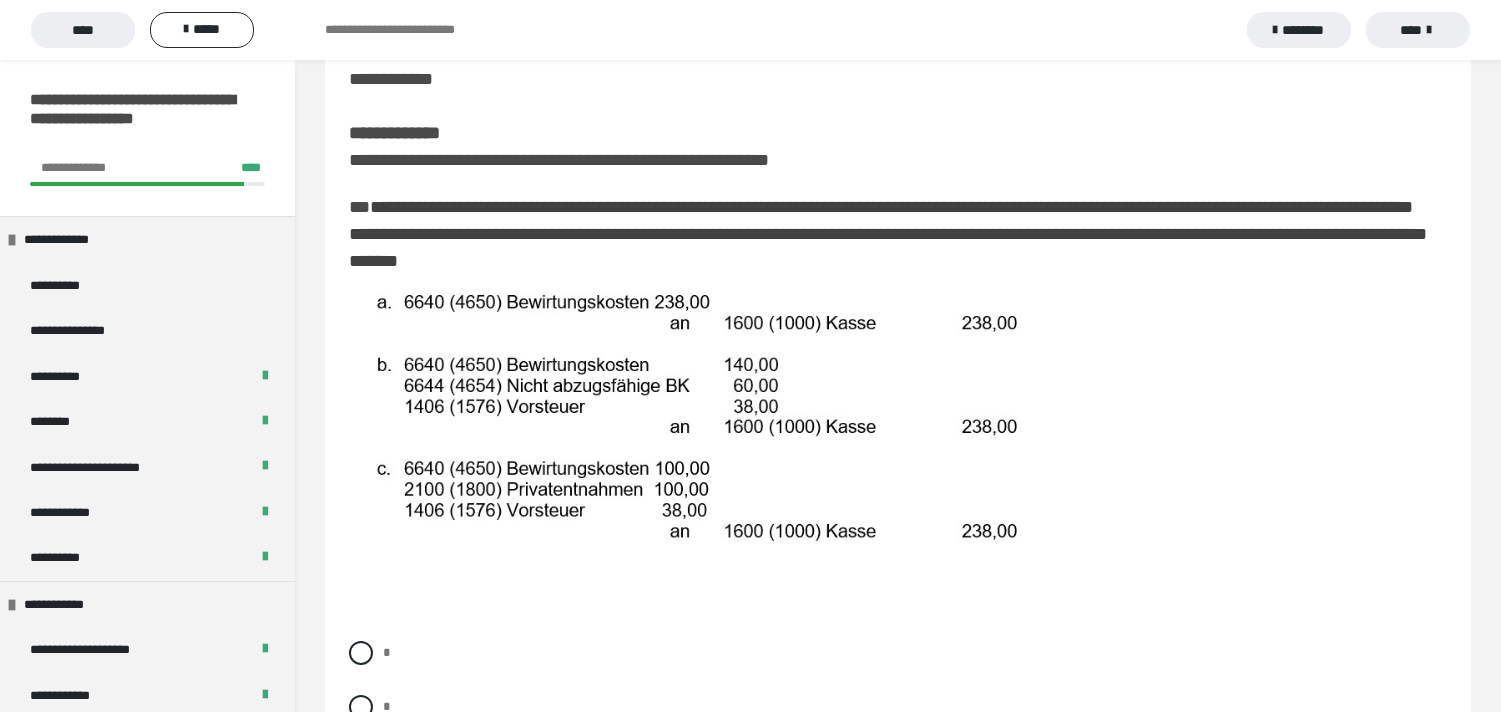 scroll, scrollTop: 222, scrollLeft: 0, axis: vertical 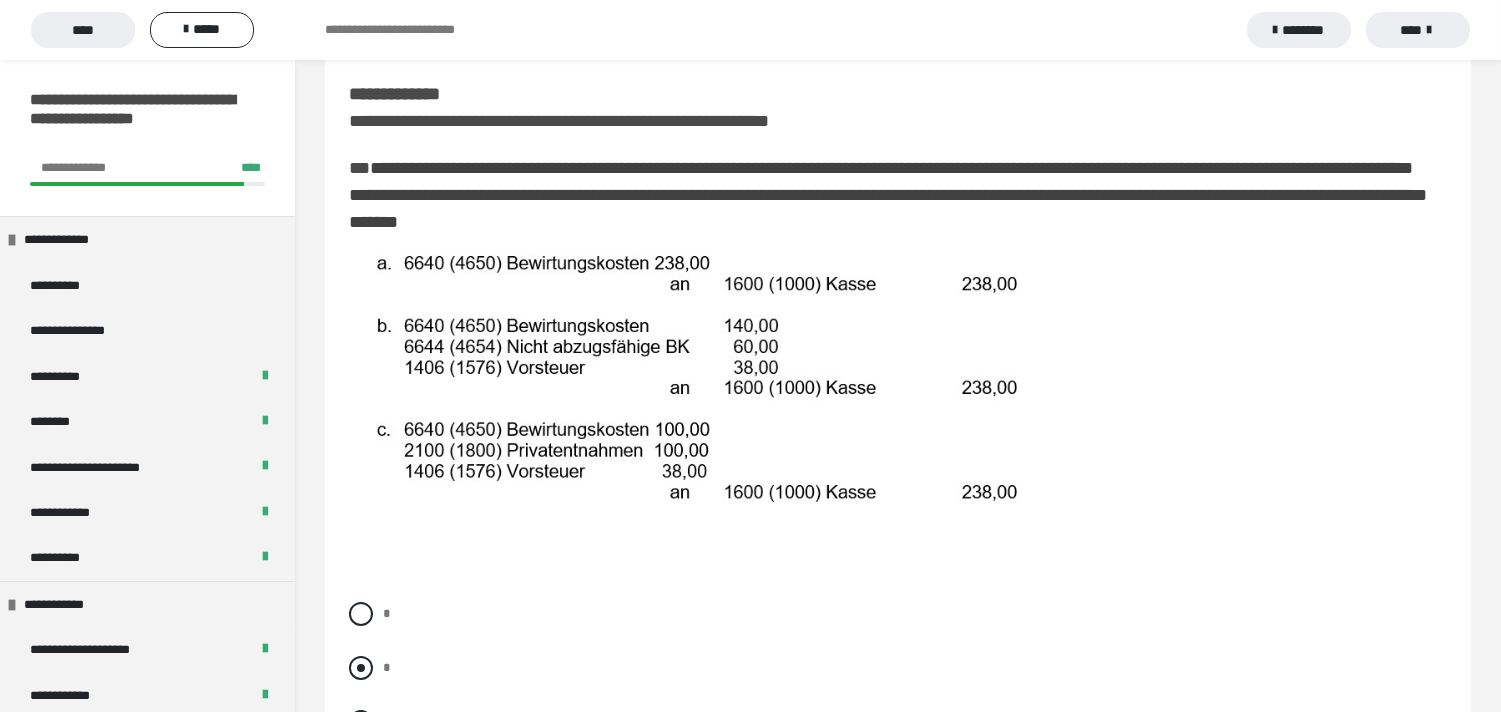 click at bounding box center [361, 668] 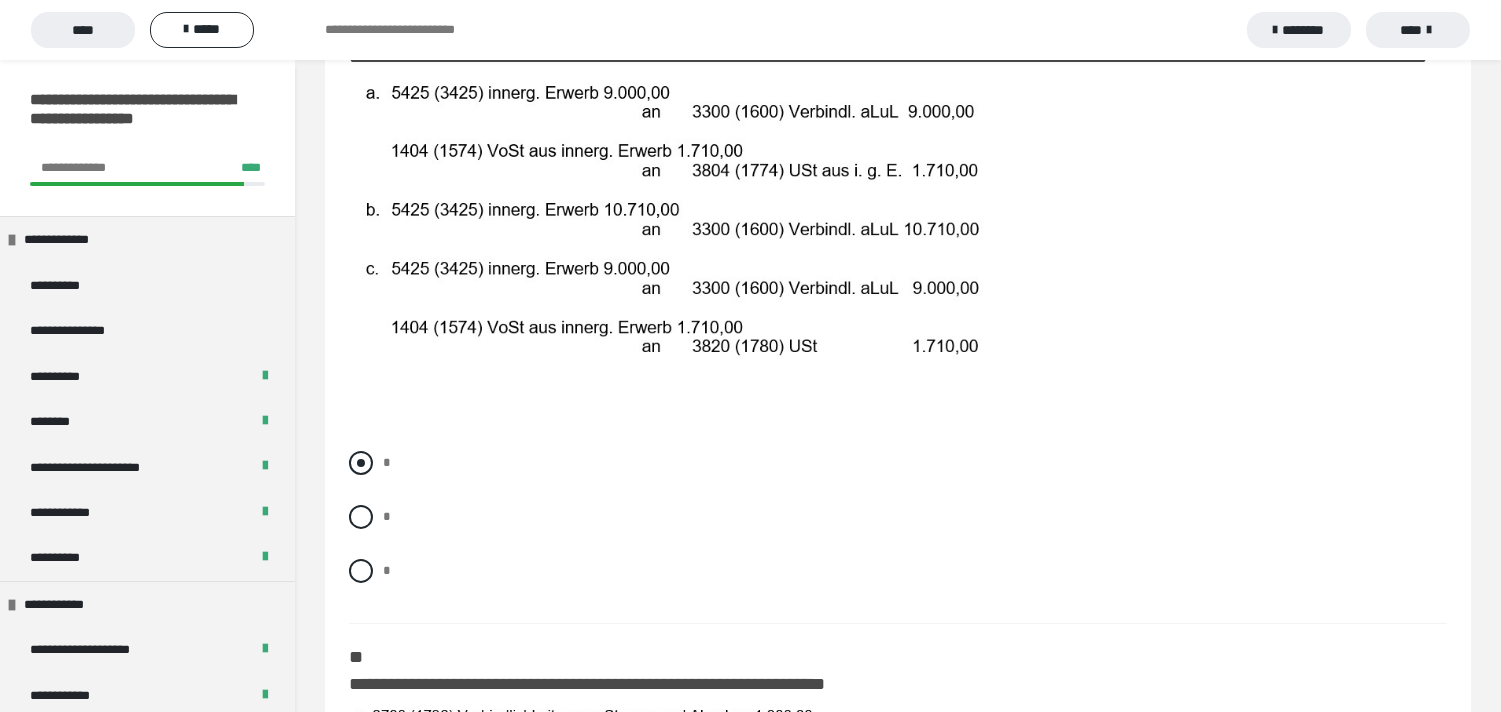 scroll, scrollTop: 888, scrollLeft: 0, axis: vertical 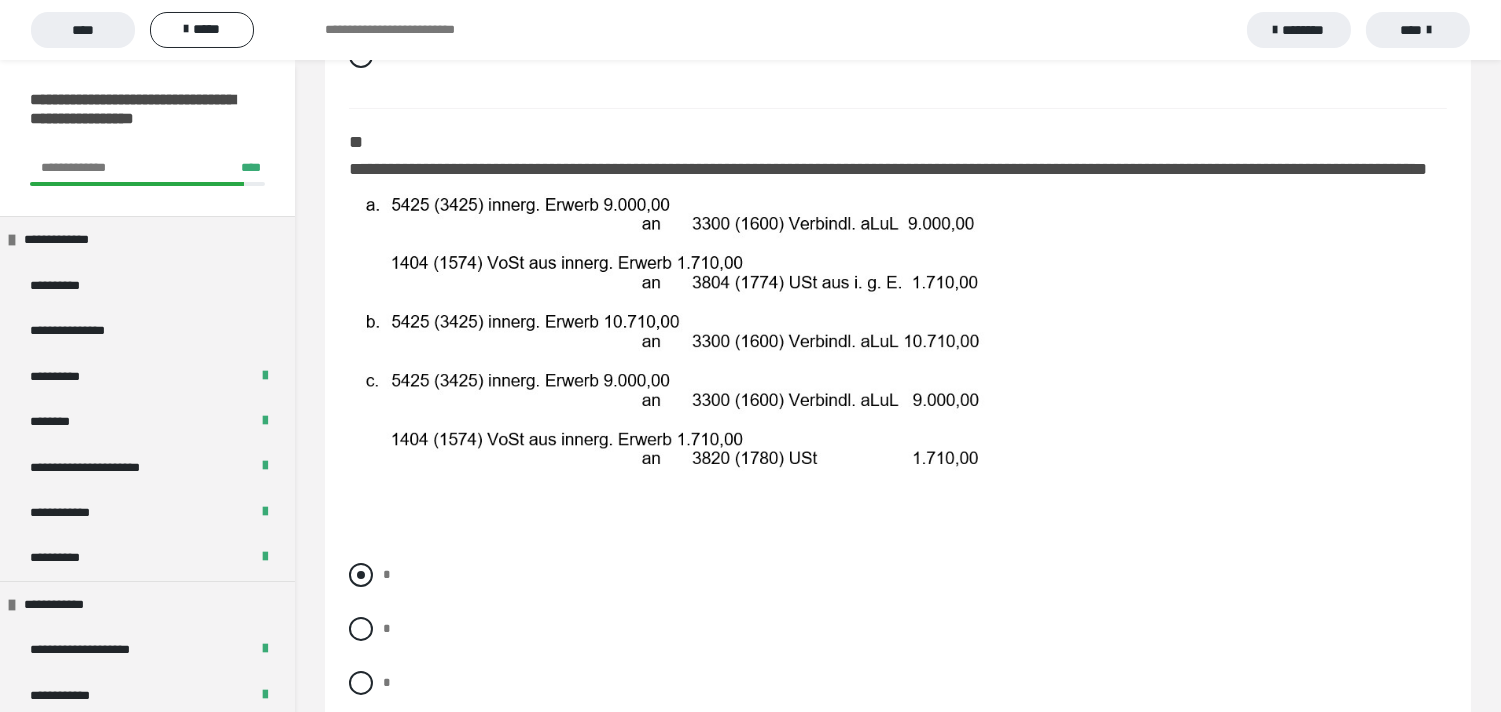 click on "*" at bounding box center (898, 575) 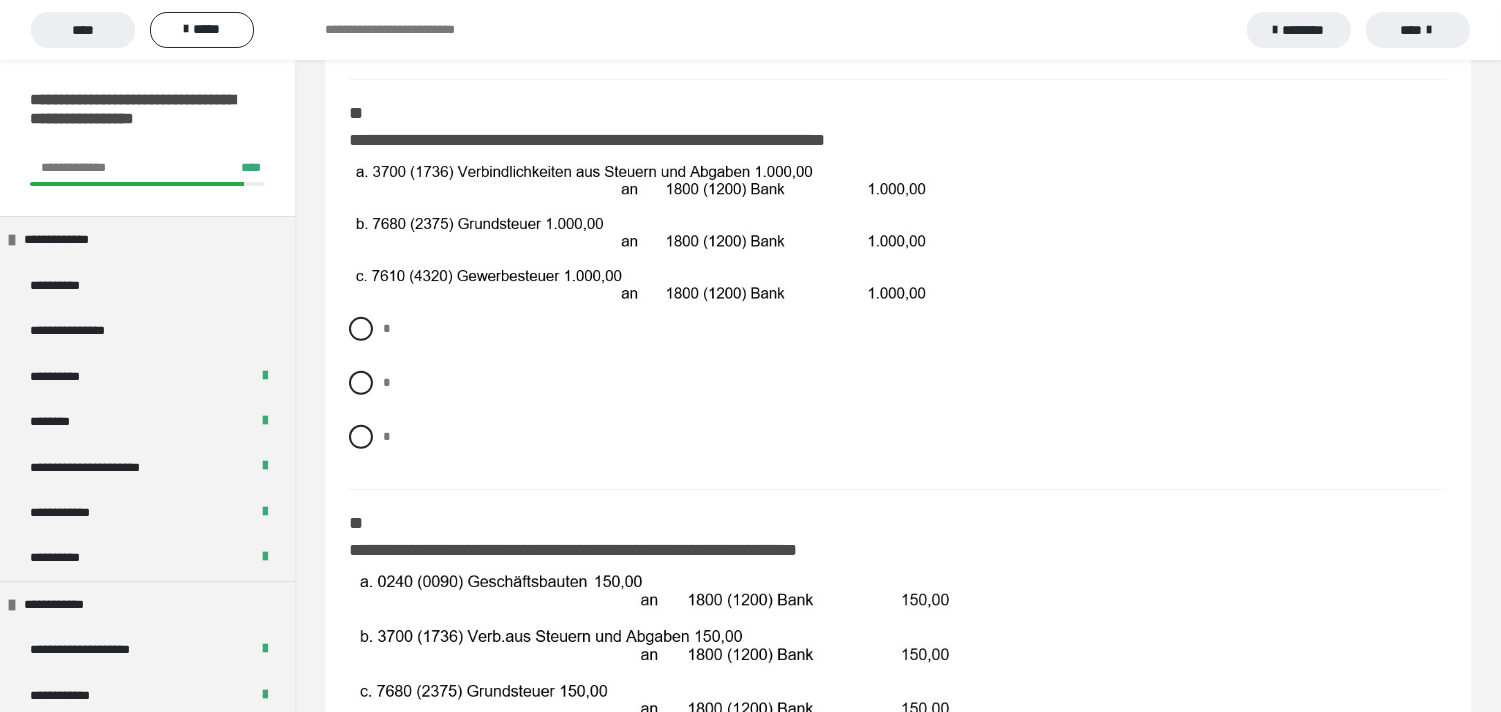 scroll, scrollTop: 1555, scrollLeft: 0, axis: vertical 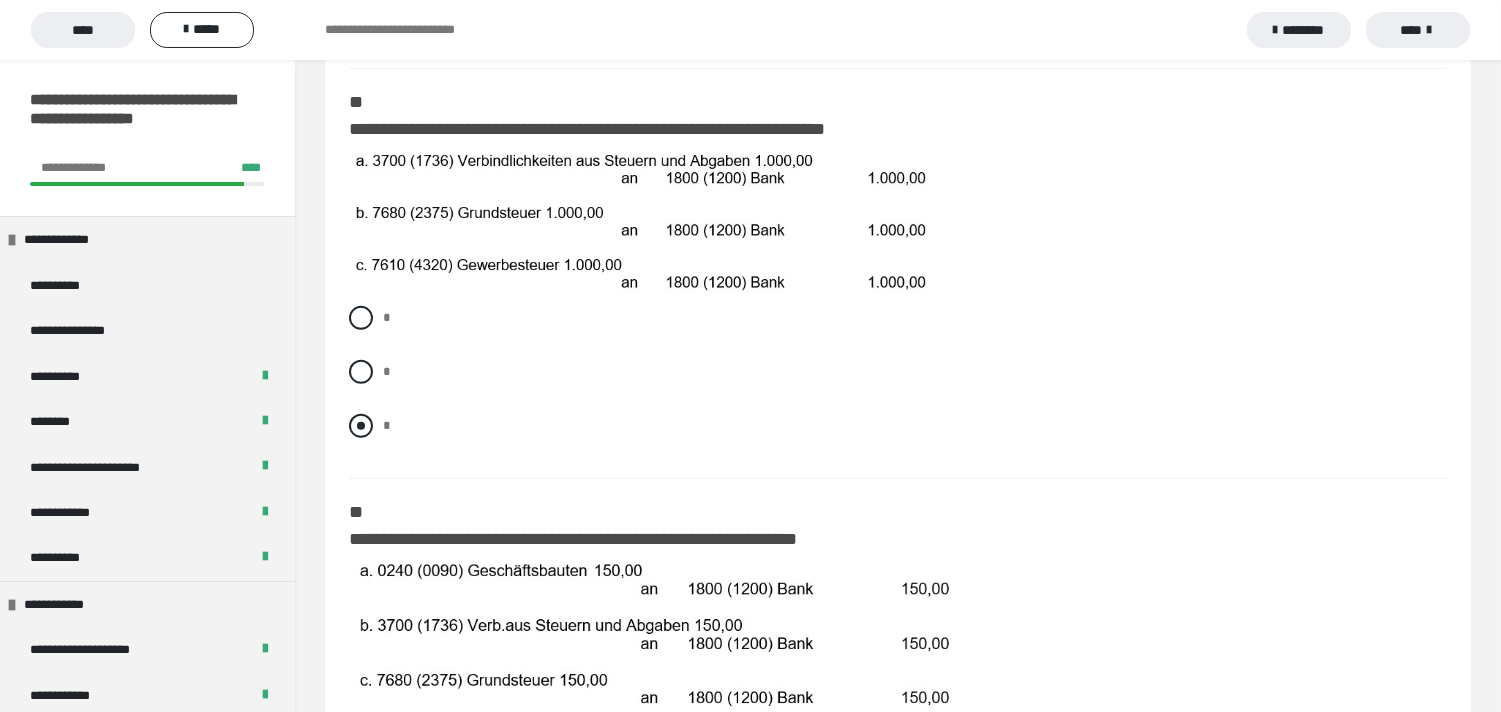 click at bounding box center [361, 426] 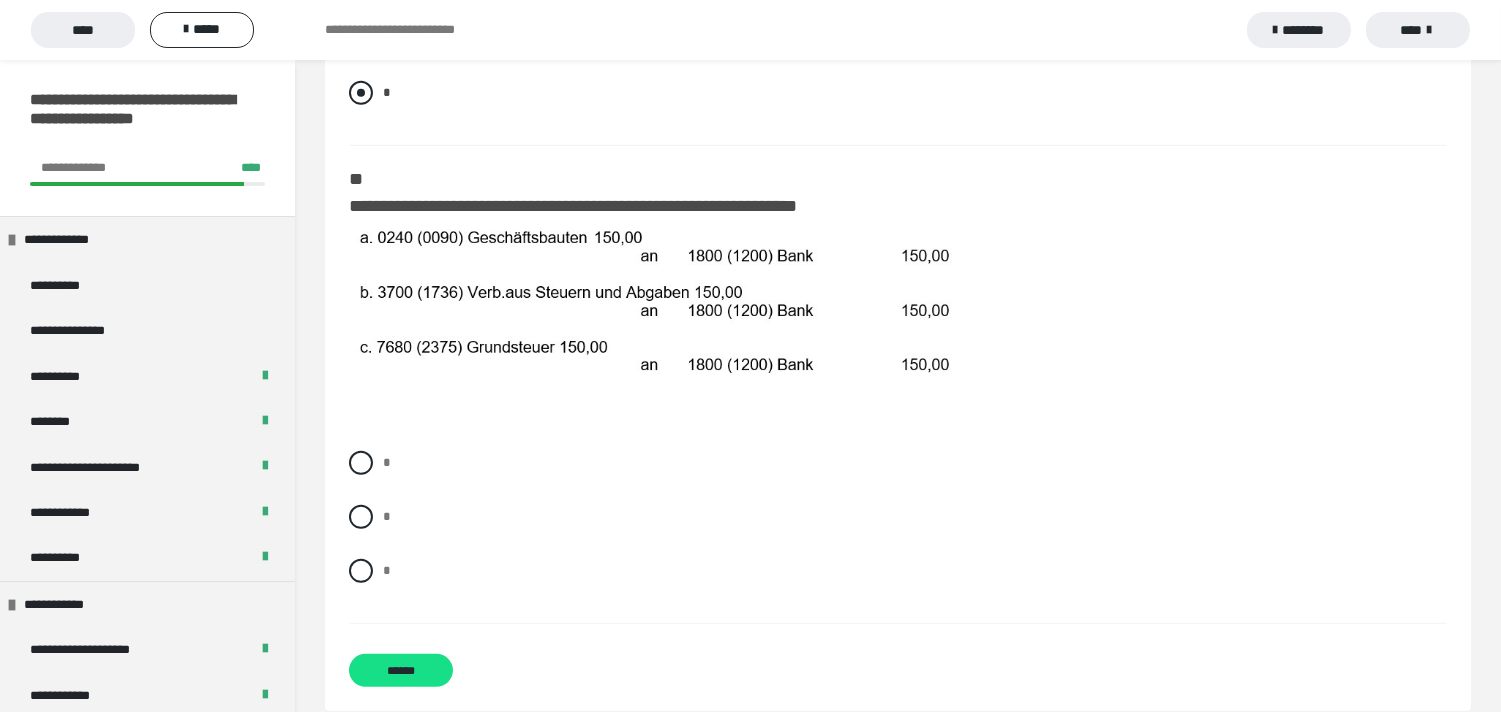 scroll, scrollTop: 1922, scrollLeft: 0, axis: vertical 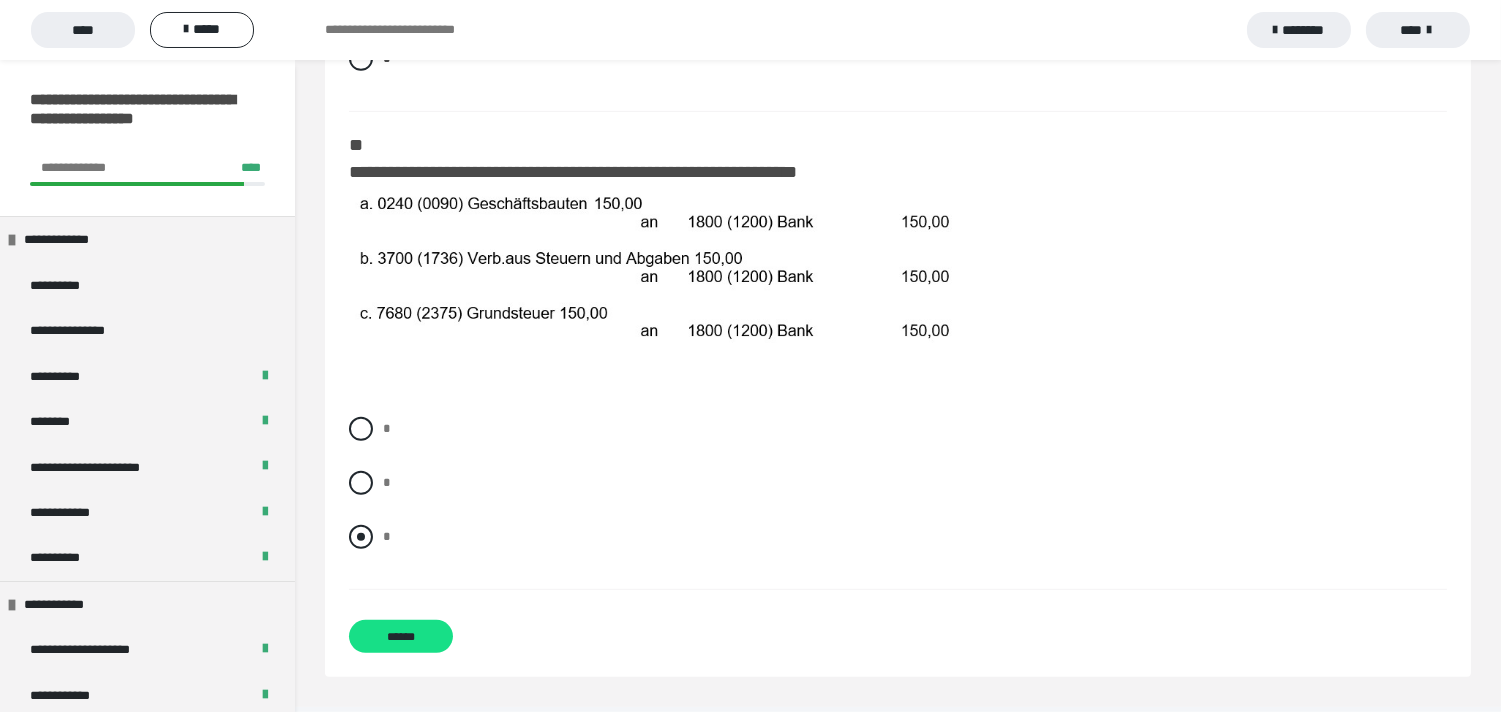 click at bounding box center [361, 537] 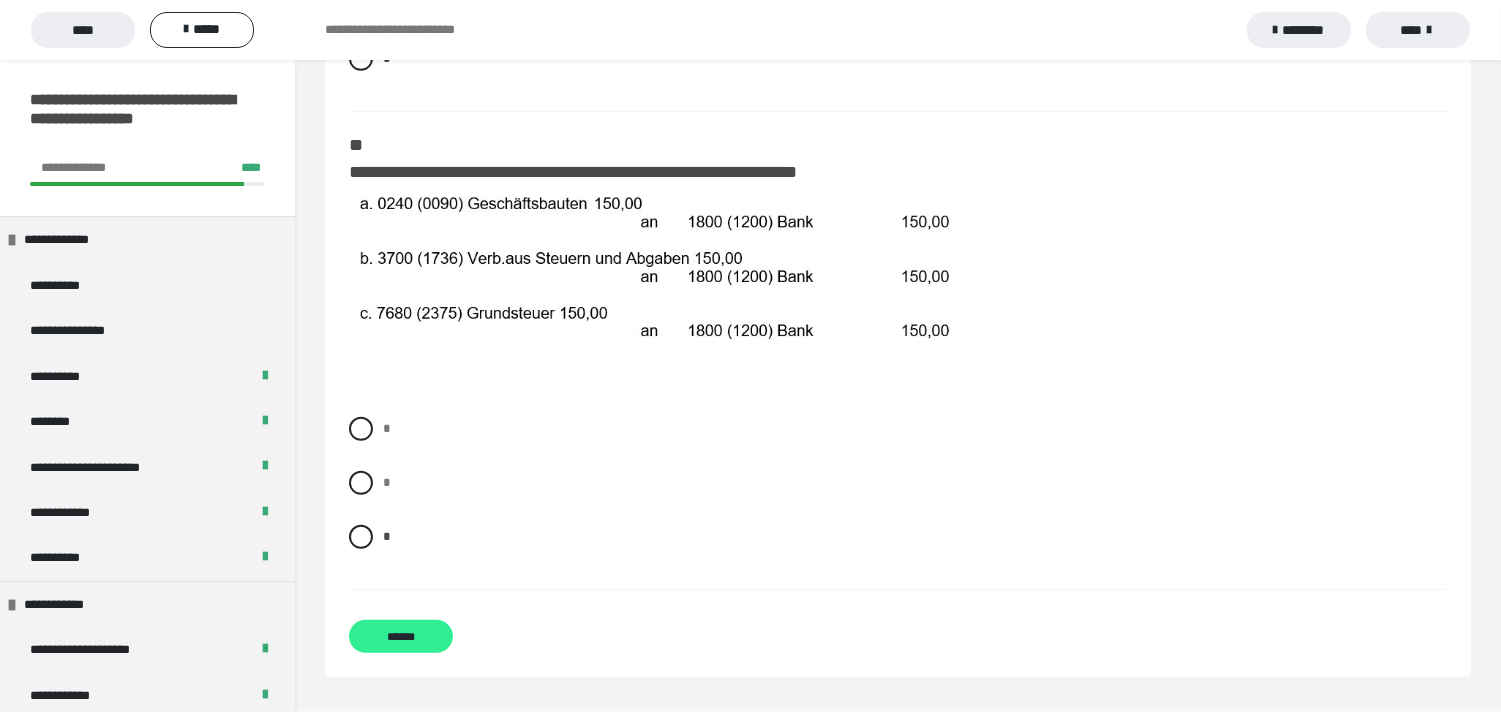 click on "******" at bounding box center [401, 636] 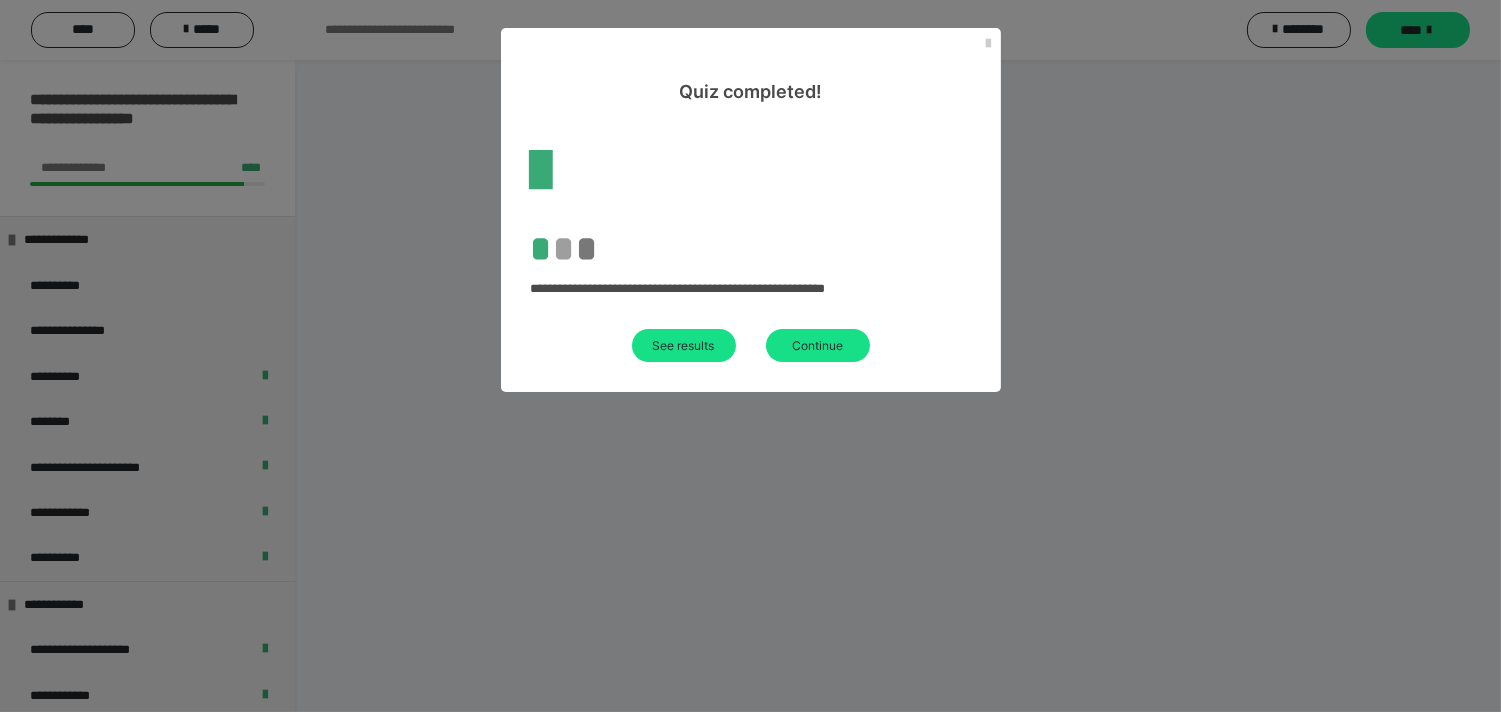 scroll, scrollTop: 60, scrollLeft: 0, axis: vertical 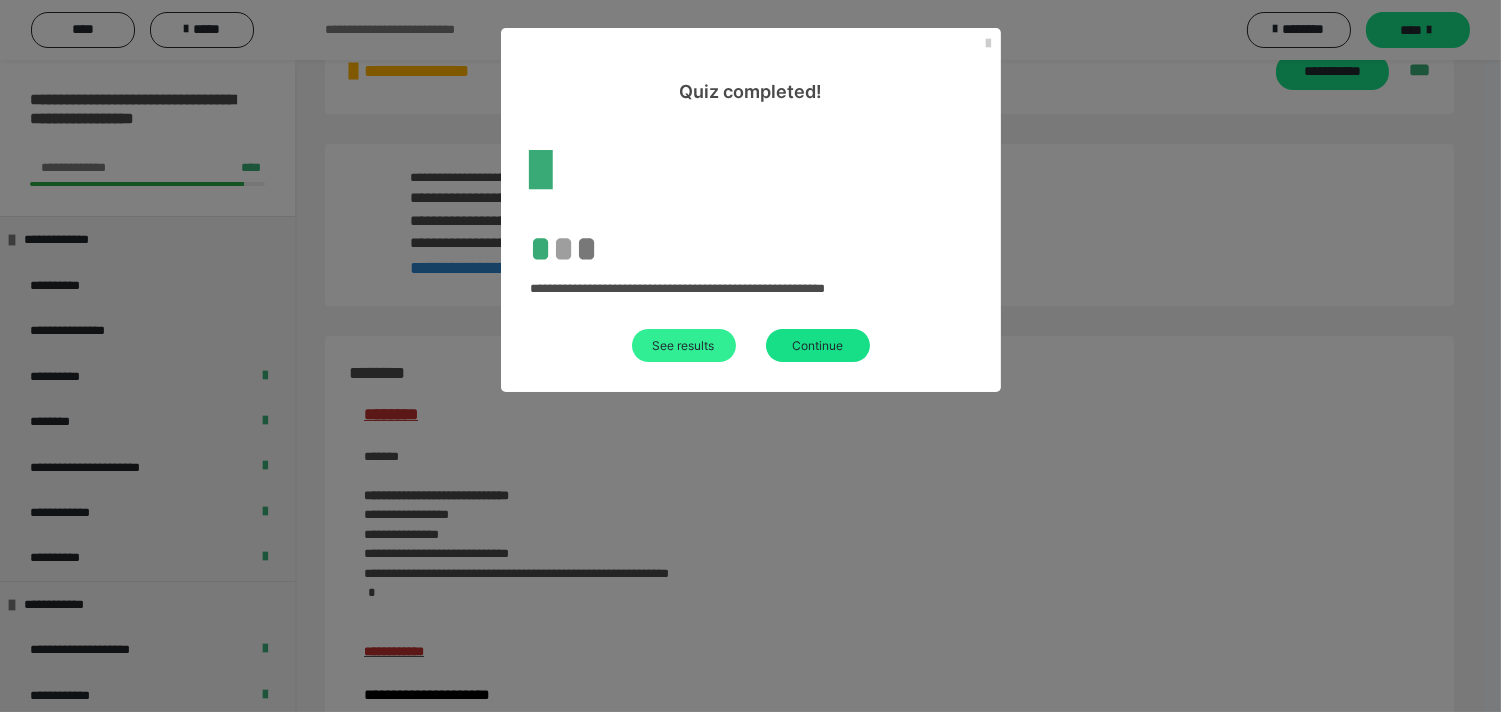 click on "See results" at bounding box center [684, 345] 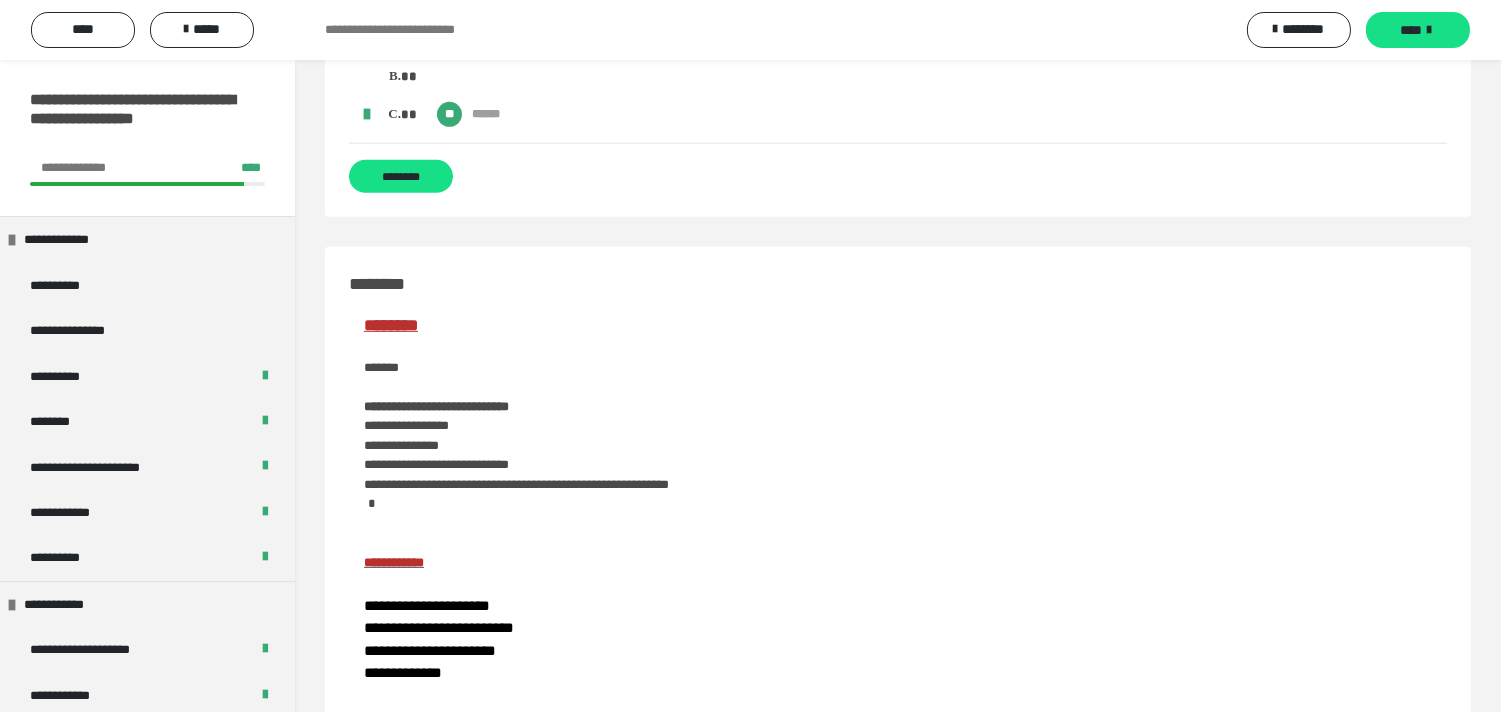 scroll, scrollTop: 2000, scrollLeft: 0, axis: vertical 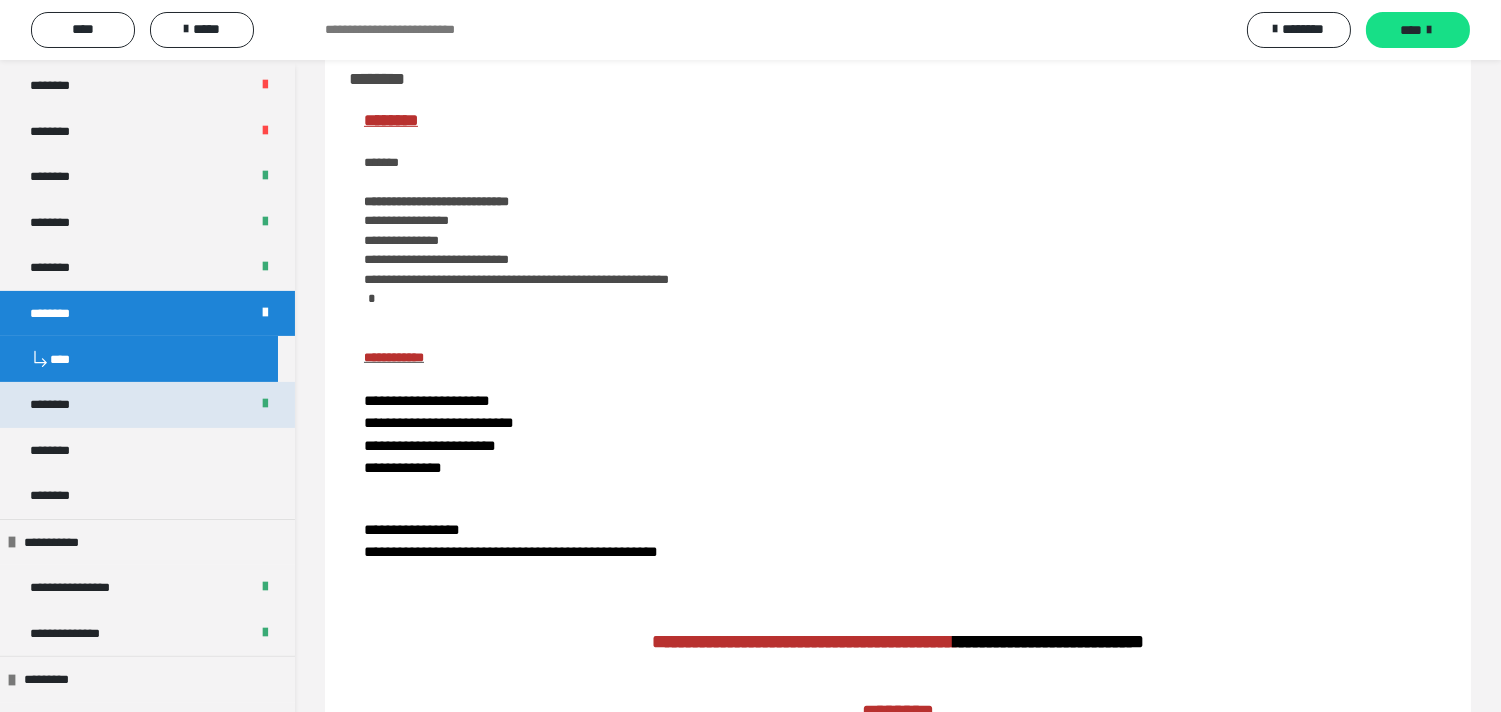 click on "********" at bounding box center [147, 404] 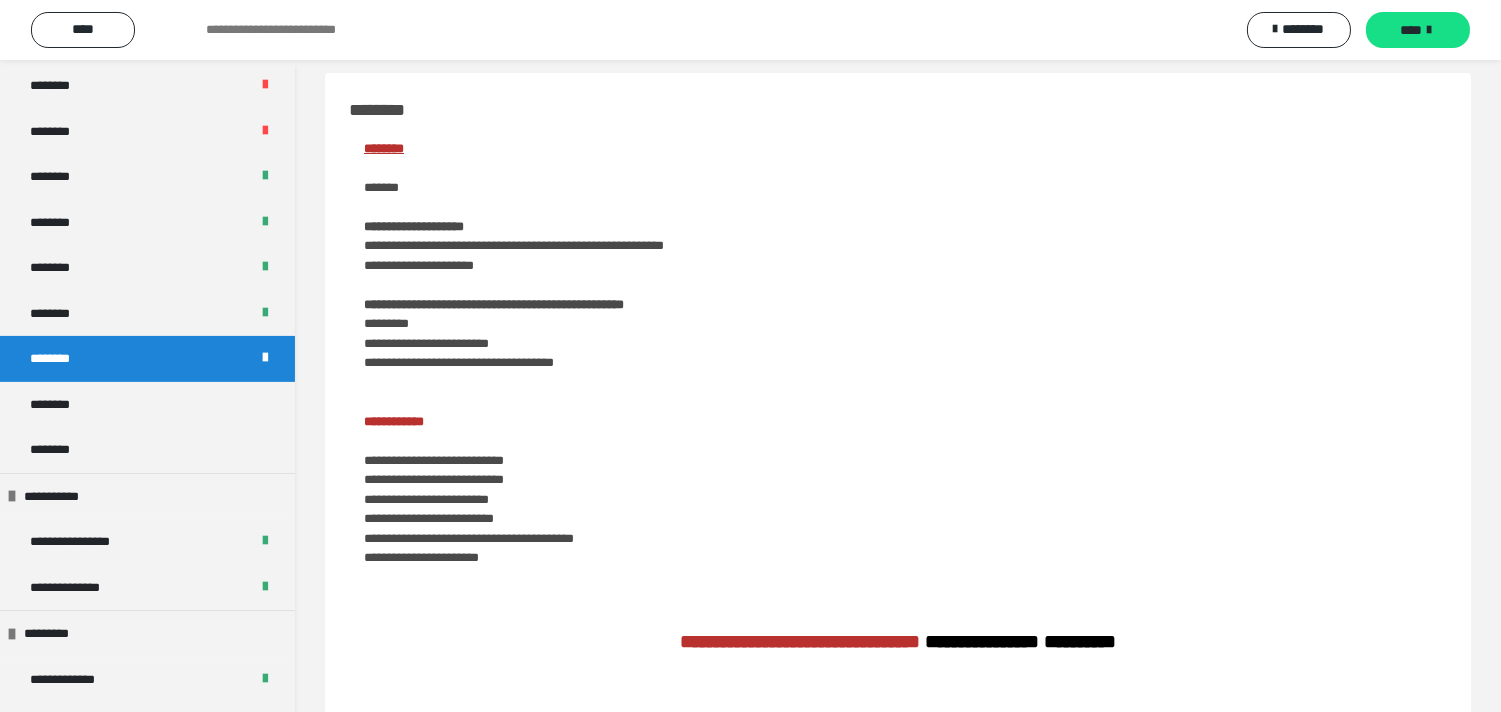 scroll, scrollTop: 0, scrollLeft: 0, axis: both 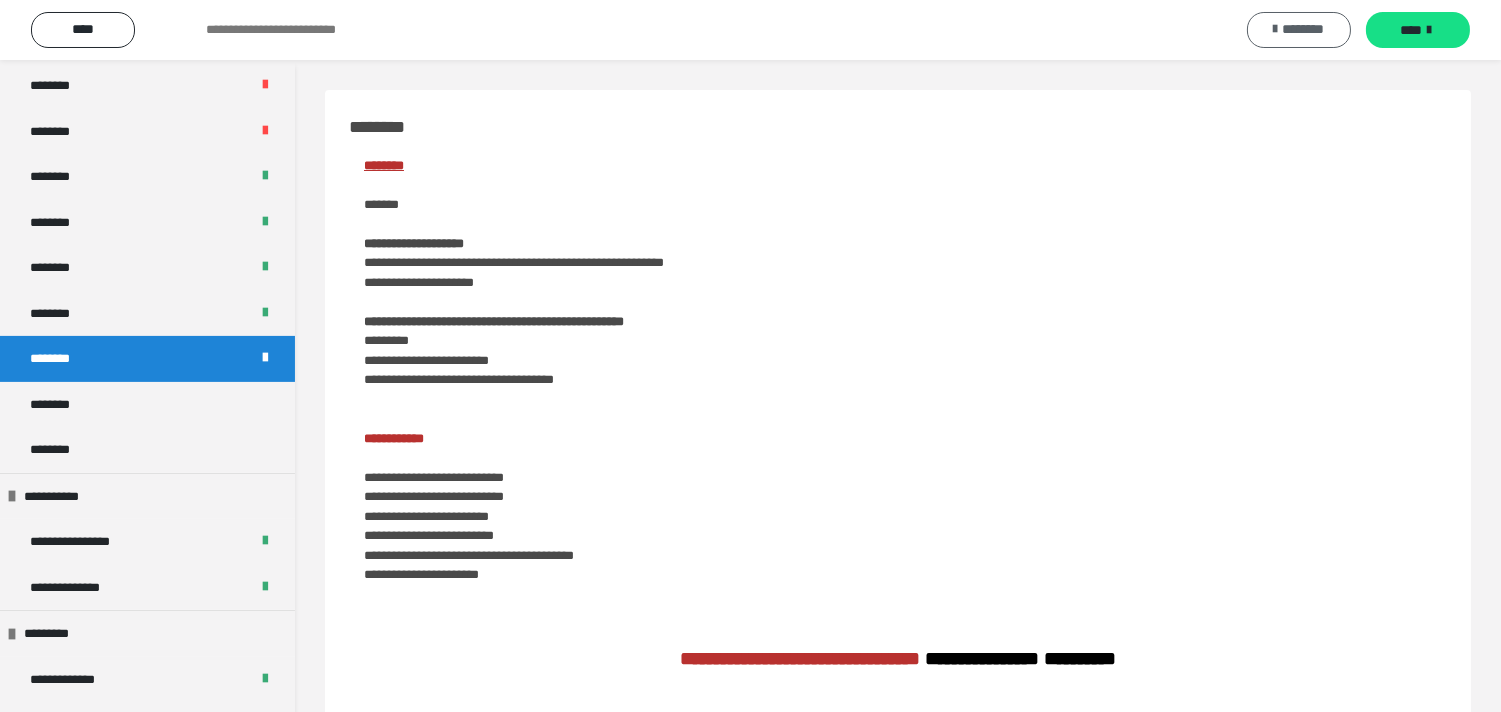click on "********" at bounding box center [1304, 29] 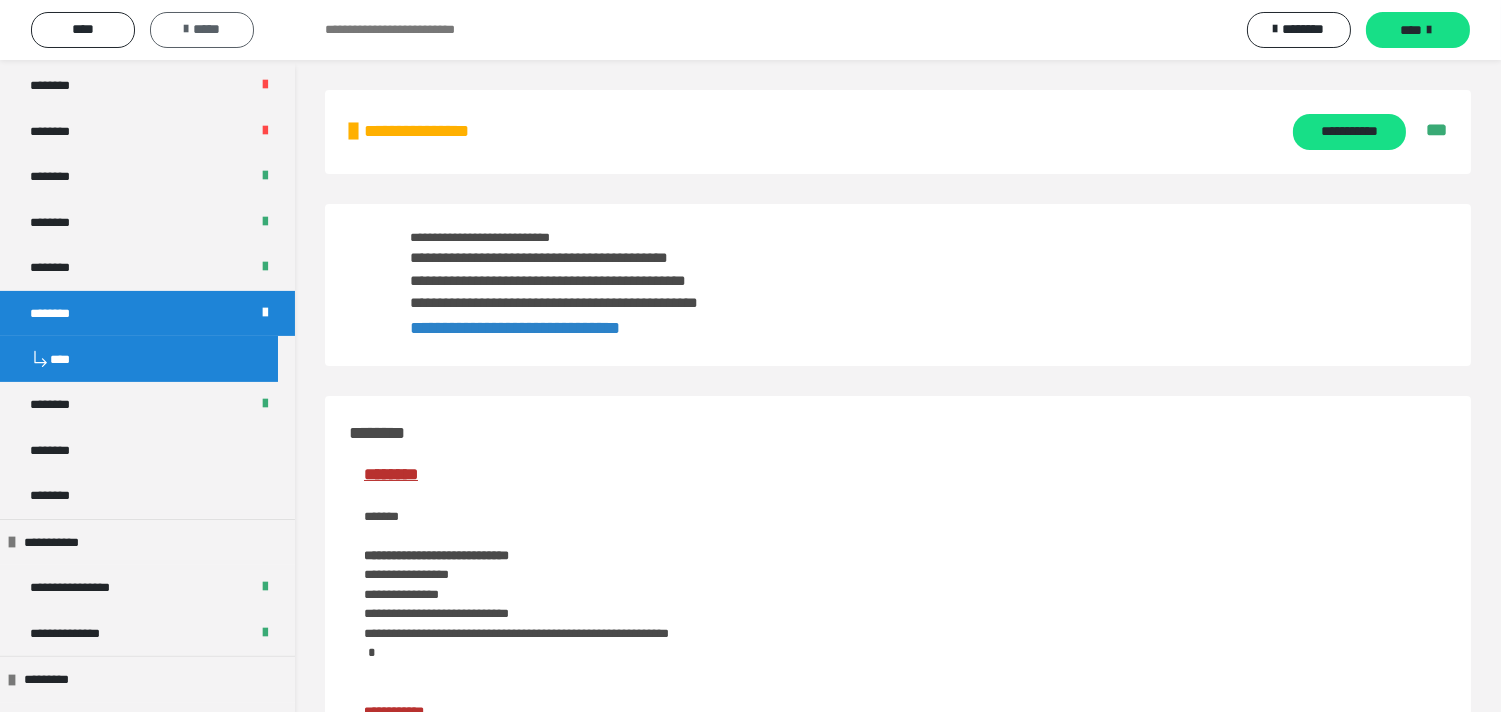 click on "*****" at bounding box center (202, 30) 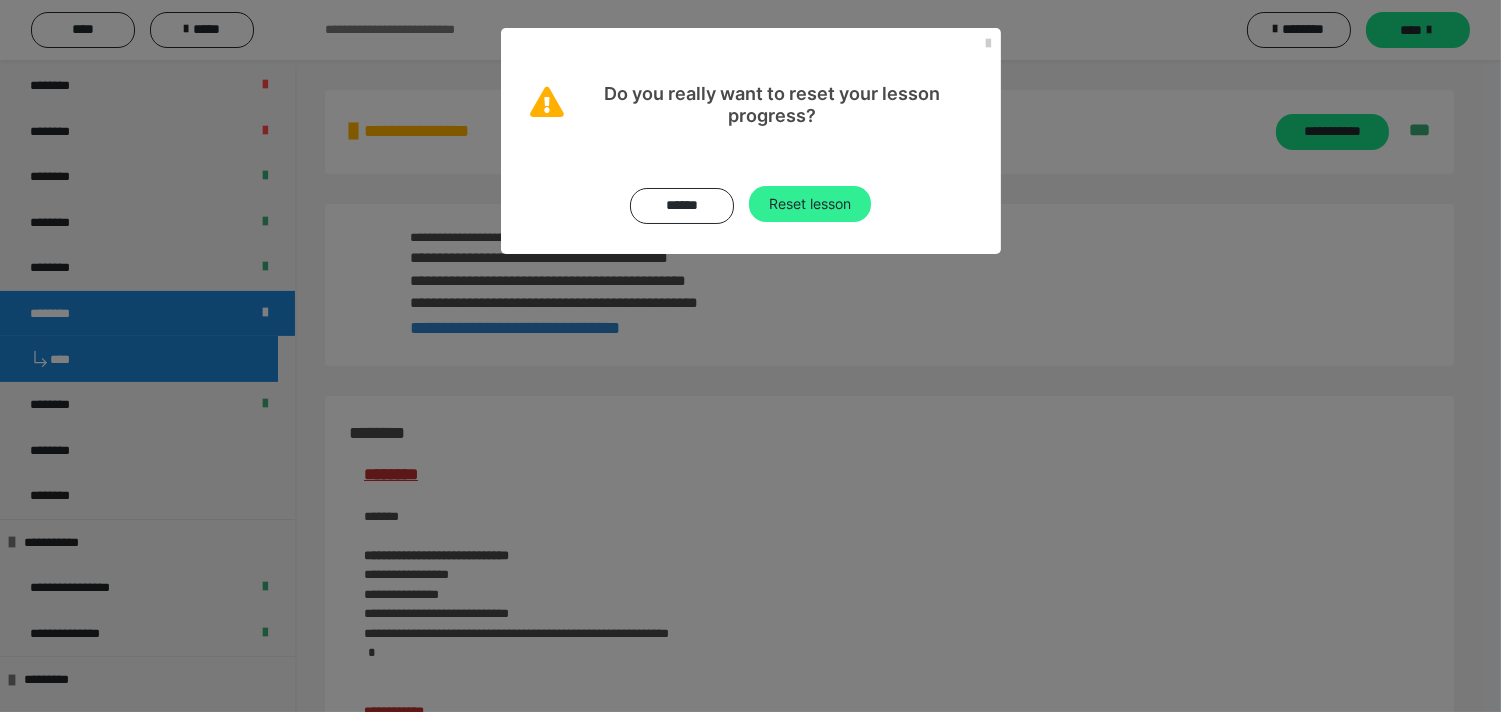 click on "Reset lesson" at bounding box center [810, 204] 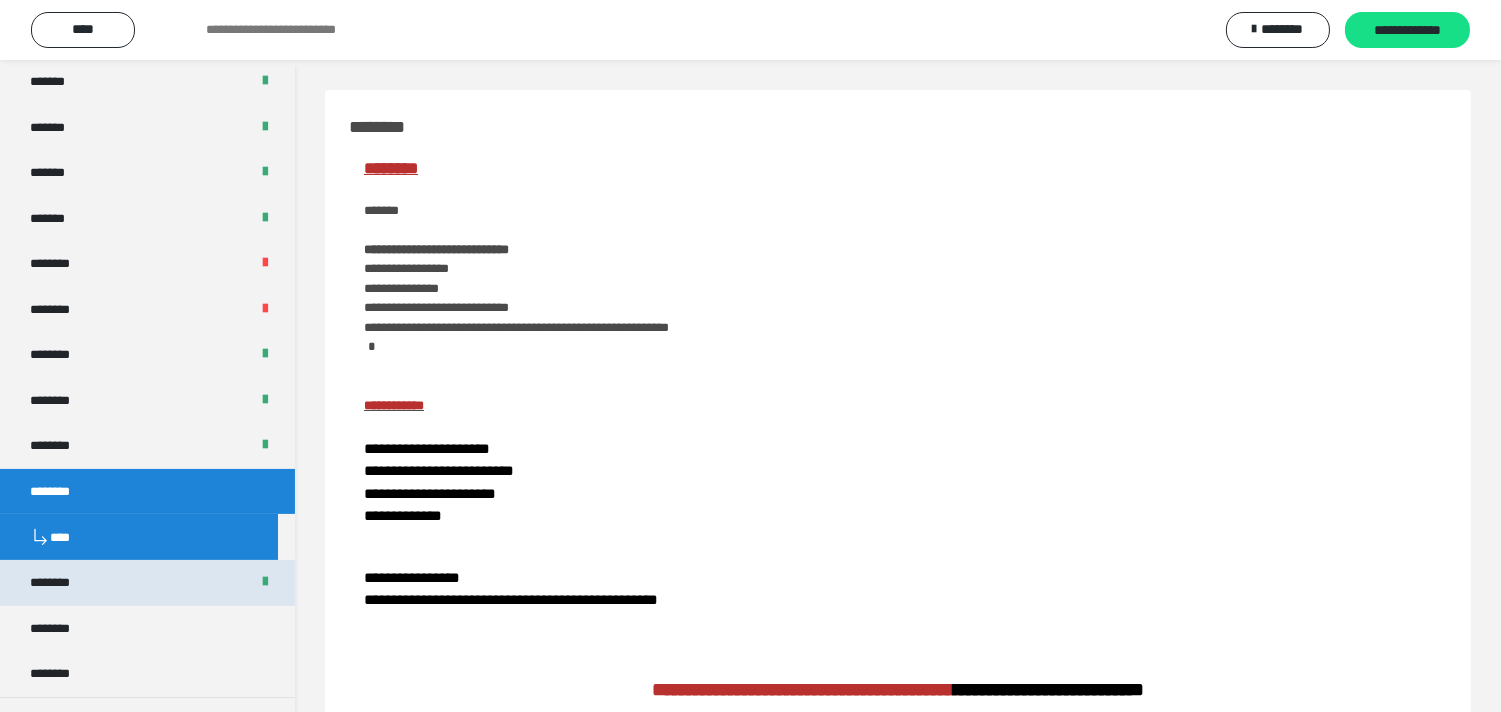 scroll, scrollTop: 1111, scrollLeft: 0, axis: vertical 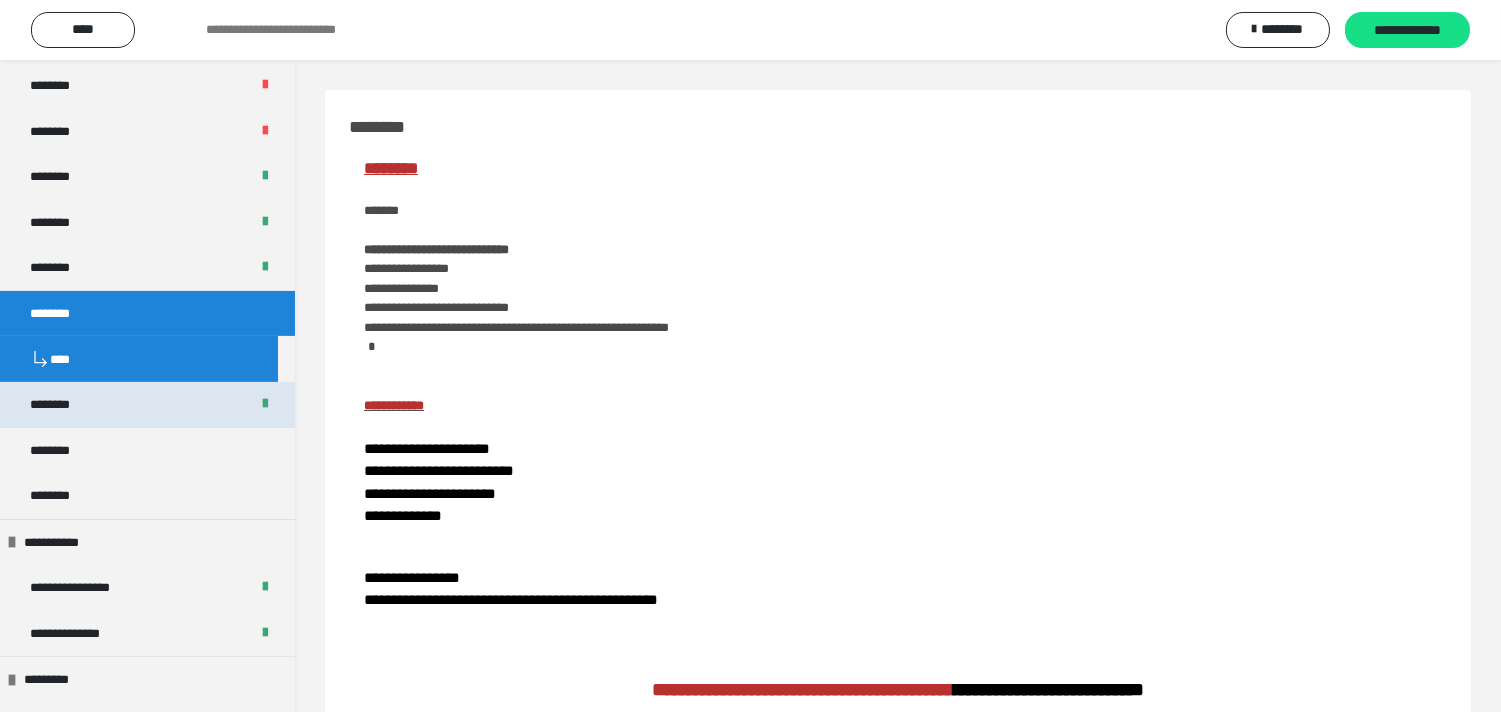 click on "********" at bounding box center (147, 404) 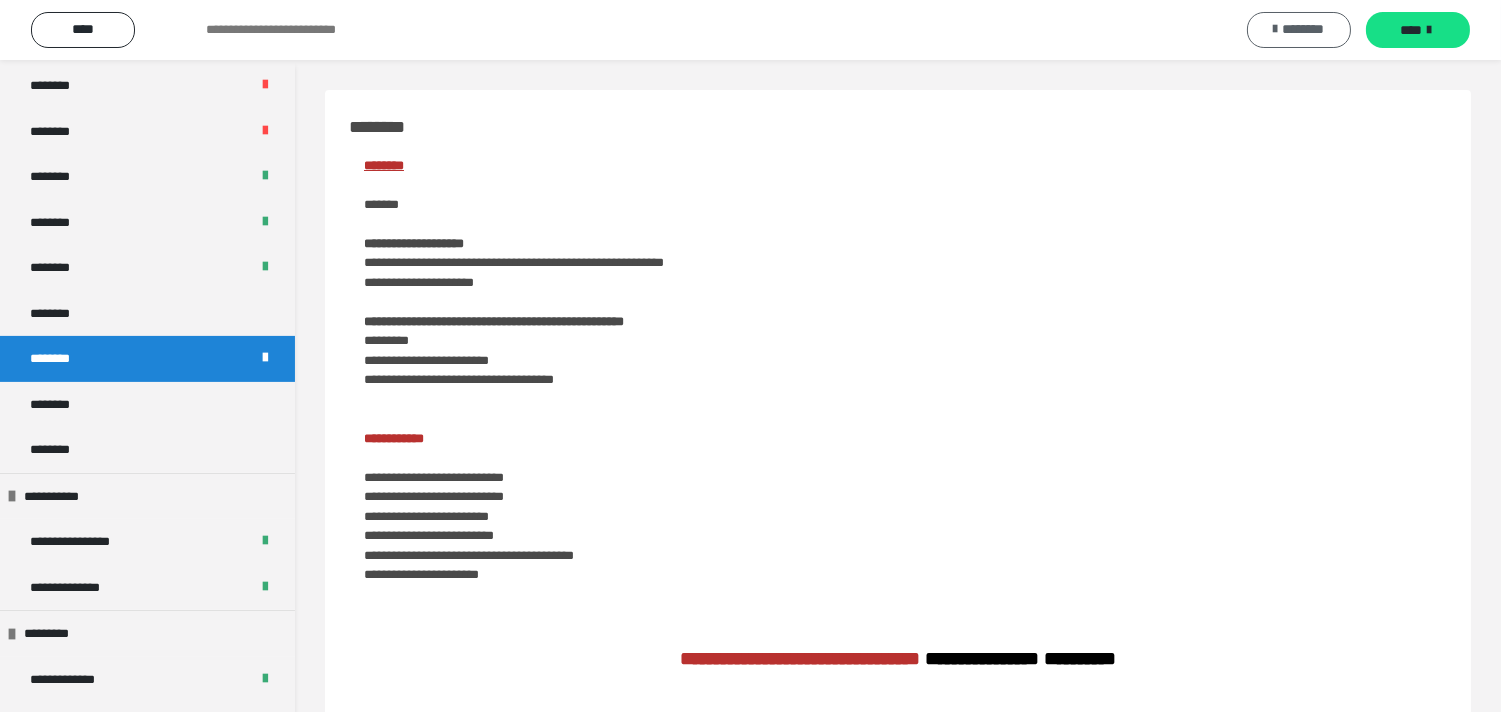 click on "********" at bounding box center (1304, 29) 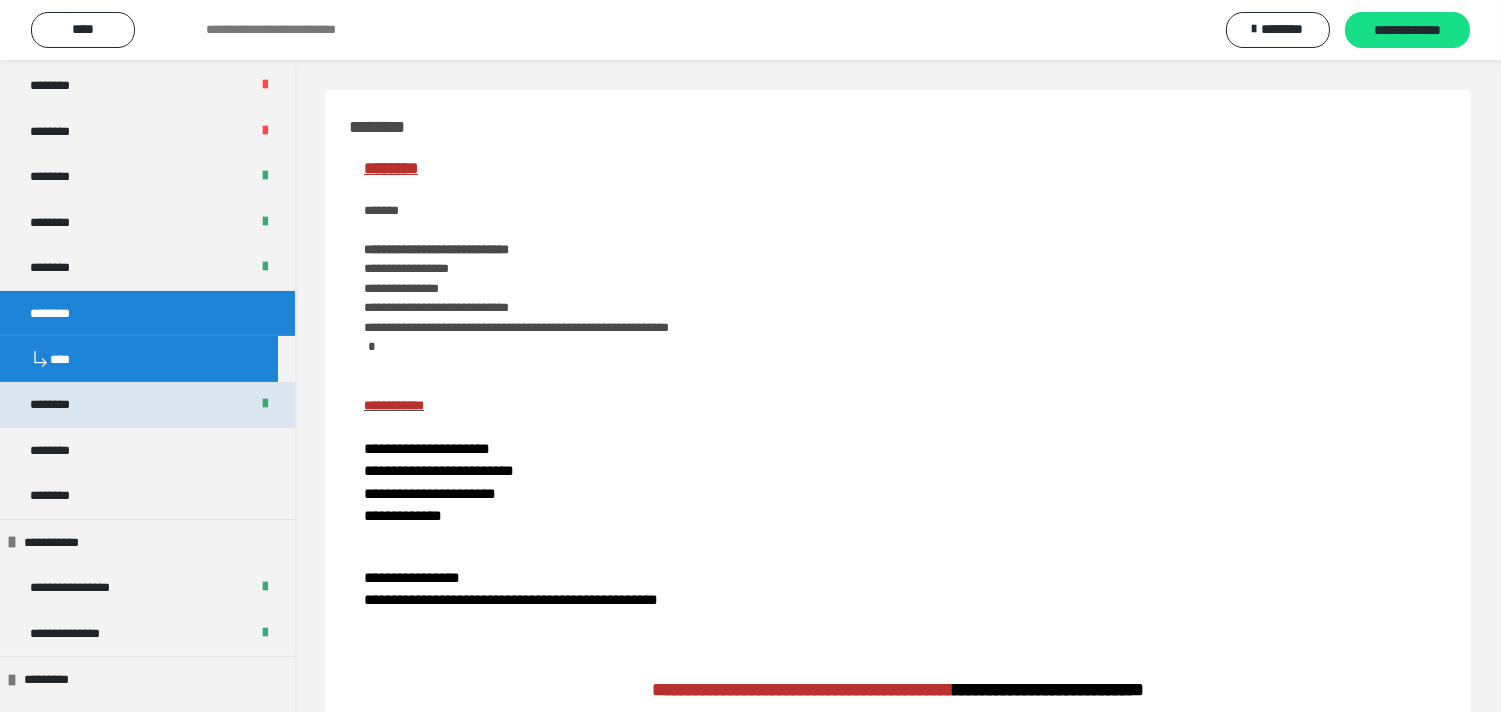 click at bounding box center [265, 404] 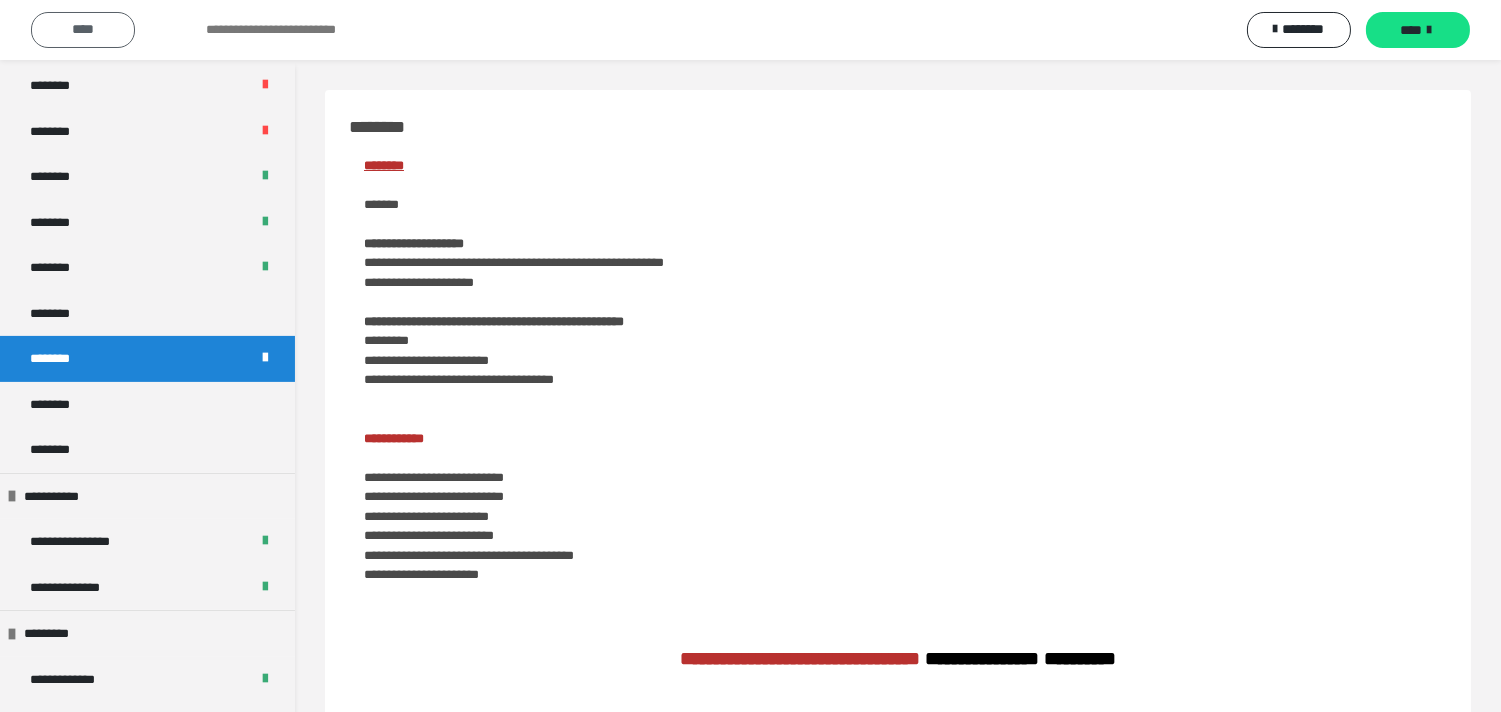 scroll, scrollTop: 555, scrollLeft: 0, axis: vertical 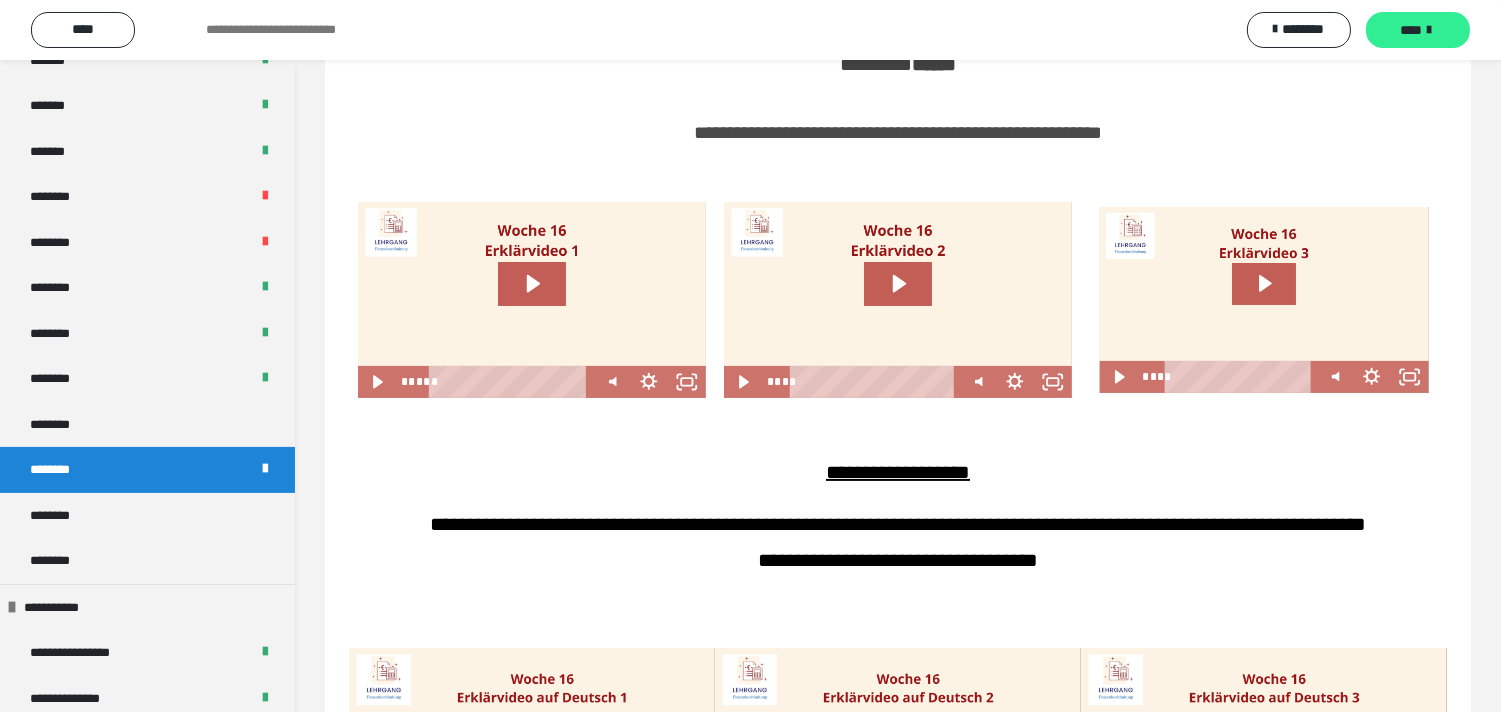 click on "****" at bounding box center (1411, 30) 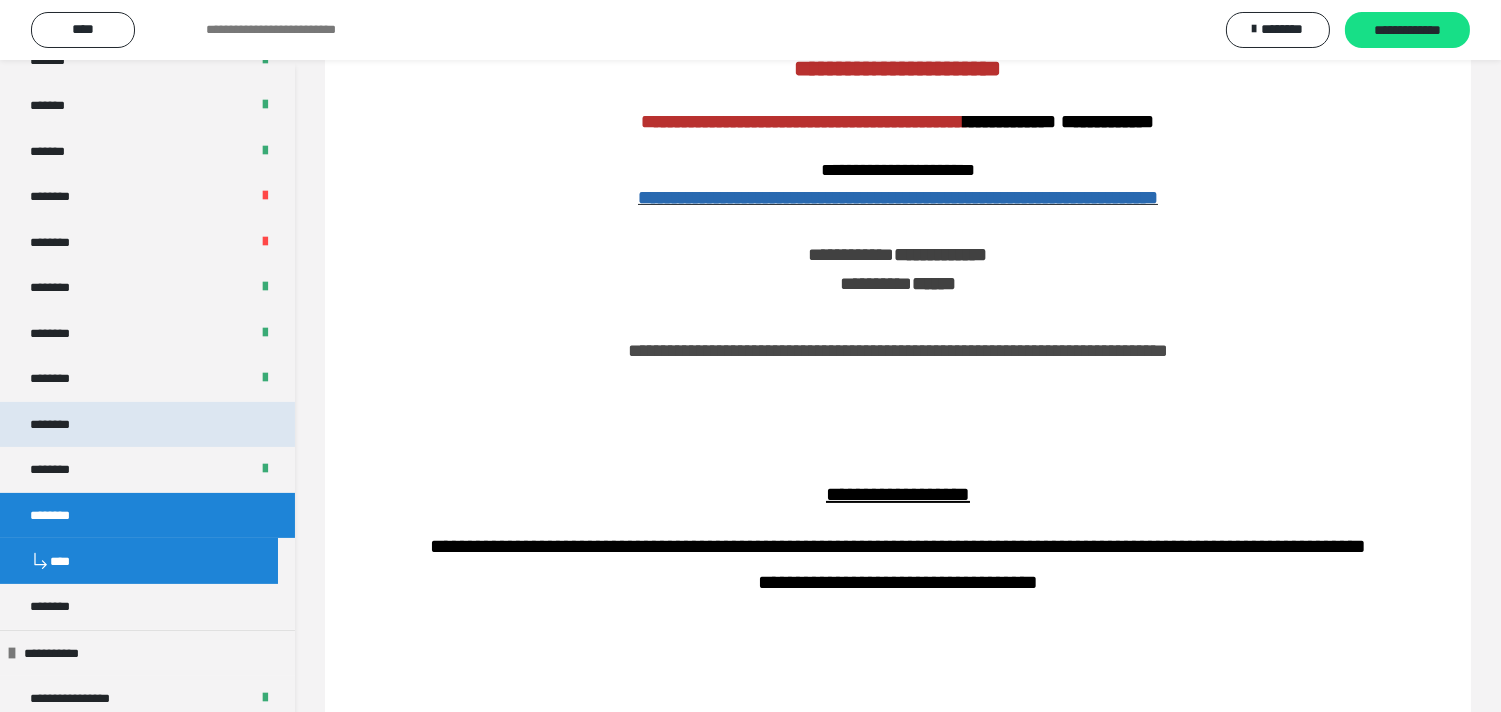click on "********" at bounding box center (147, 424) 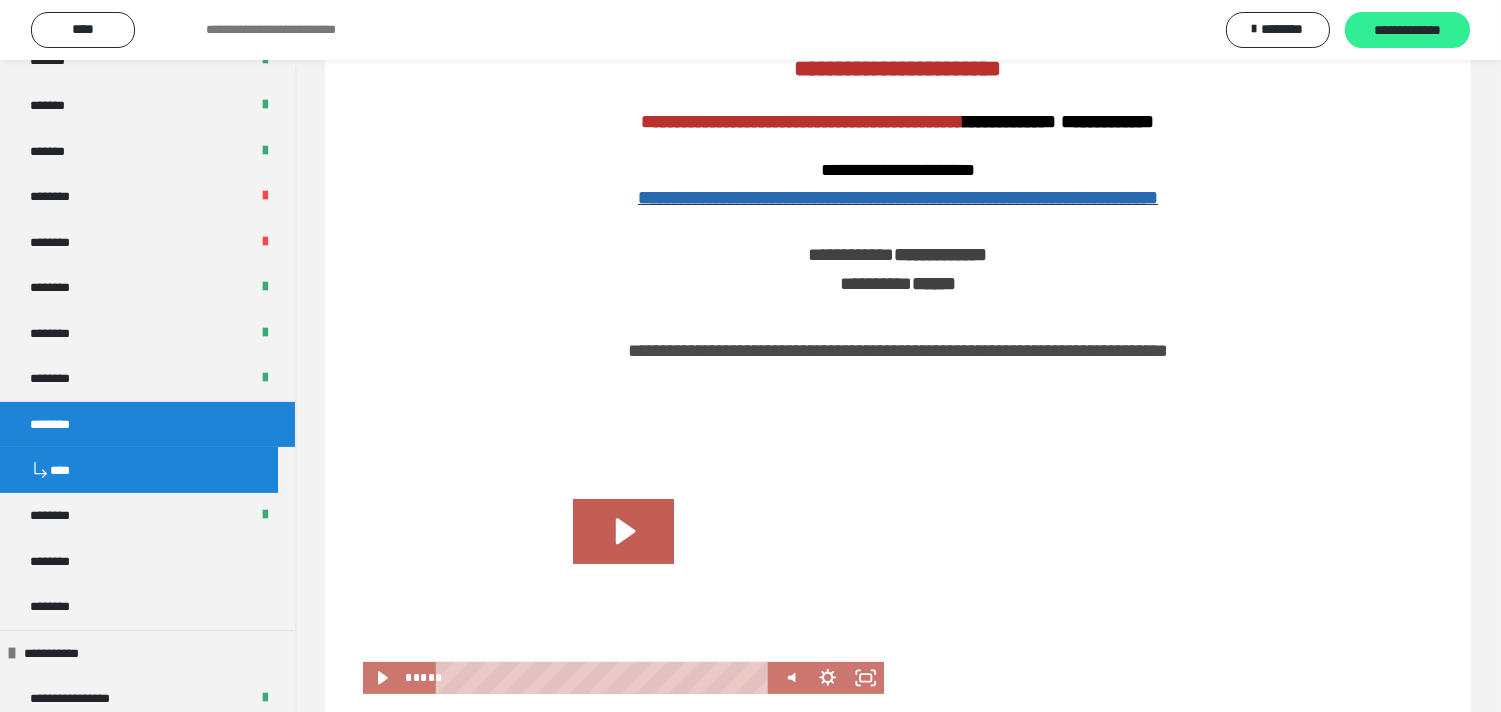 click on "**********" at bounding box center [1407, 31] 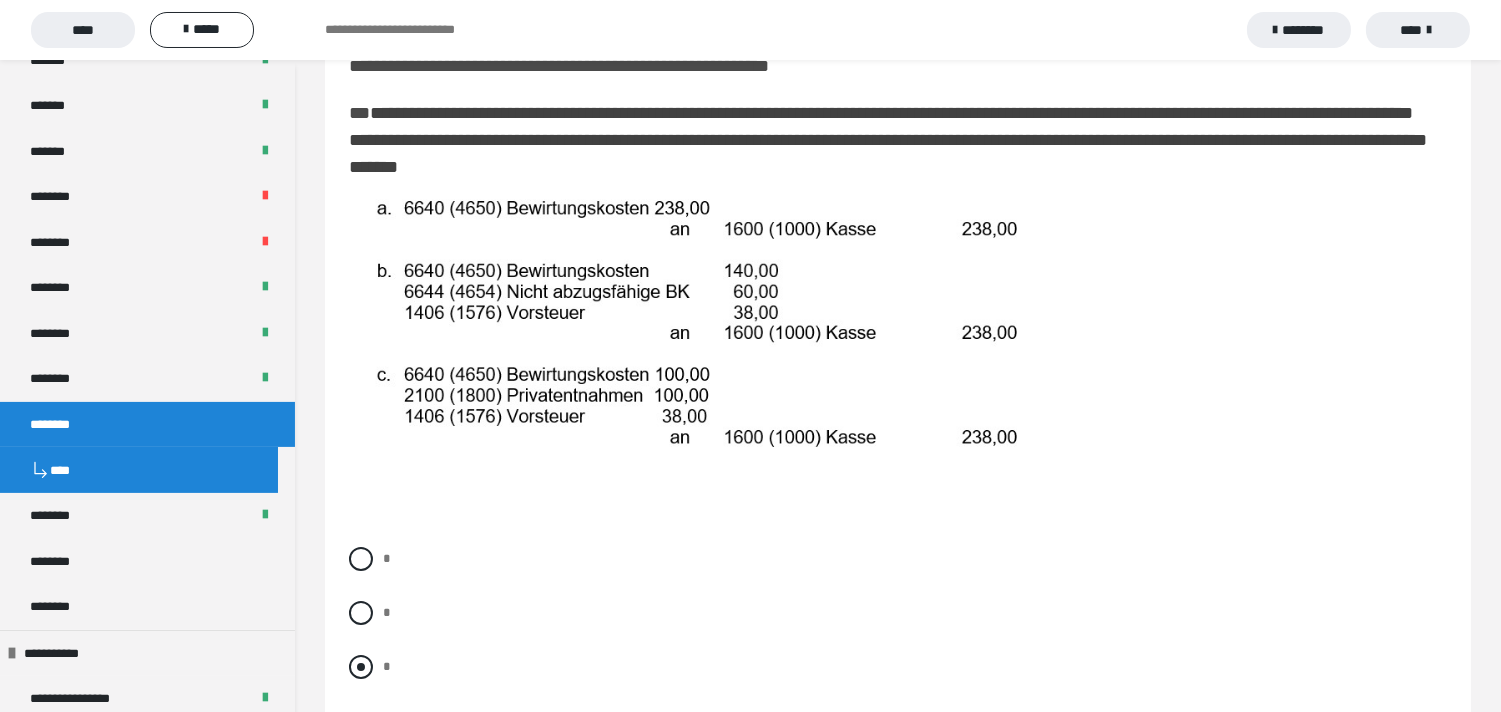 scroll, scrollTop: 333, scrollLeft: 0, axis: vertical 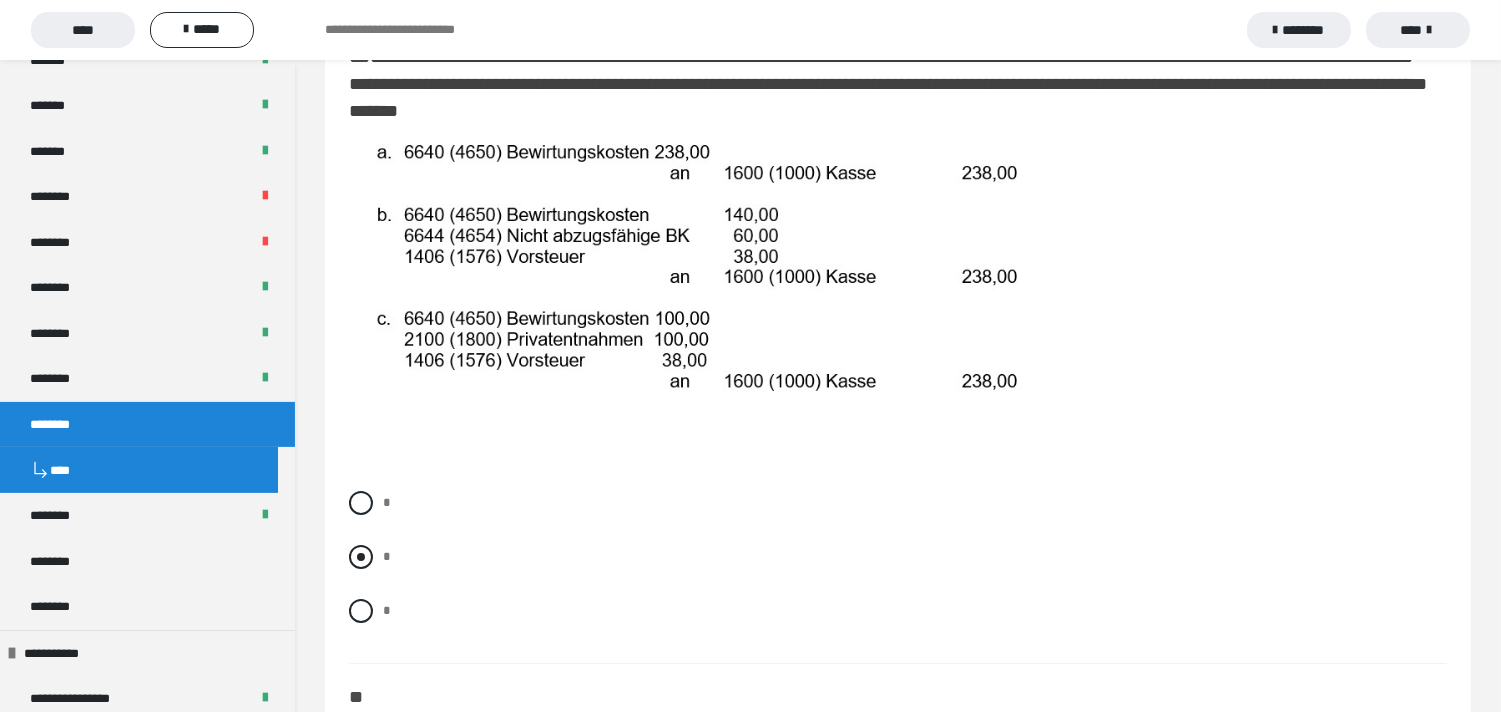 click at bounding box center (361, 557) 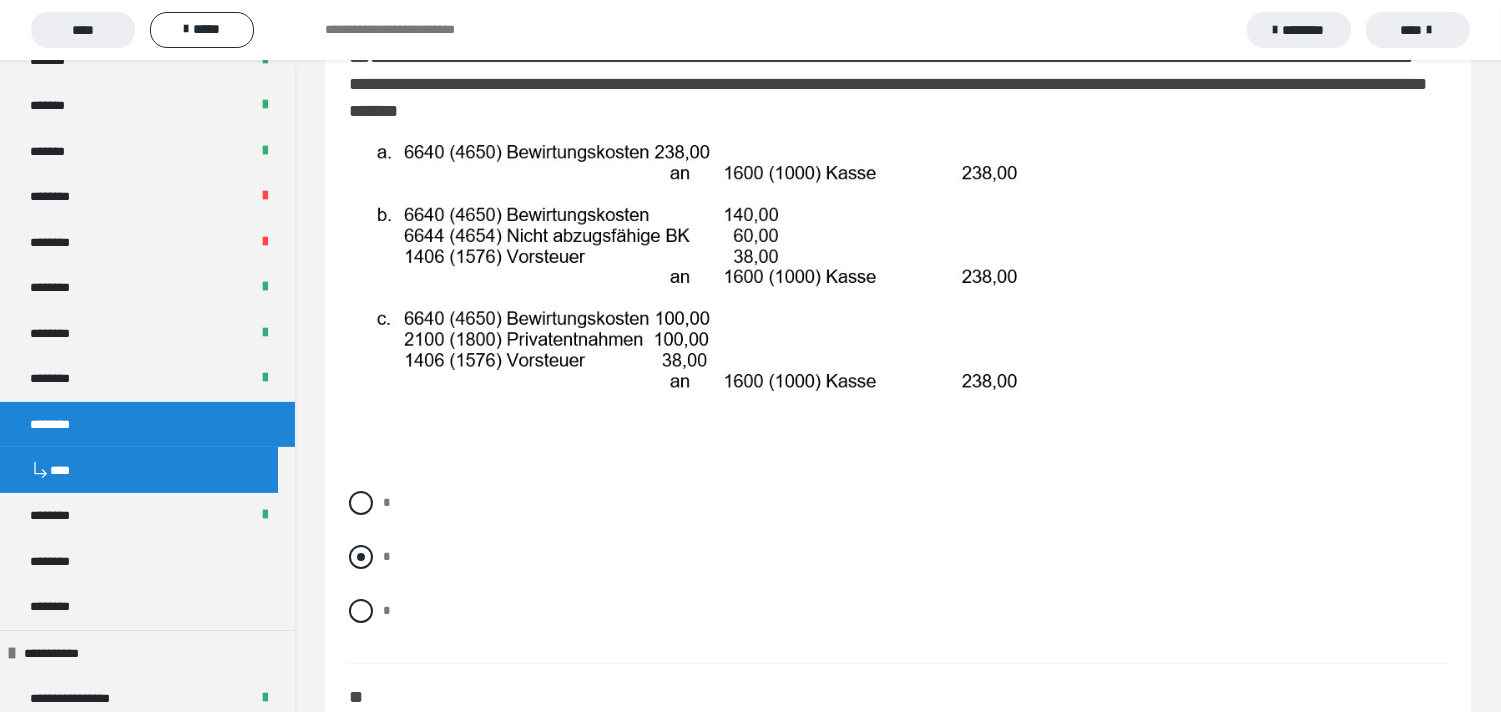 radio on "****" 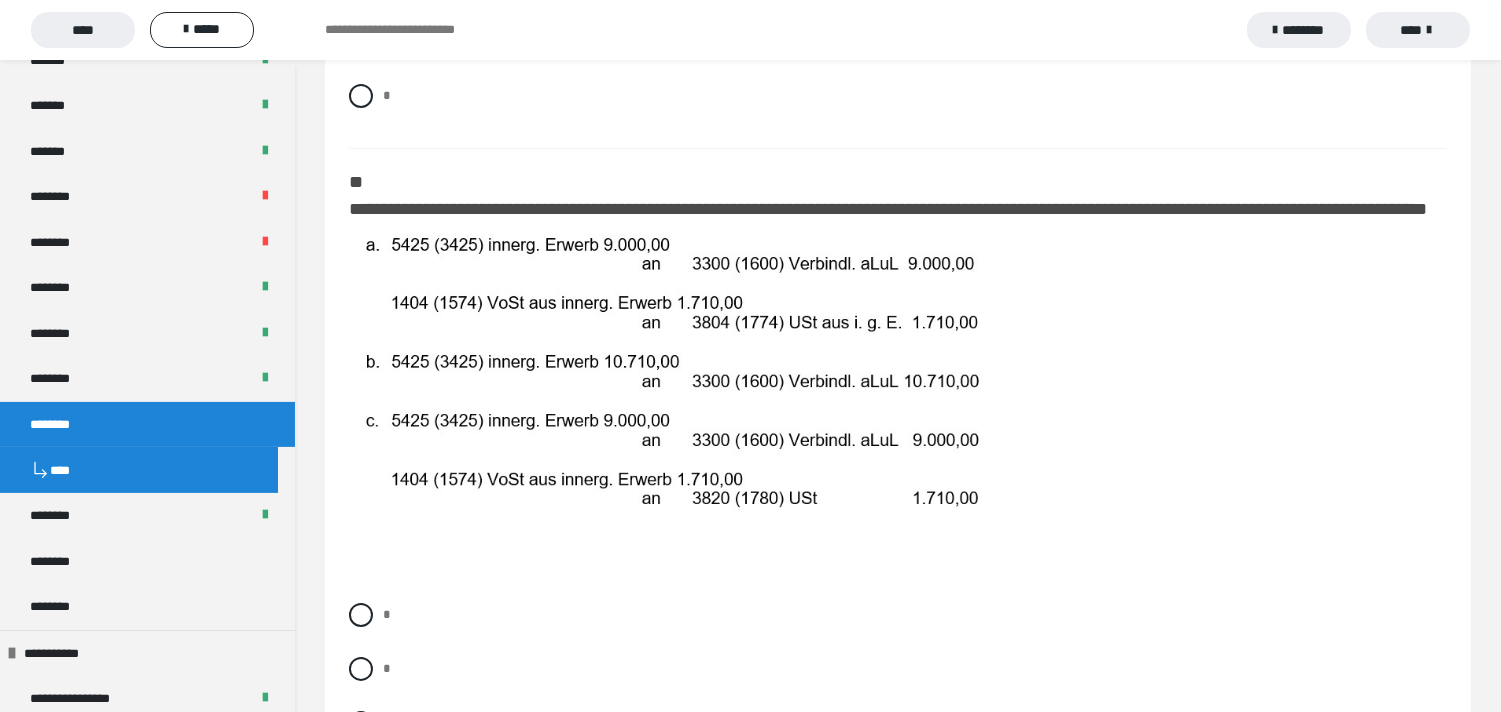 scroll, scrollTop: 888, scrollLeft: 0, axis: vertical 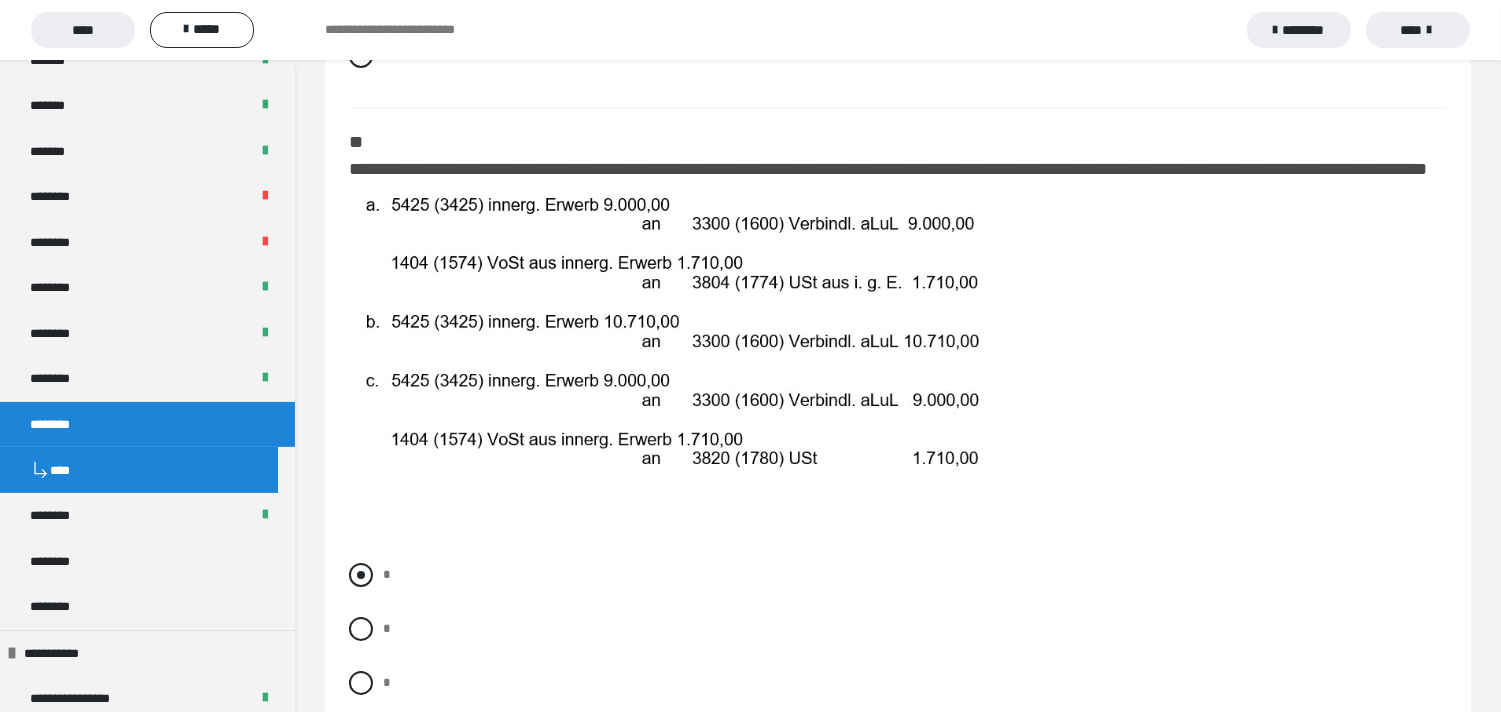 click at bounding box center (361, 575) 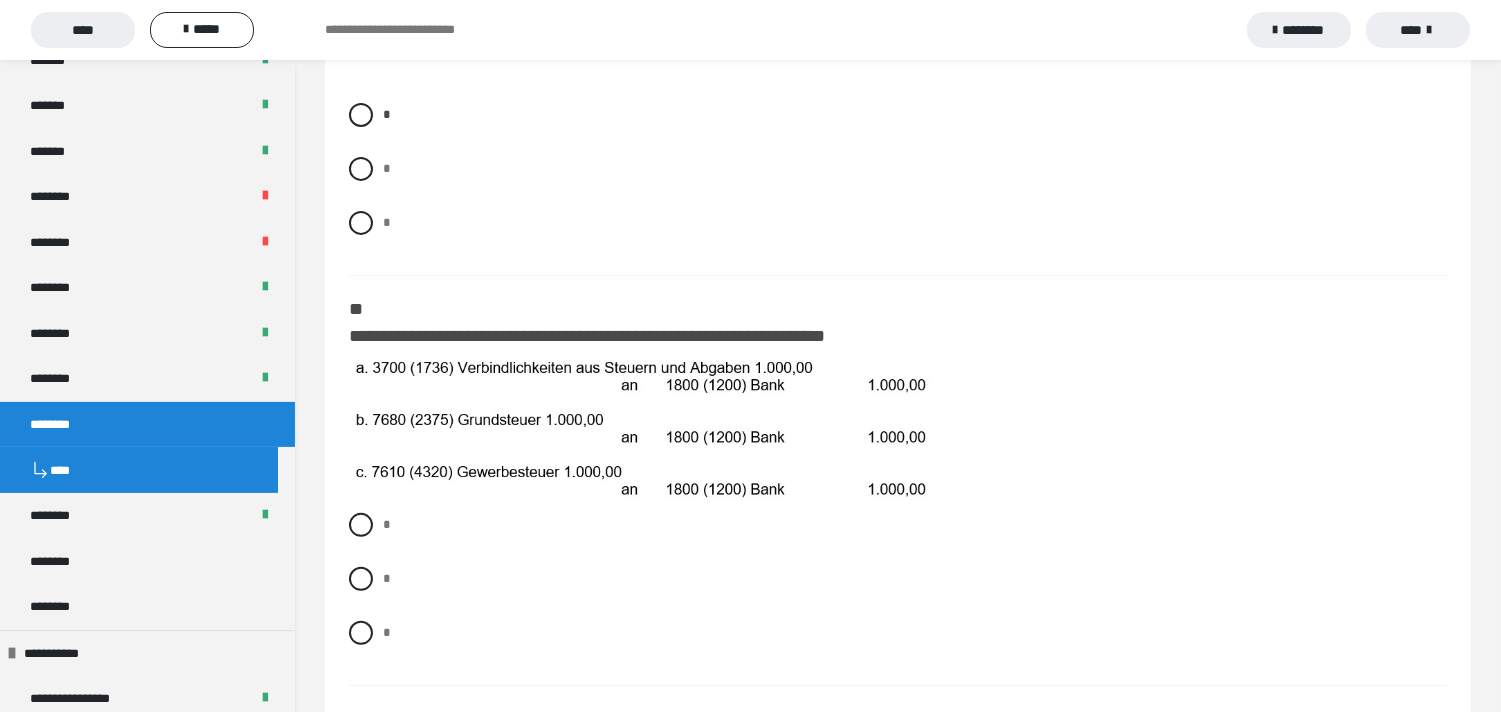 scroll, scrollTop: 1555, scrollLeft: 0, axis: vertical 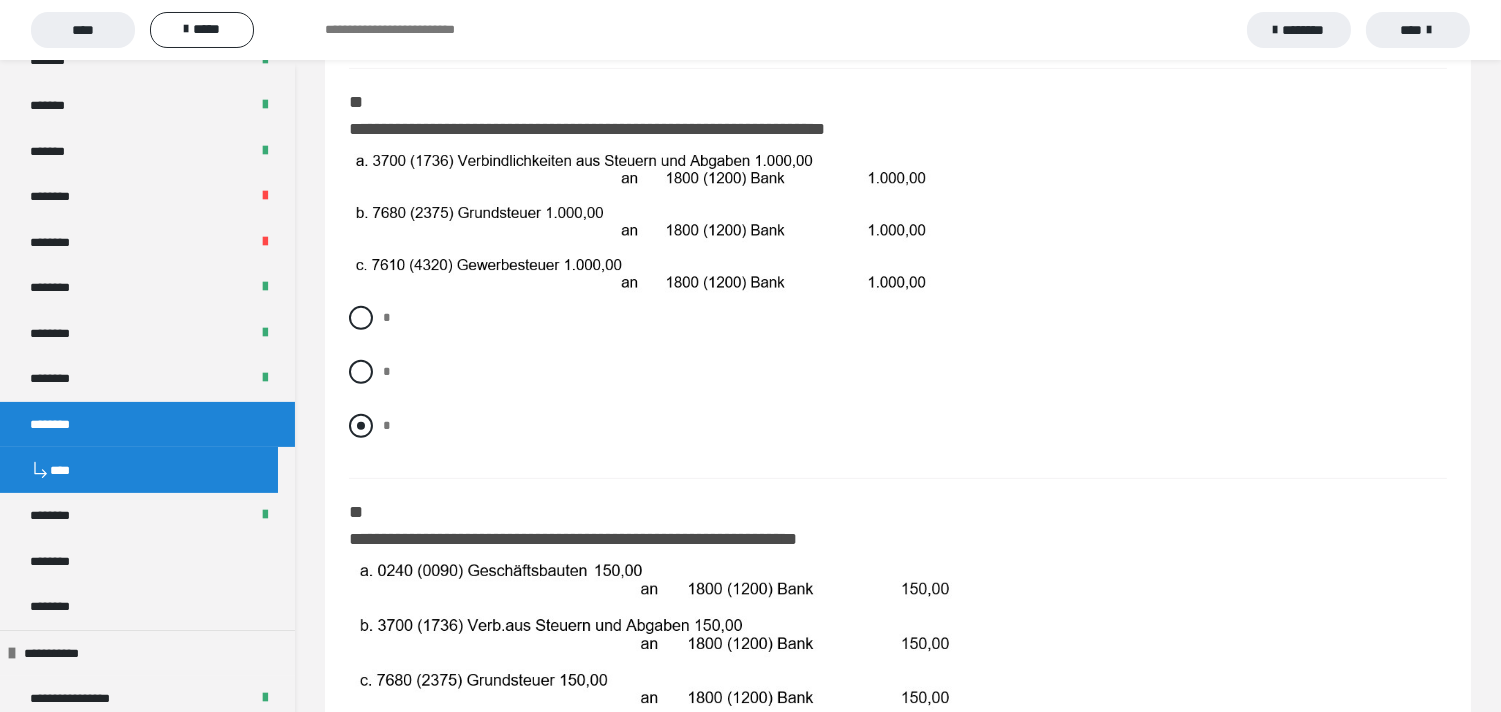 click at bounding box center [361, 426] 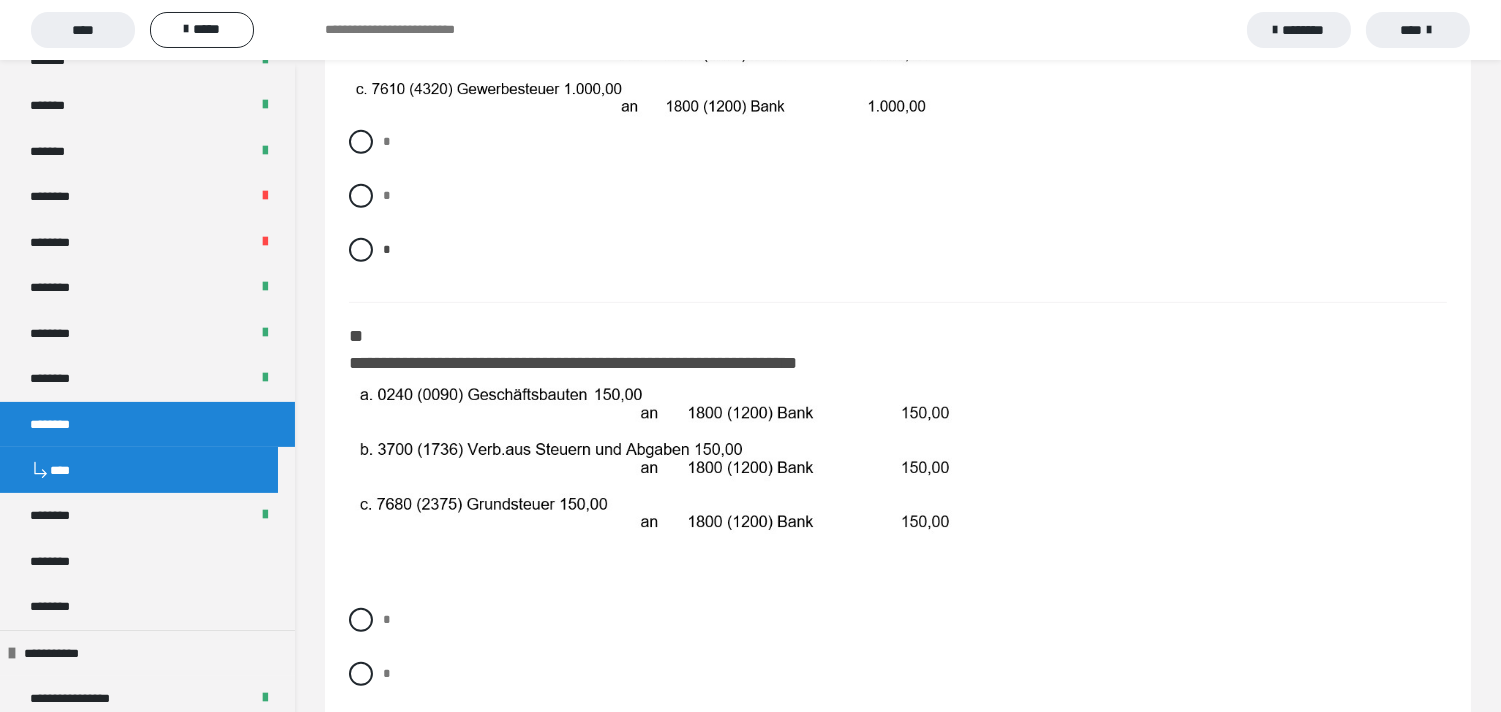 scroll, scrollTop: 1888, scrollLeft: 0, axis: vertical 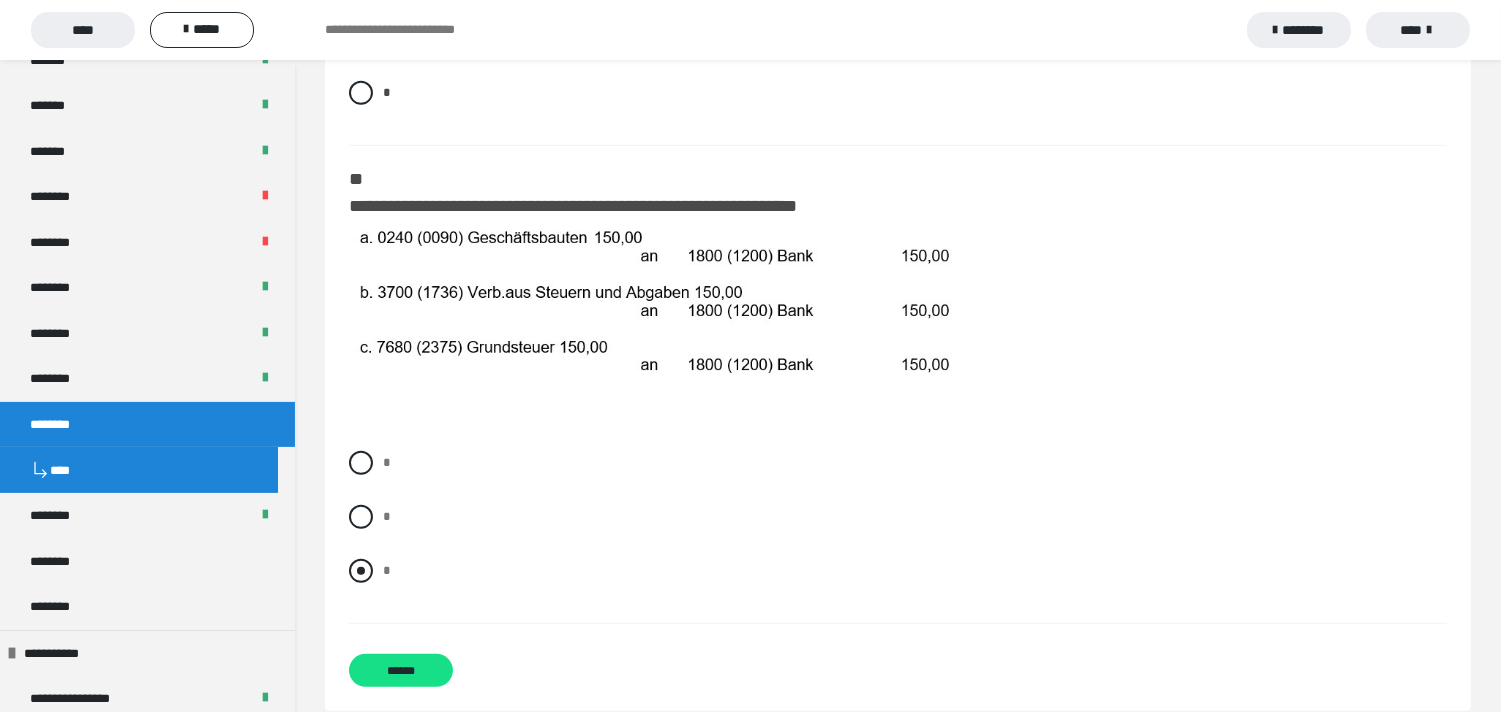 click at bounding box center [361, 571] 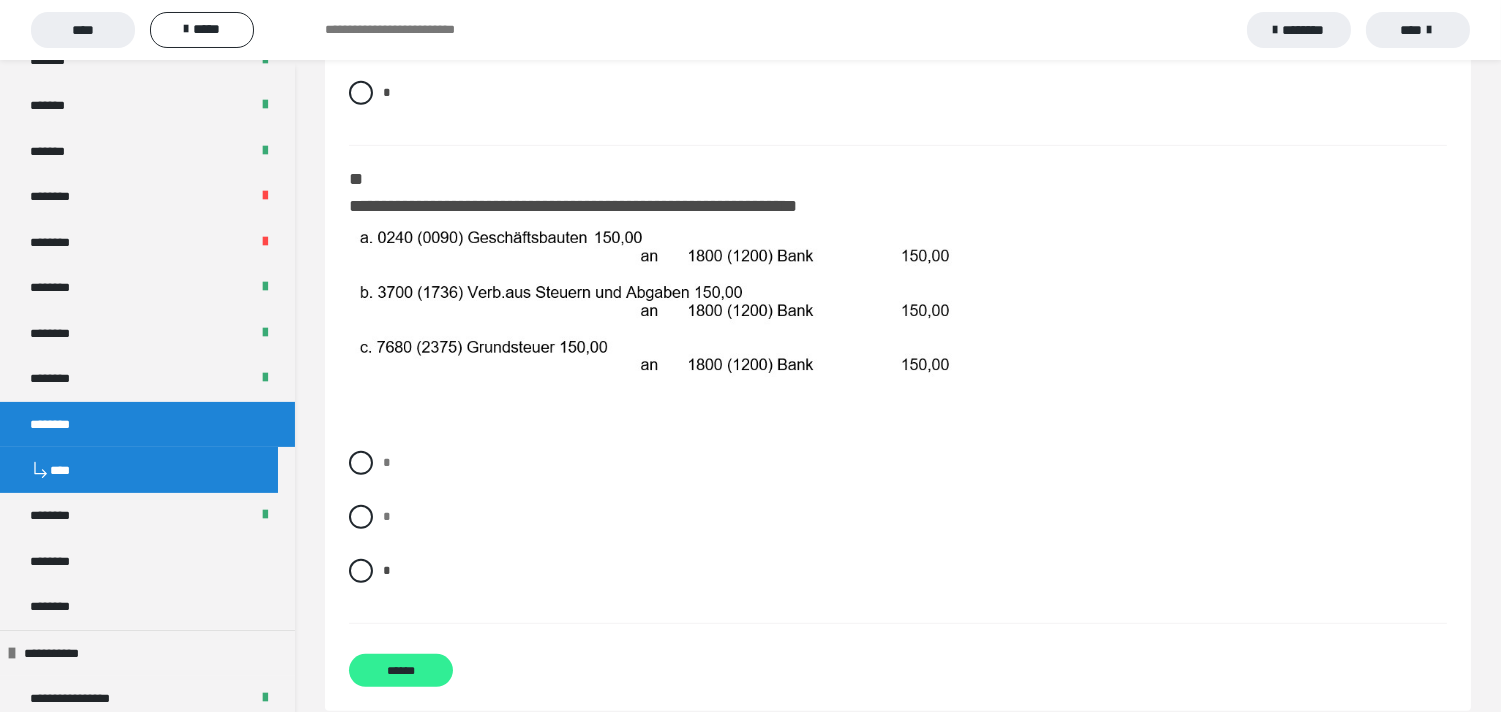 click on "******" at bounding box center (401, 670) 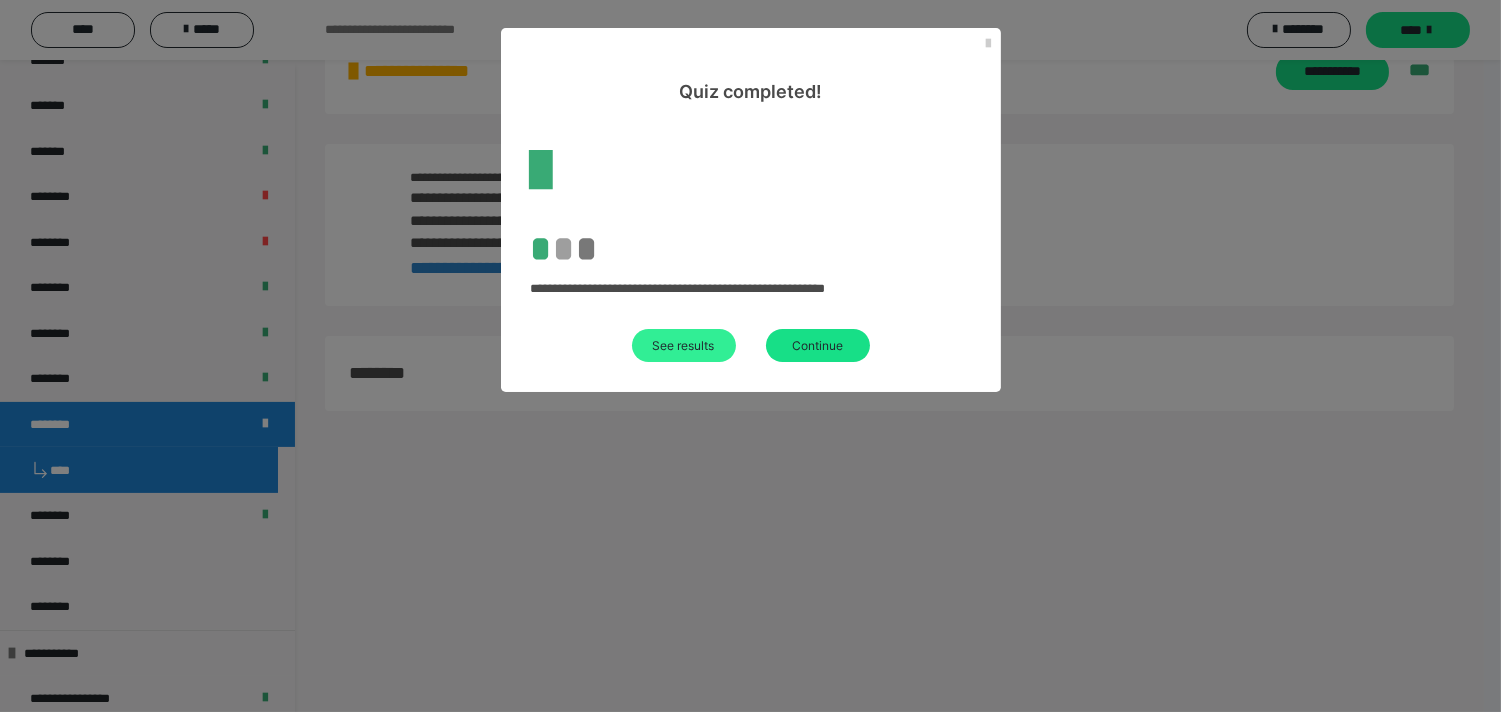 scroll, scrollTop: 60, scrollLeft: 0, axis: vertical 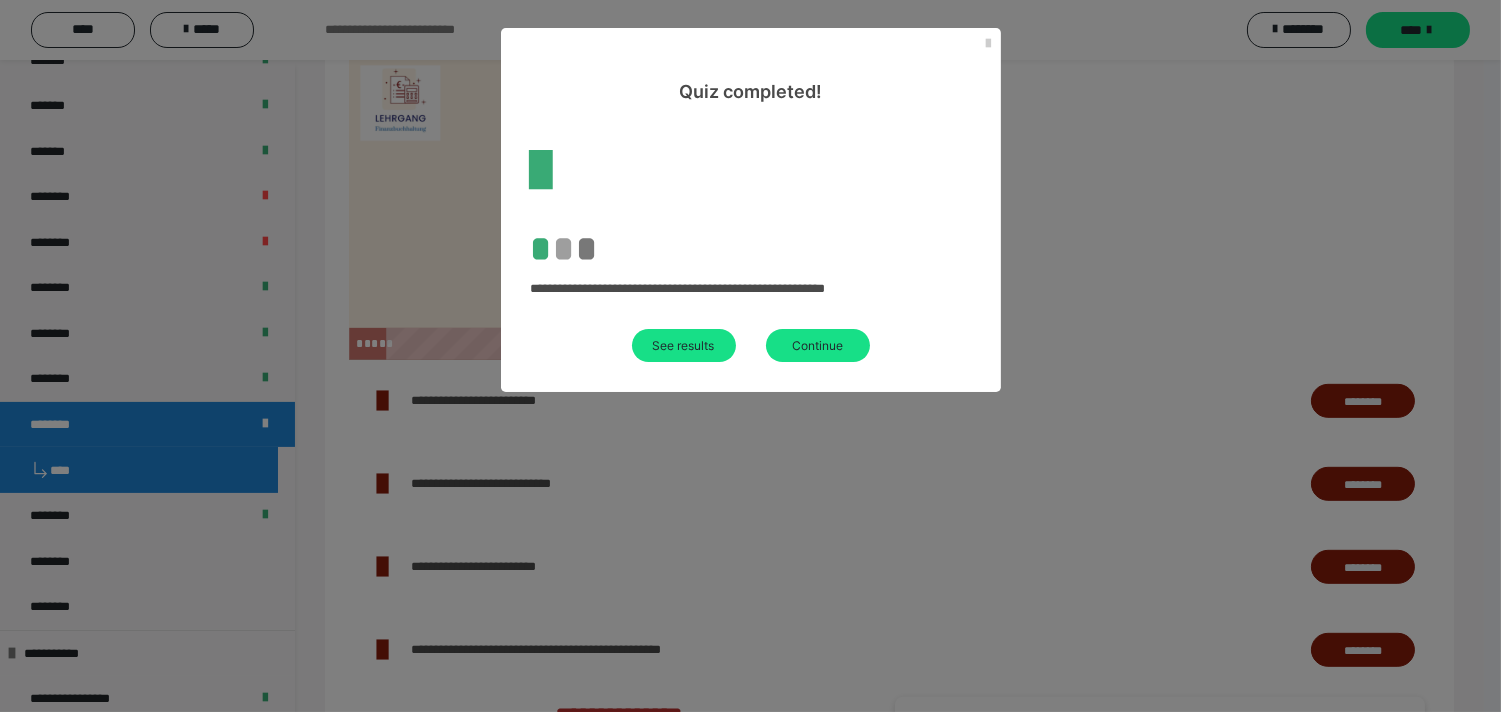 click on "Quiz completed!" at bounding box center [751, 66] 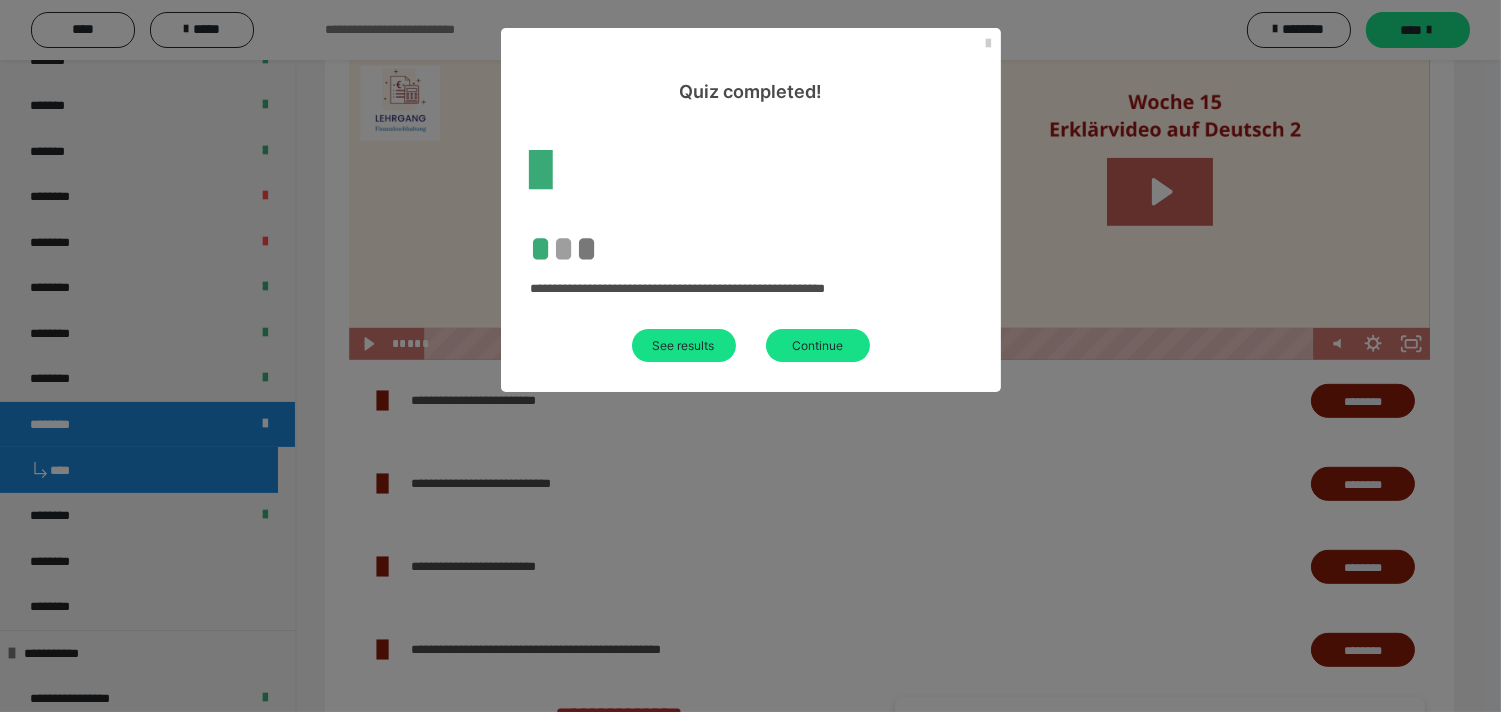 click at bounding box center [989, 44] 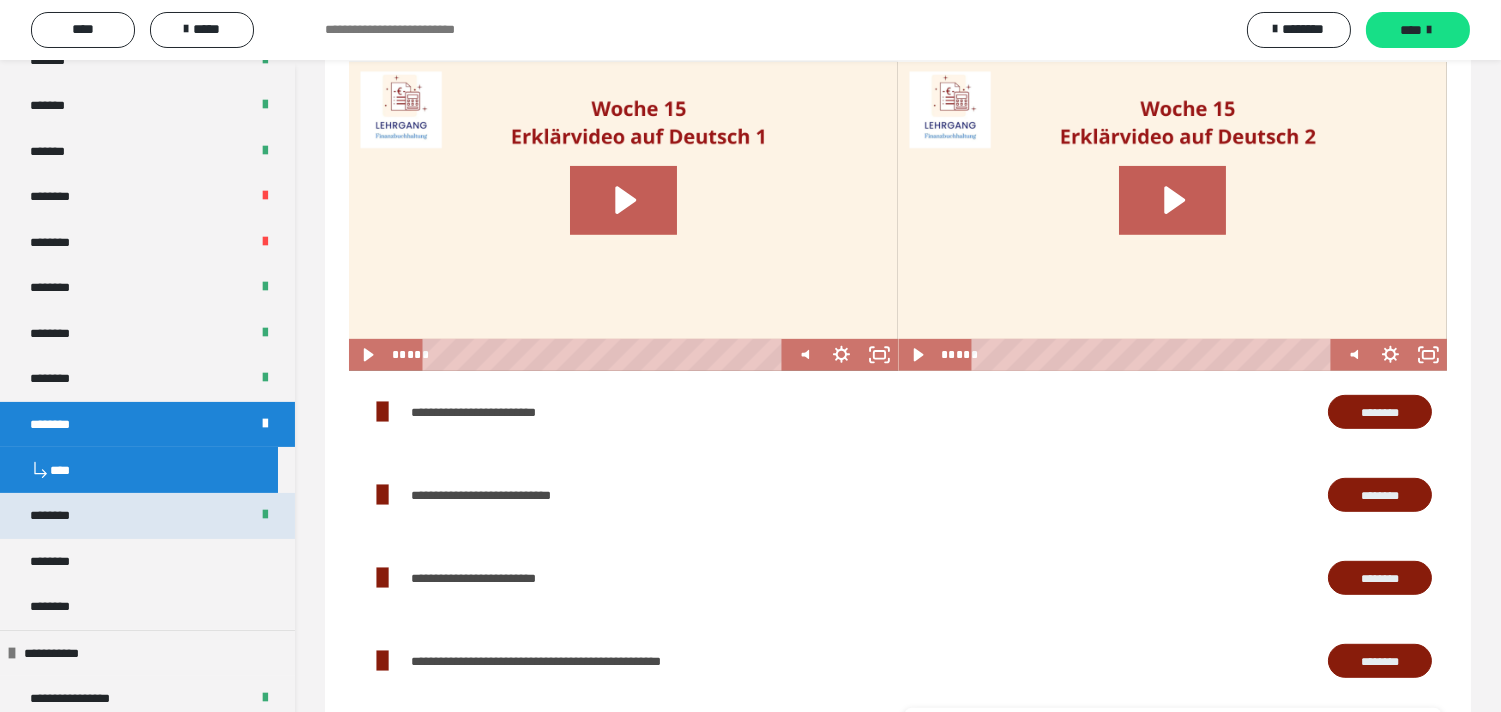 click on "********" at bounding box center (61, 515) 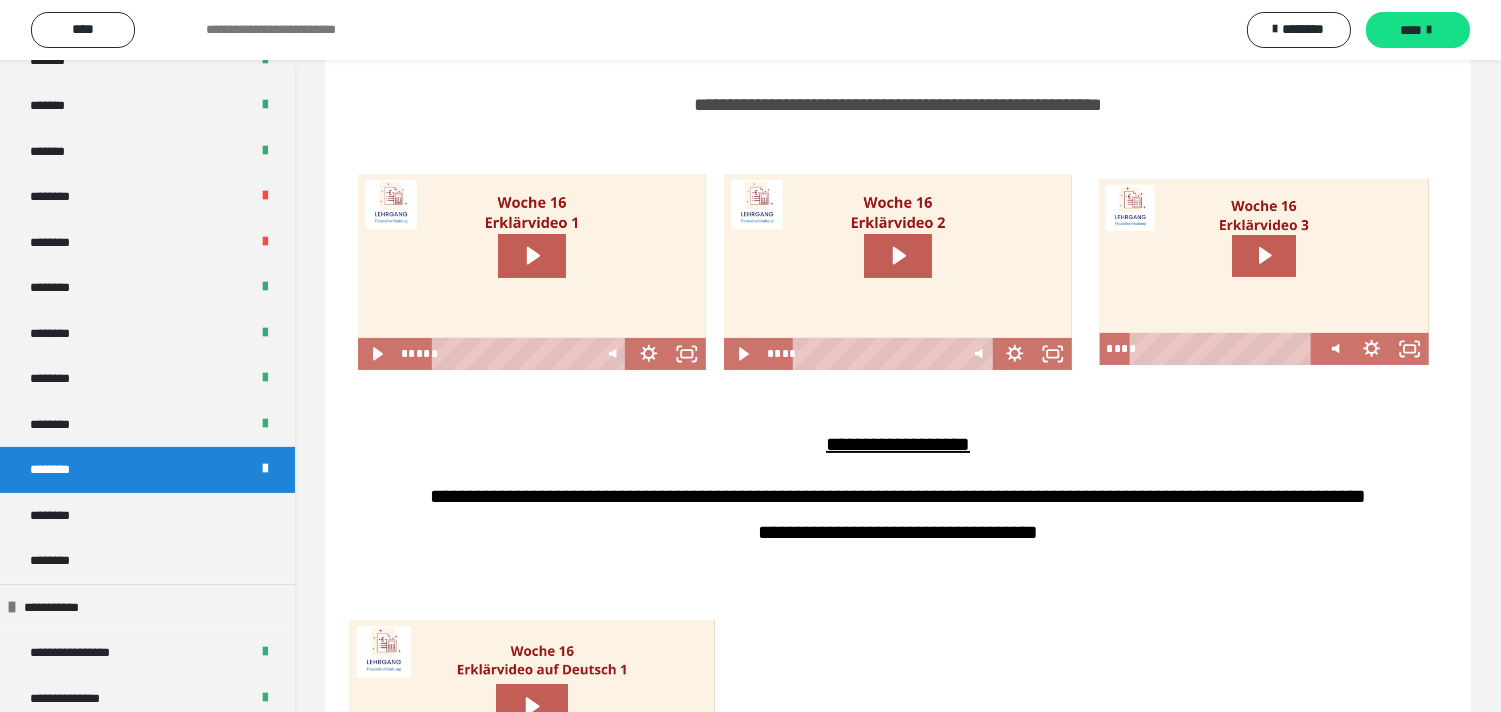 scroll, scrollTop: 1127, scrollLeft: 0, axis: vertical 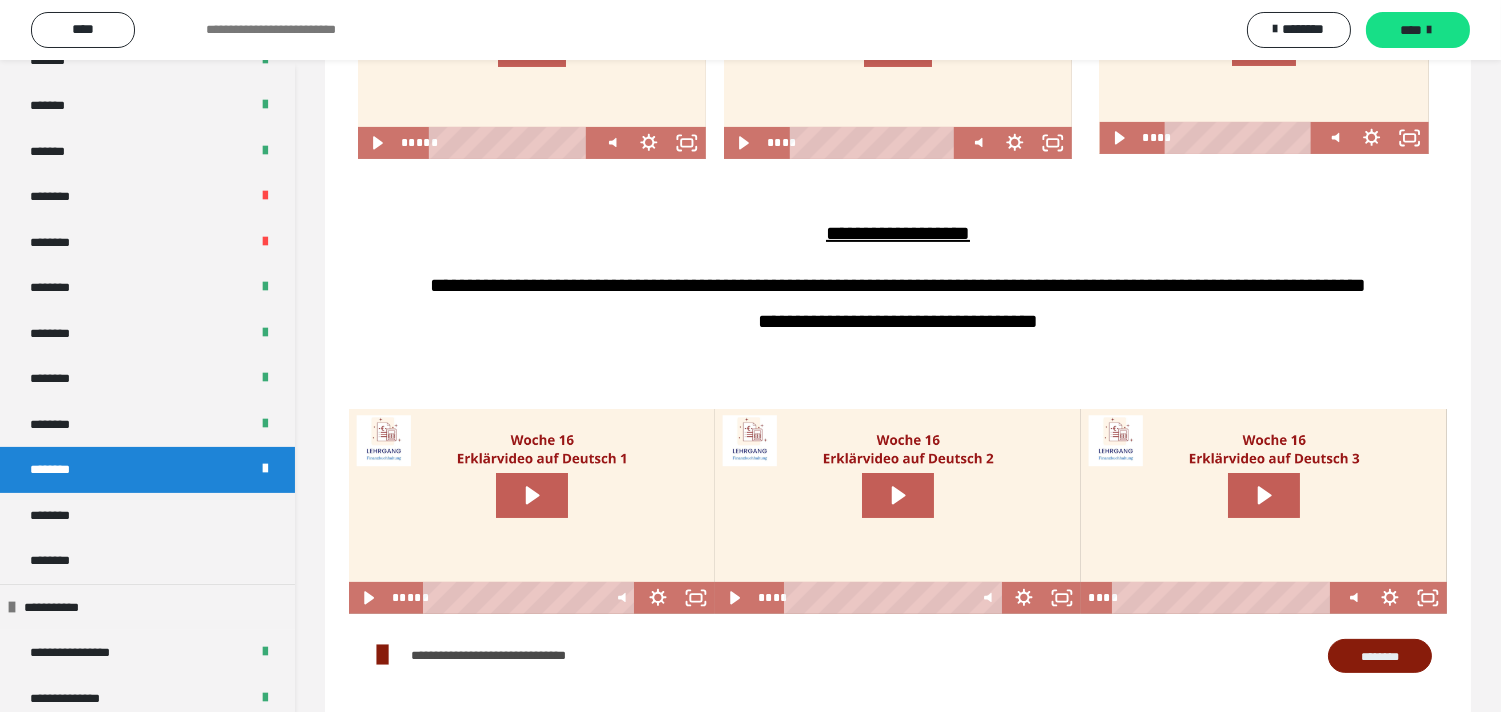 click on "********" at bounding box center (147, 515) 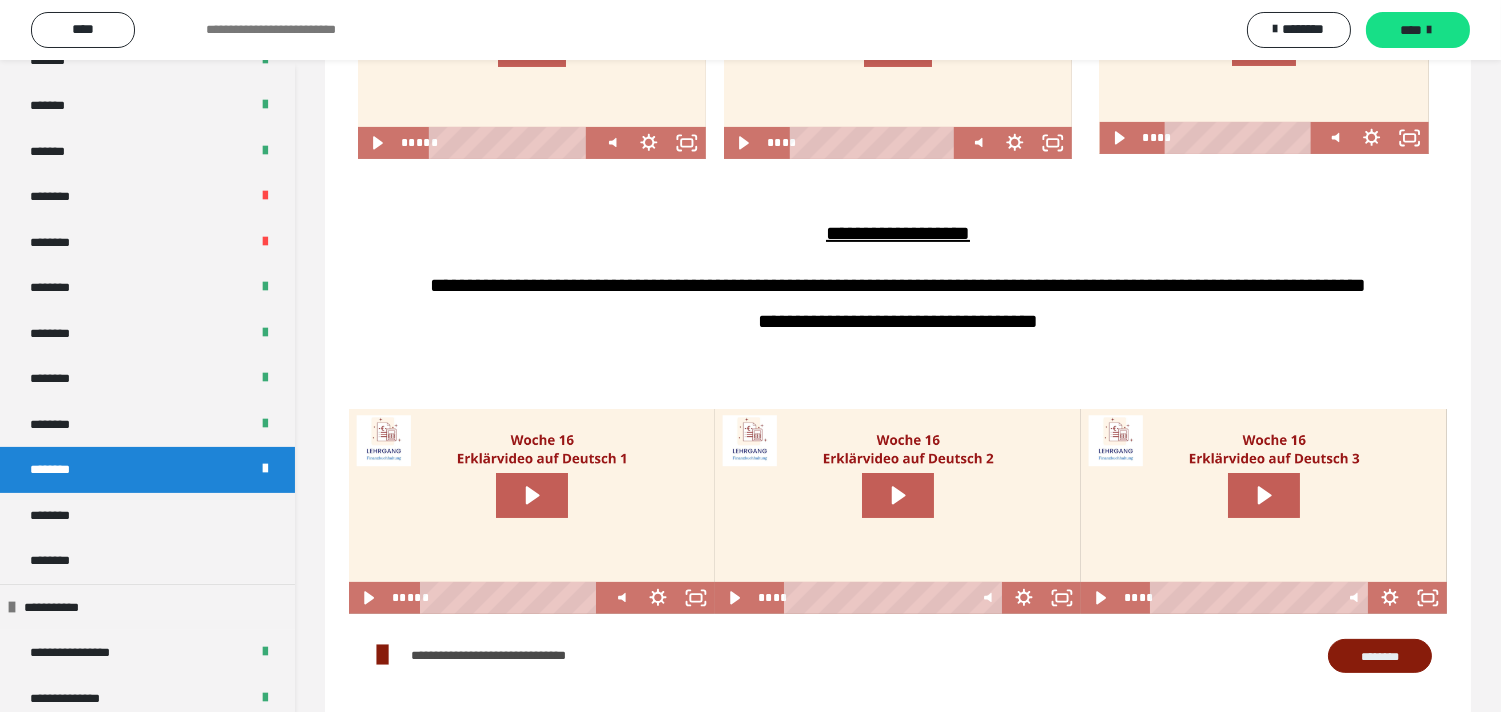 scroll, scrollTop: 1777, scrollLeft: 0, axis: vertical 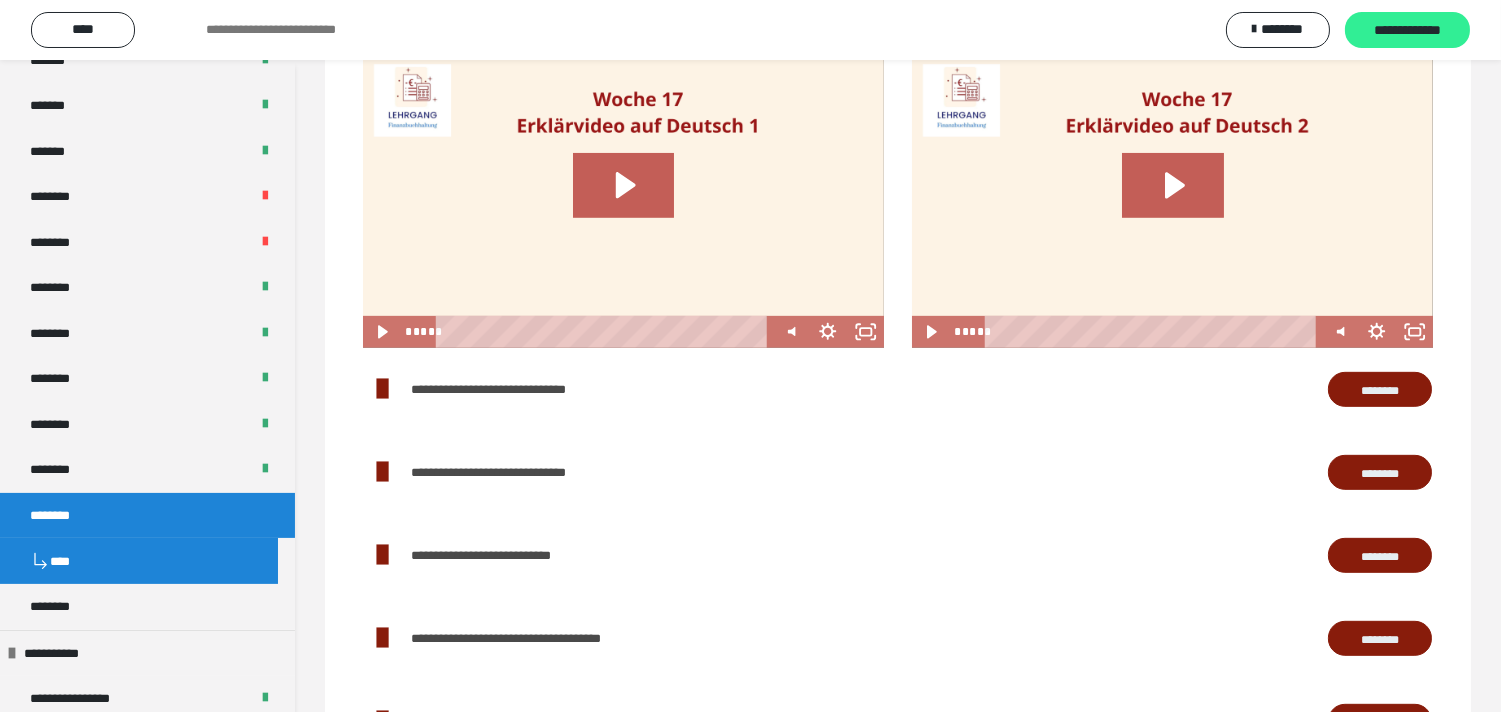 click on "**********" at bounding box center [1407, 30] 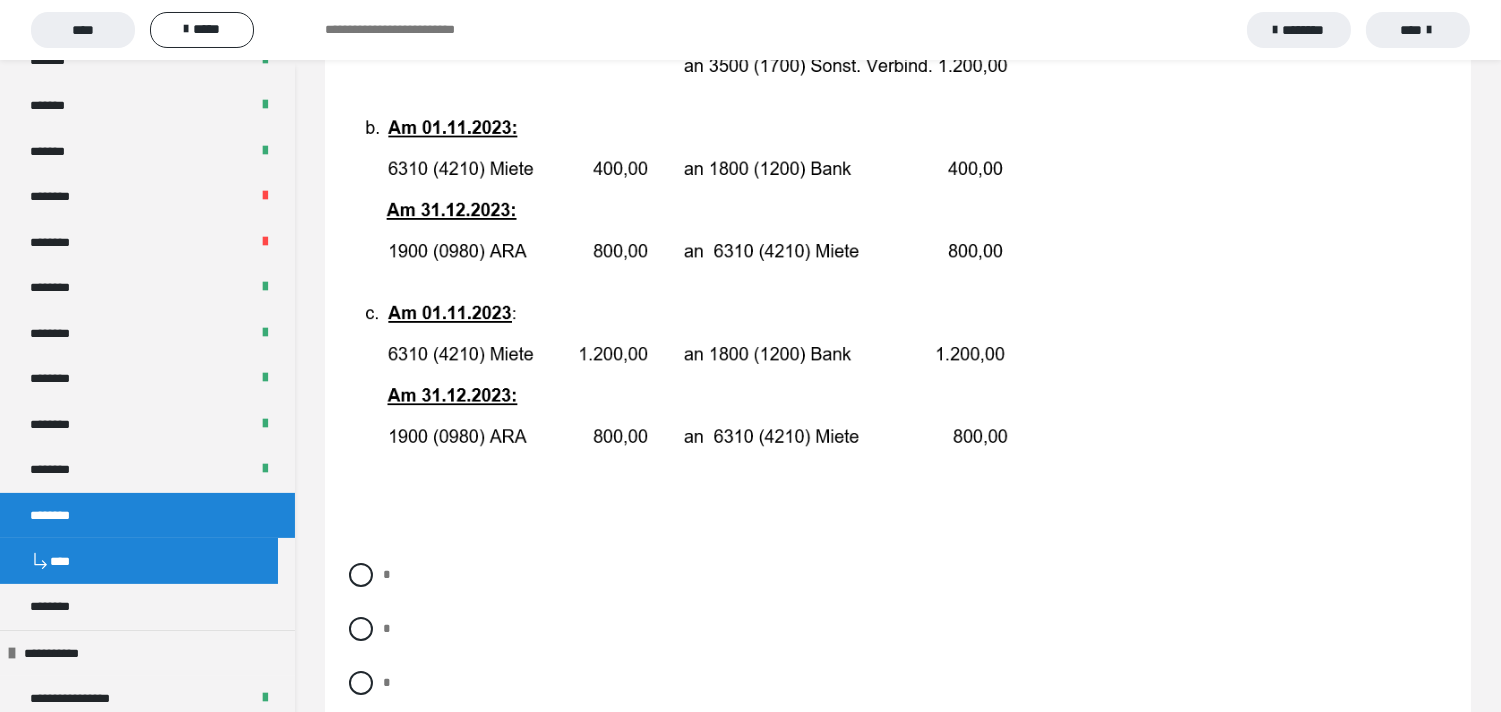 scroll, scrollTop: 555, scrollLeft: 0, axis: vertical 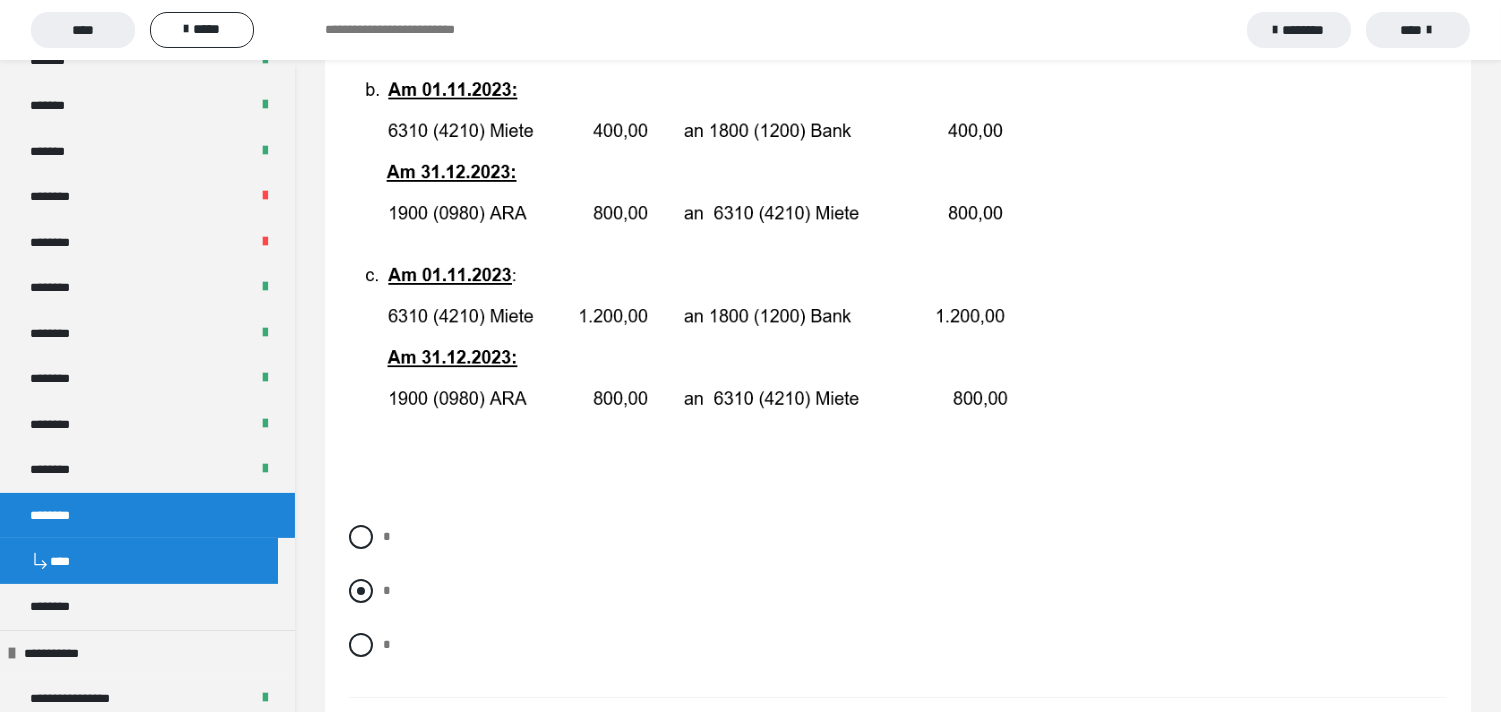 click on "*" at bounding box center (898, 591) 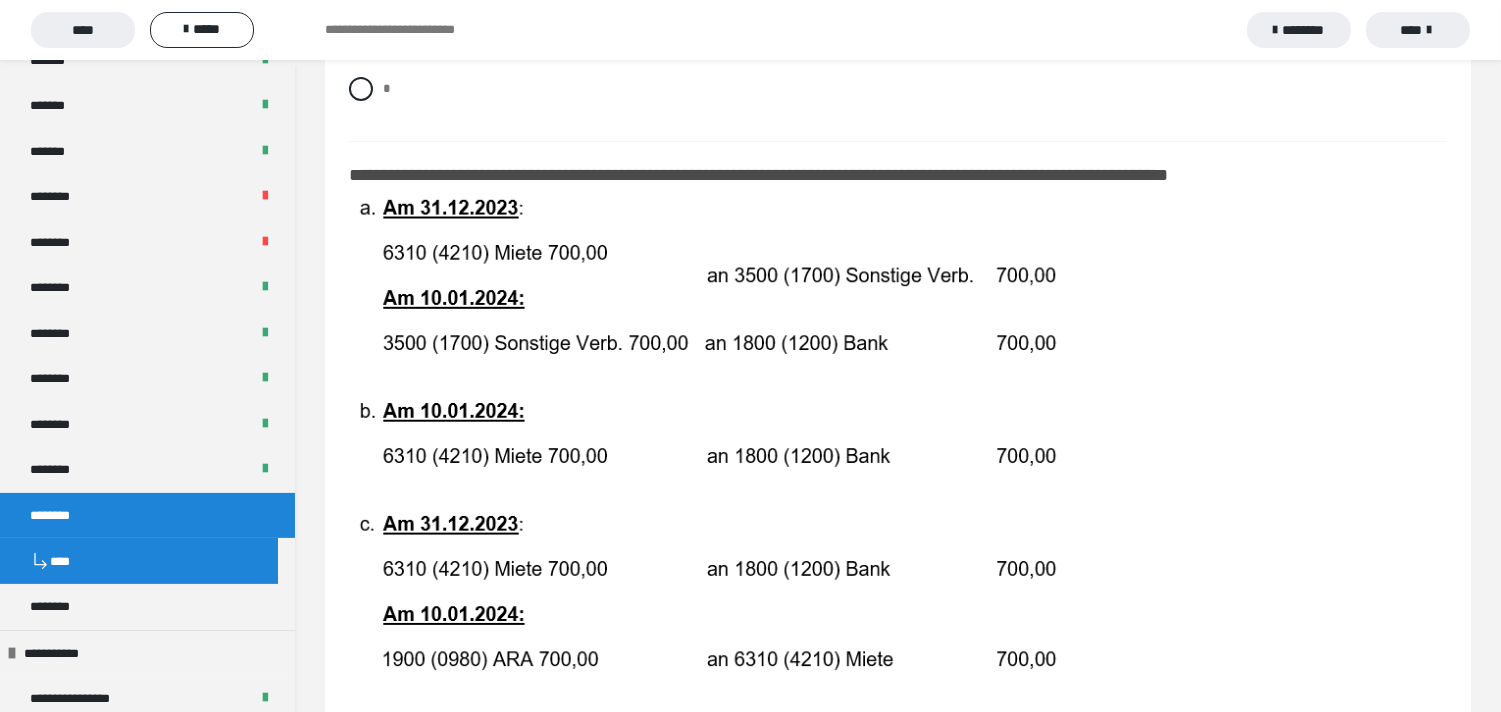 scroll, scrollTop: 1222, scrollLeft: 0, axis: vertical 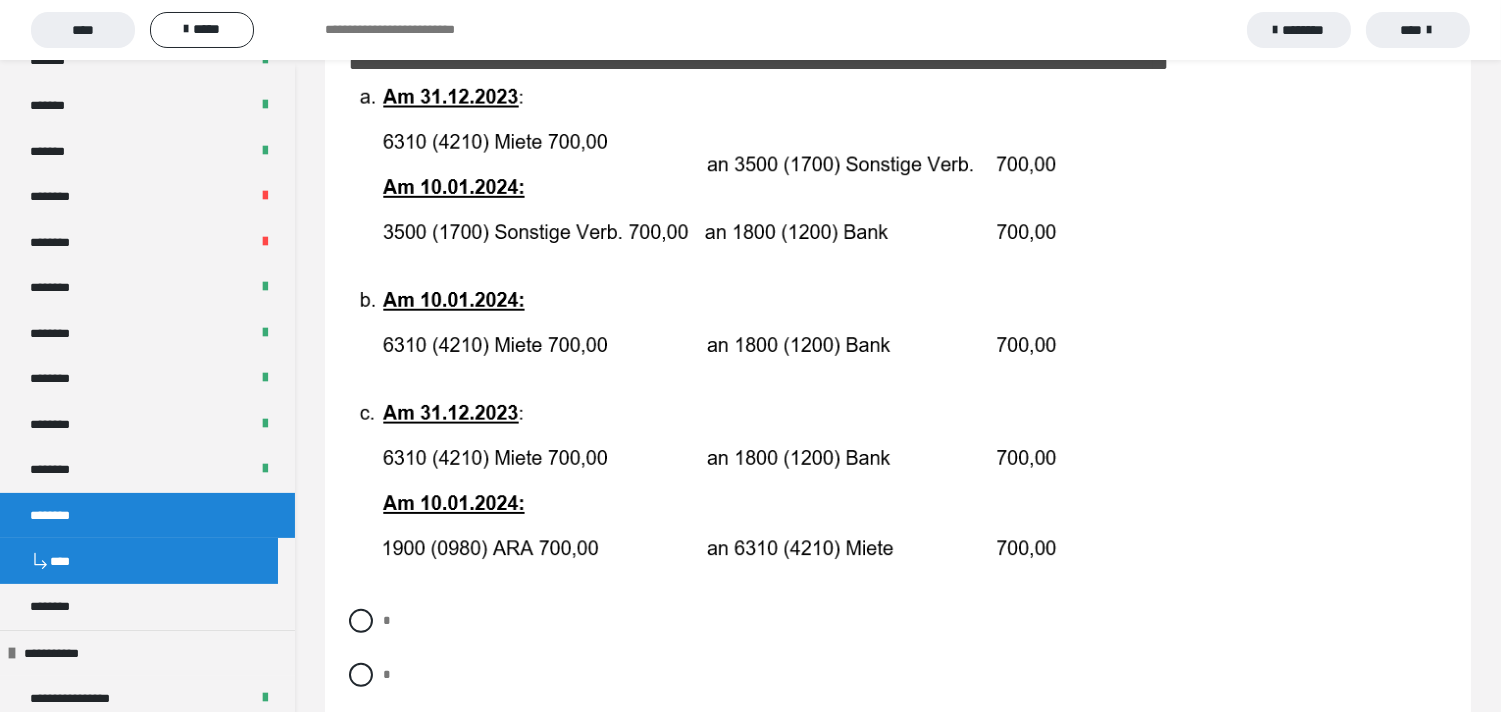 click at bounding box center (361, 621) 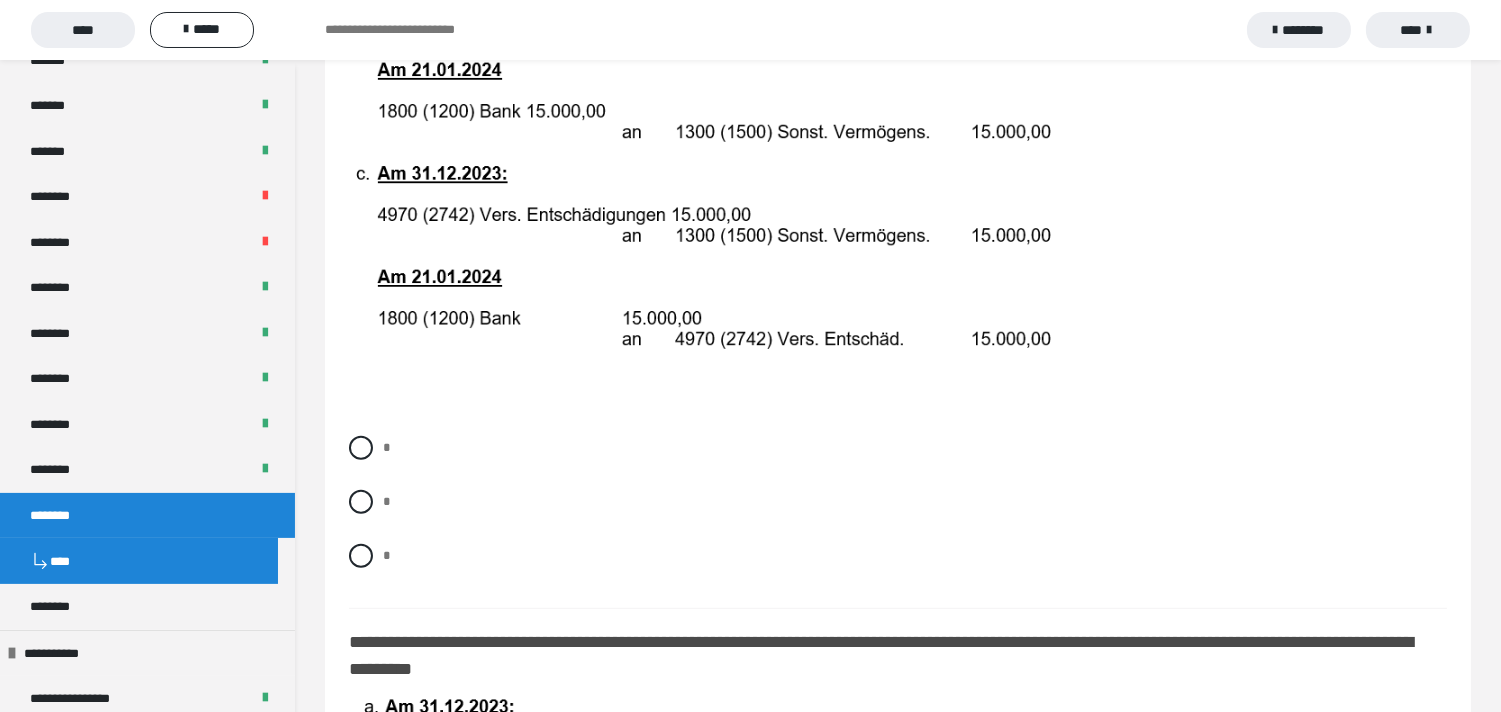 scroll, scrollTop: 2333, scrollLeft: 0, axis: vertical 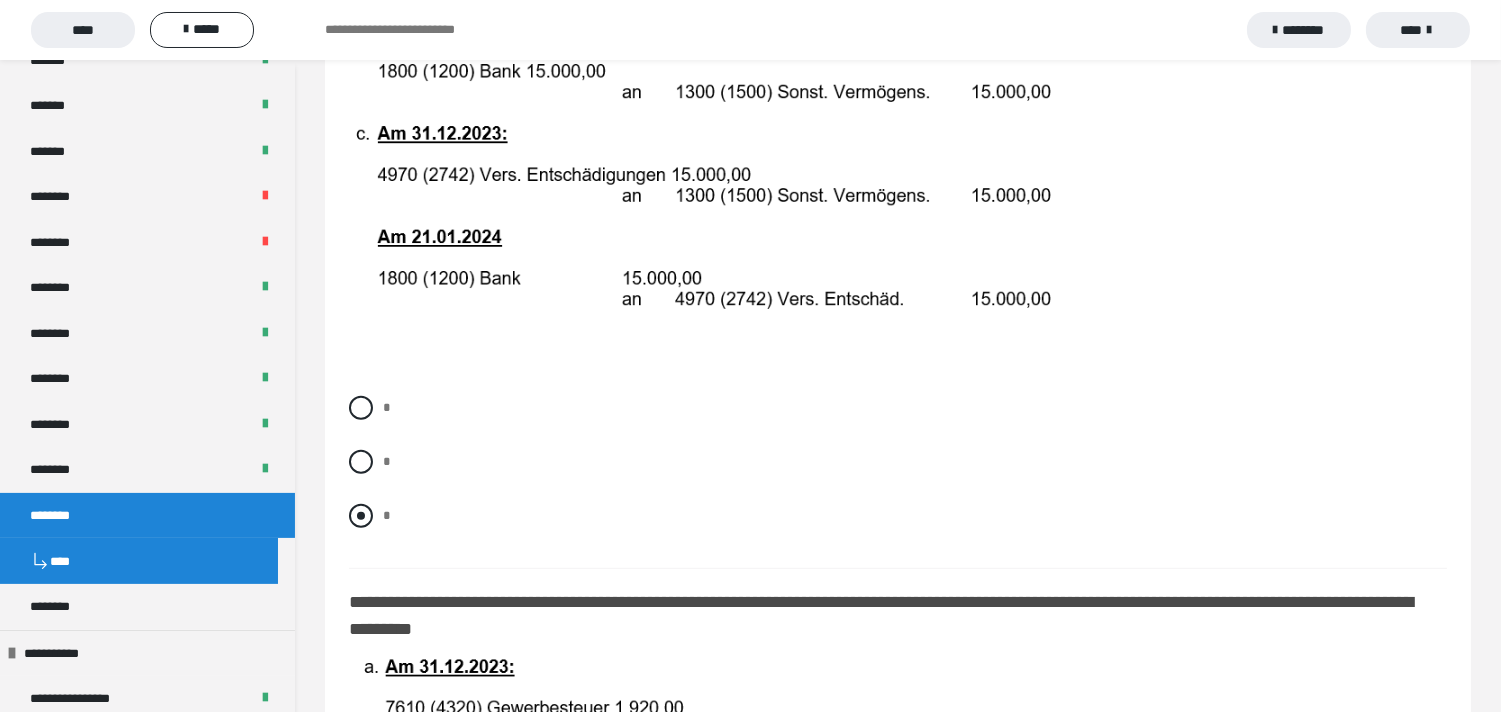 click at bounding box center (361, 516) 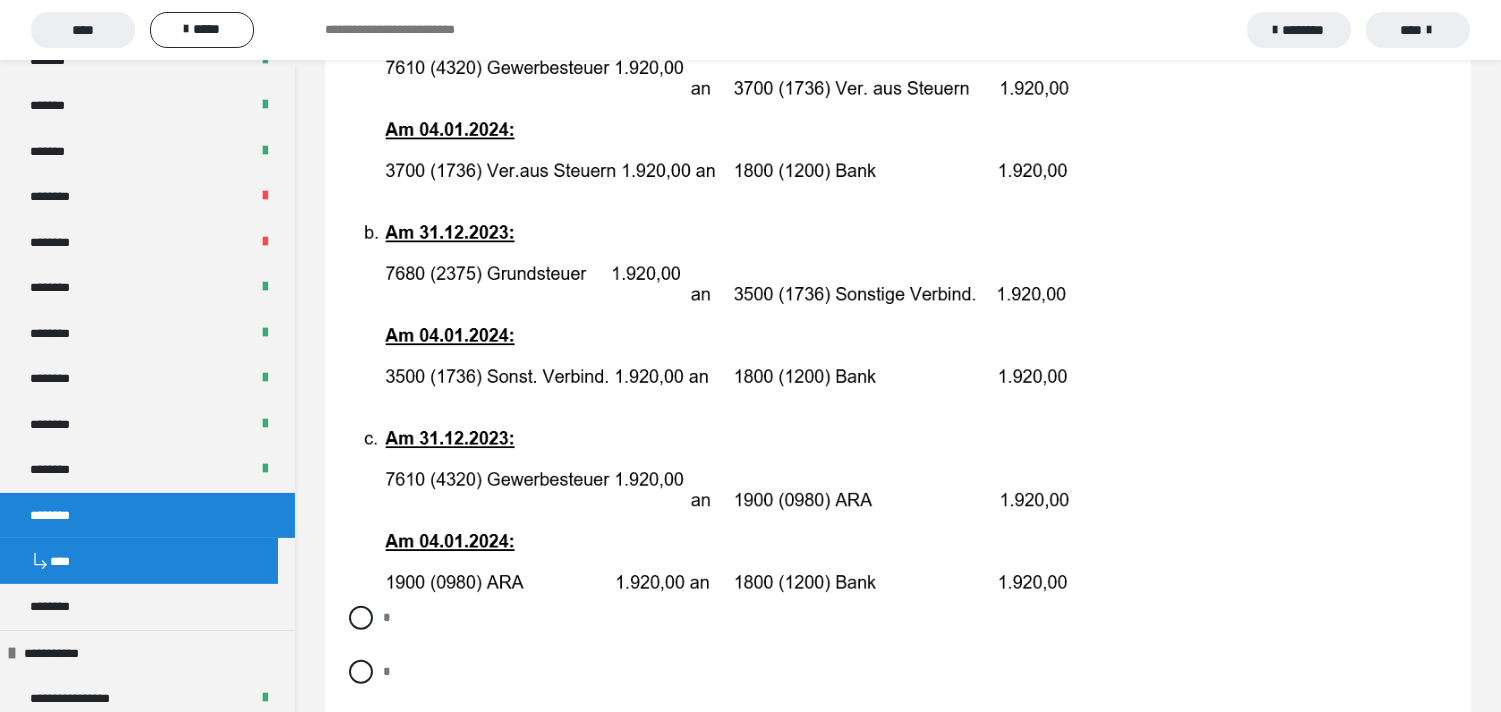 scroll, scrollTop: 3111, scrollLeft: 0, axis: vertical 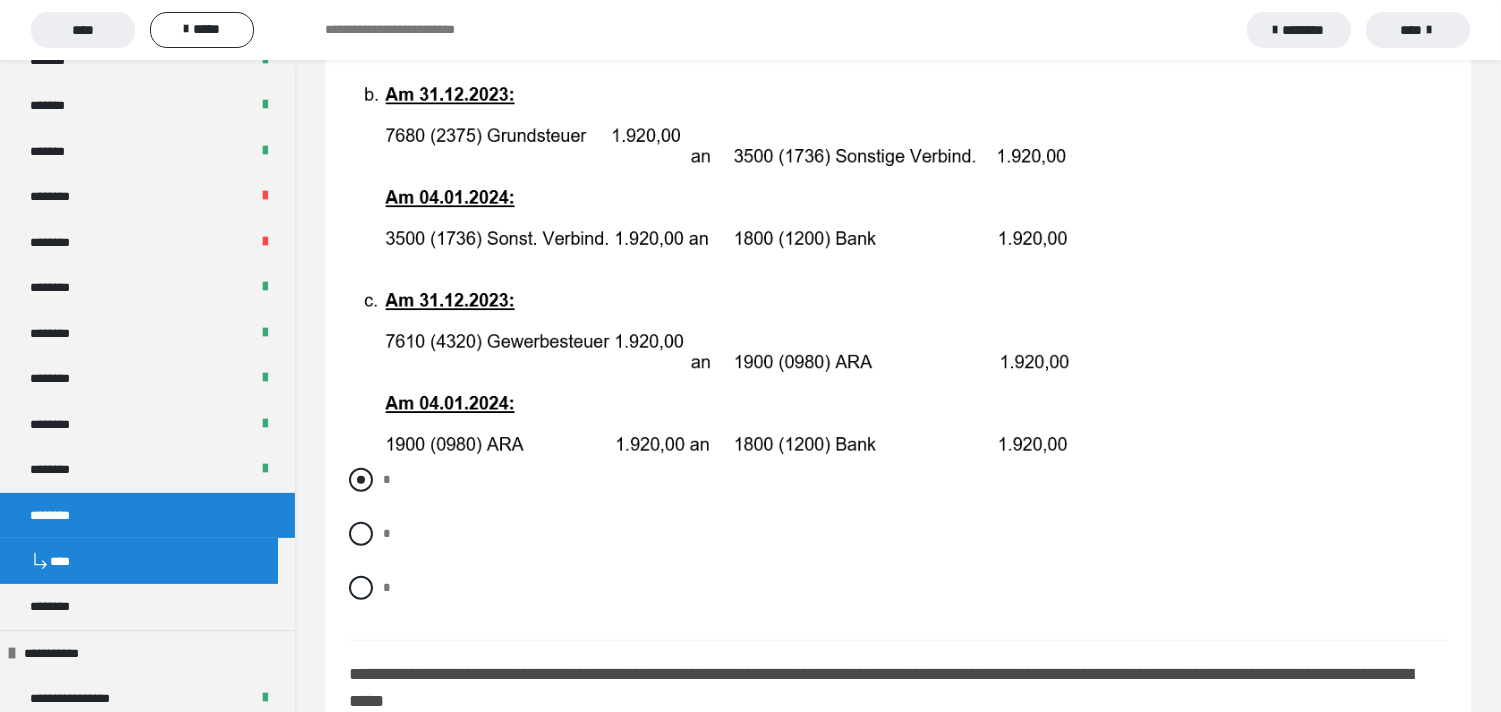 click at bounding box center (361, 480) 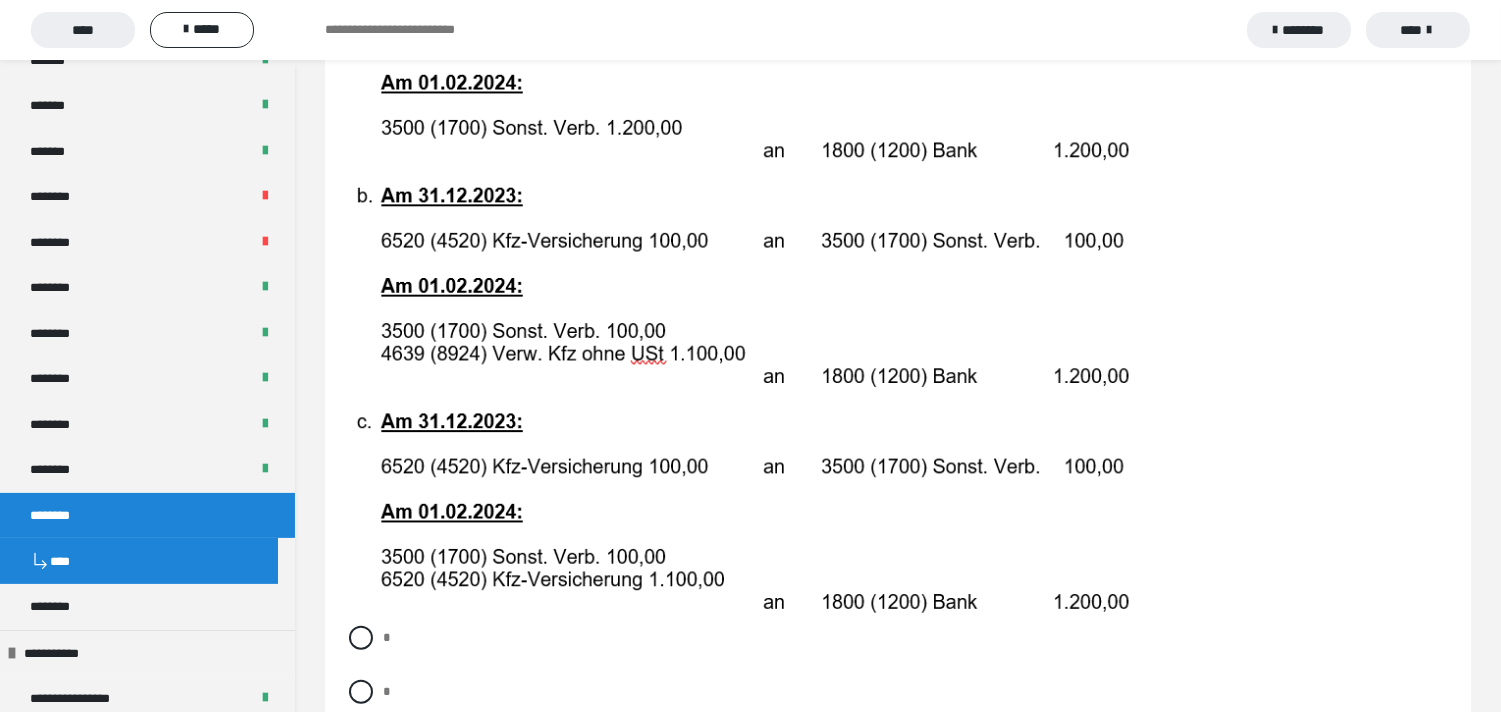 scroll, scrollTop: 4102, scrollLeft: 0, axis: vertical 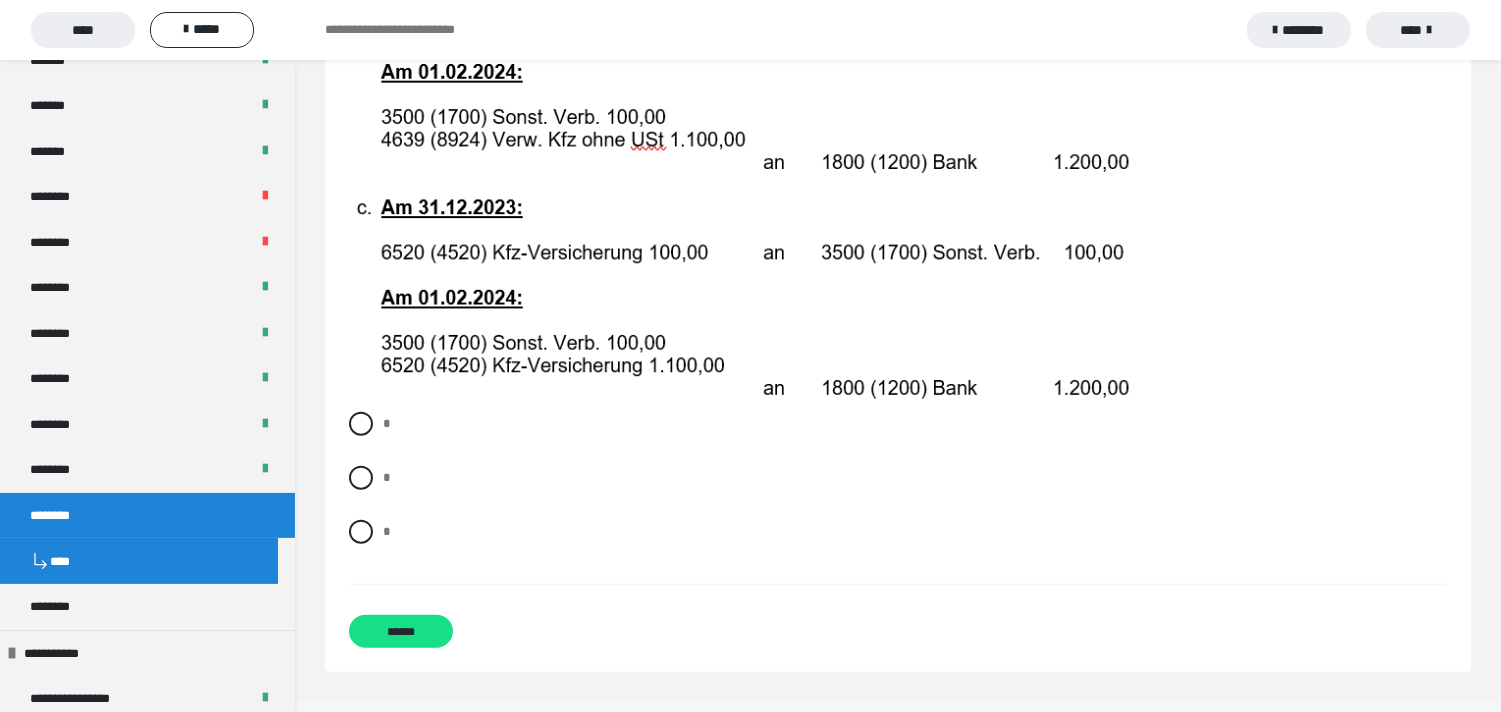 drag, startPoint x: 364, startPoint y: 486, endPoint x: 373, endPoint y: 587, distance: 101.4002 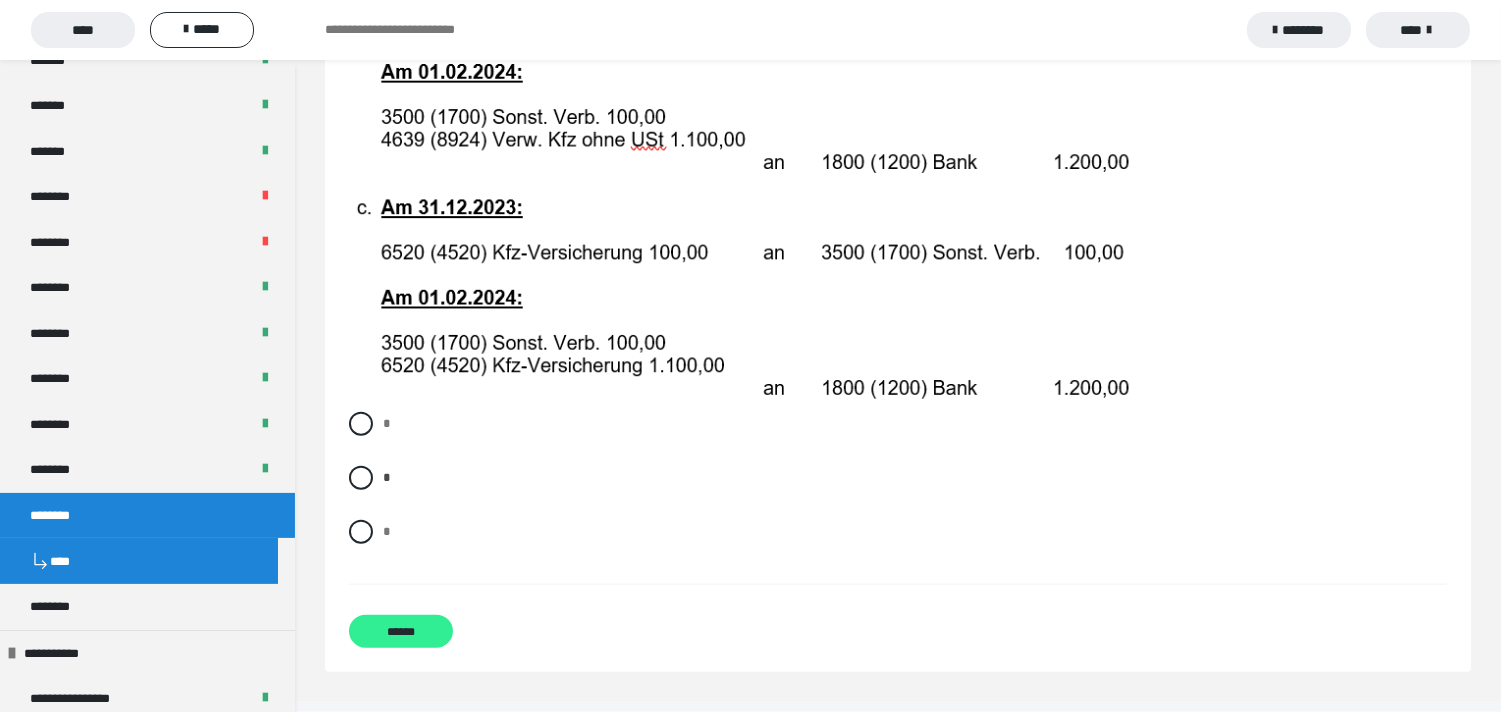 drag, startPoint x: 410, startPoint y: 644, endPoint x: 435, endPoint y: 631, distance: 28.178005 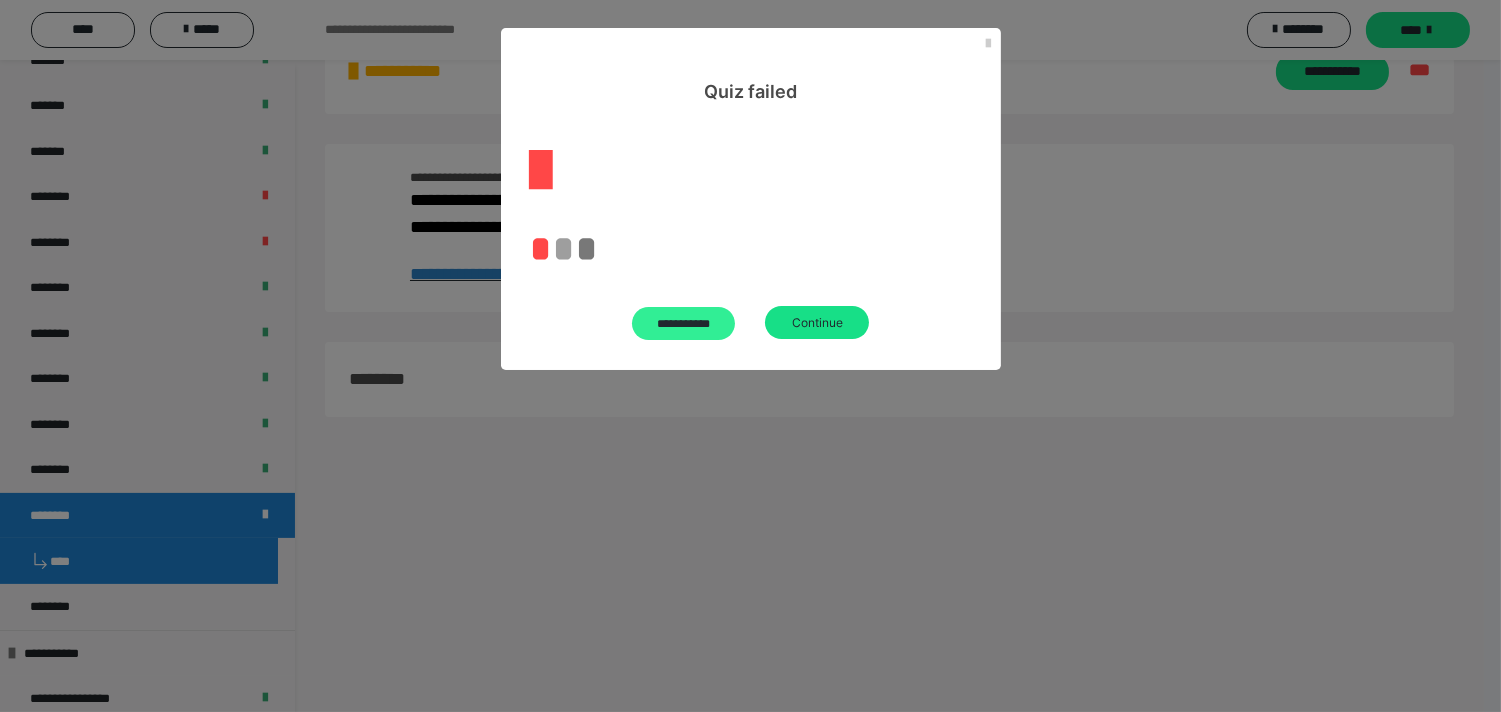 scroll, scrollTop: 60, scrollLeft: 0, axis: vertical 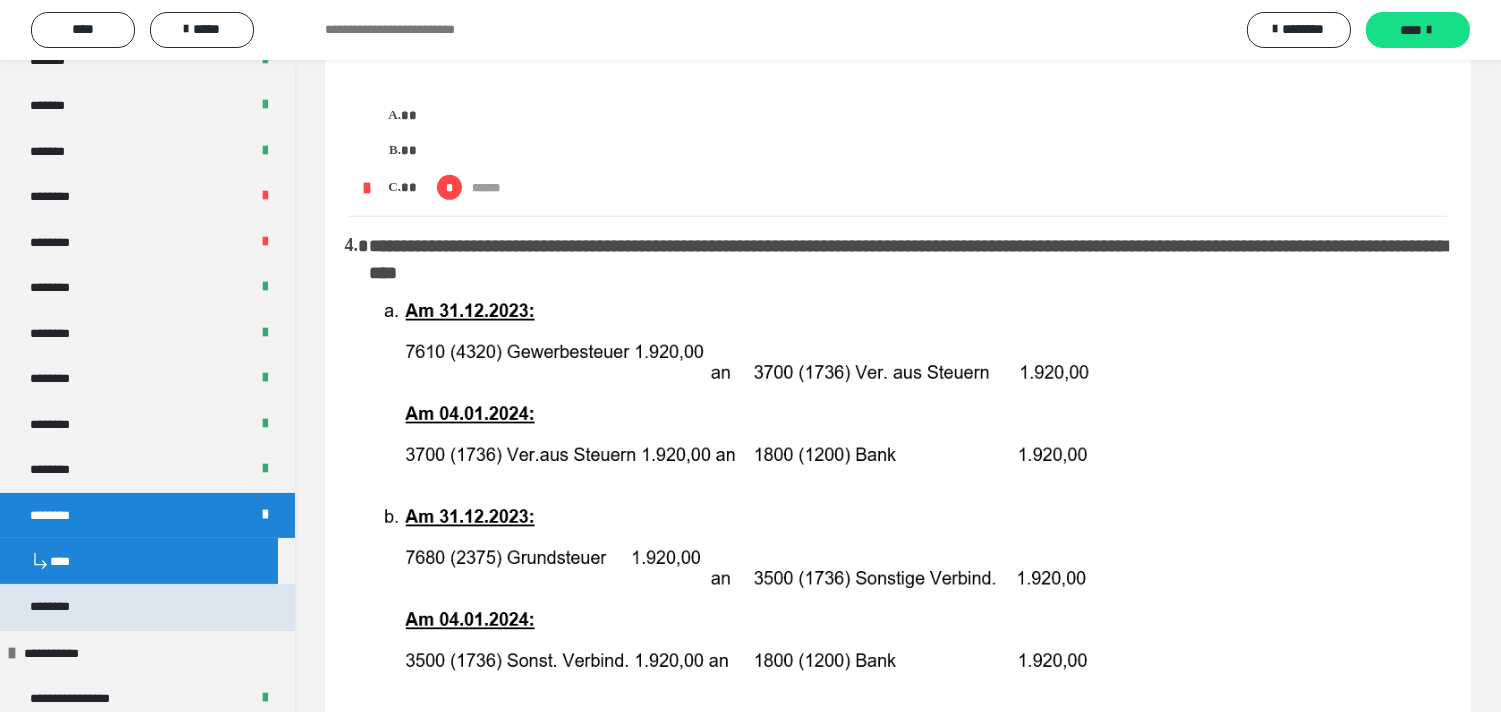 click on "********" at bounding box center [61, 606] 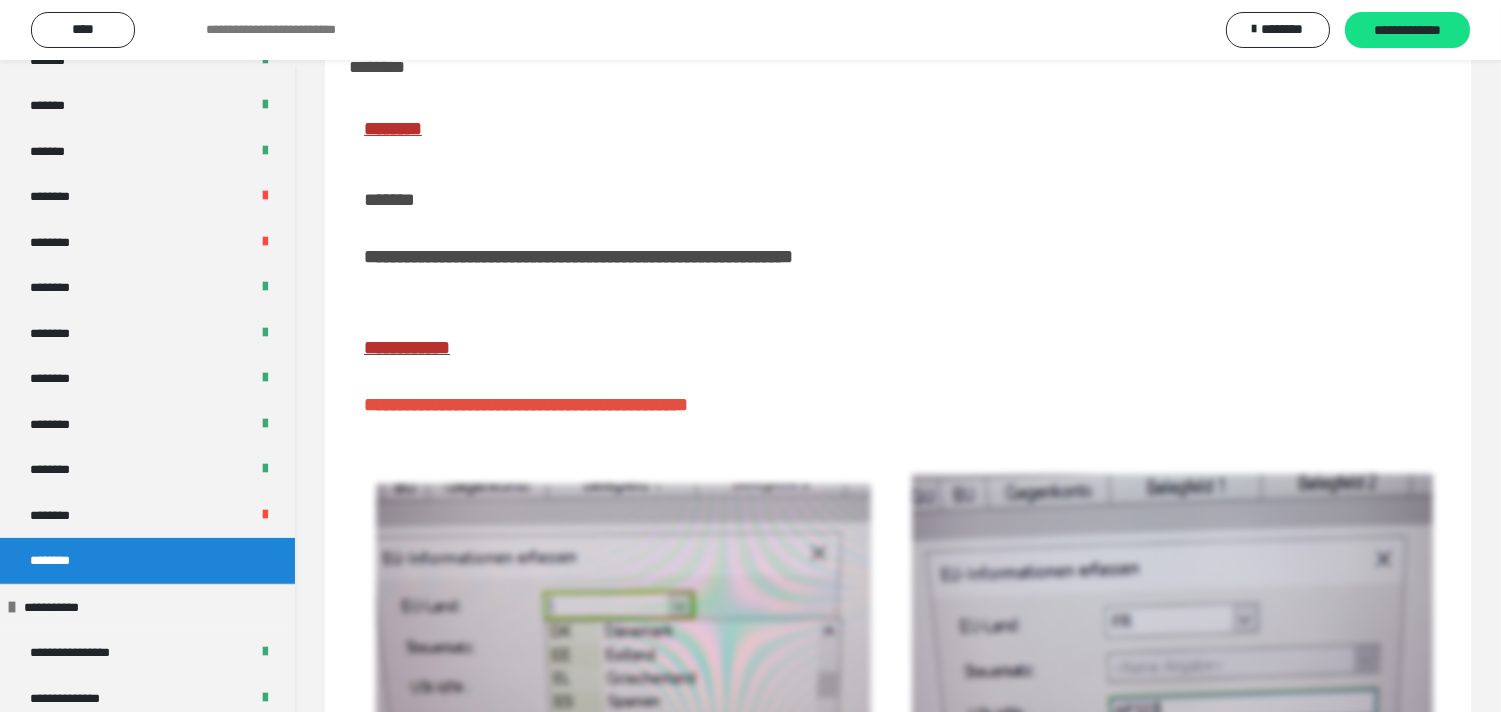 scroll, scrollTop: 323, scrollLeft: 0, axis: vertical 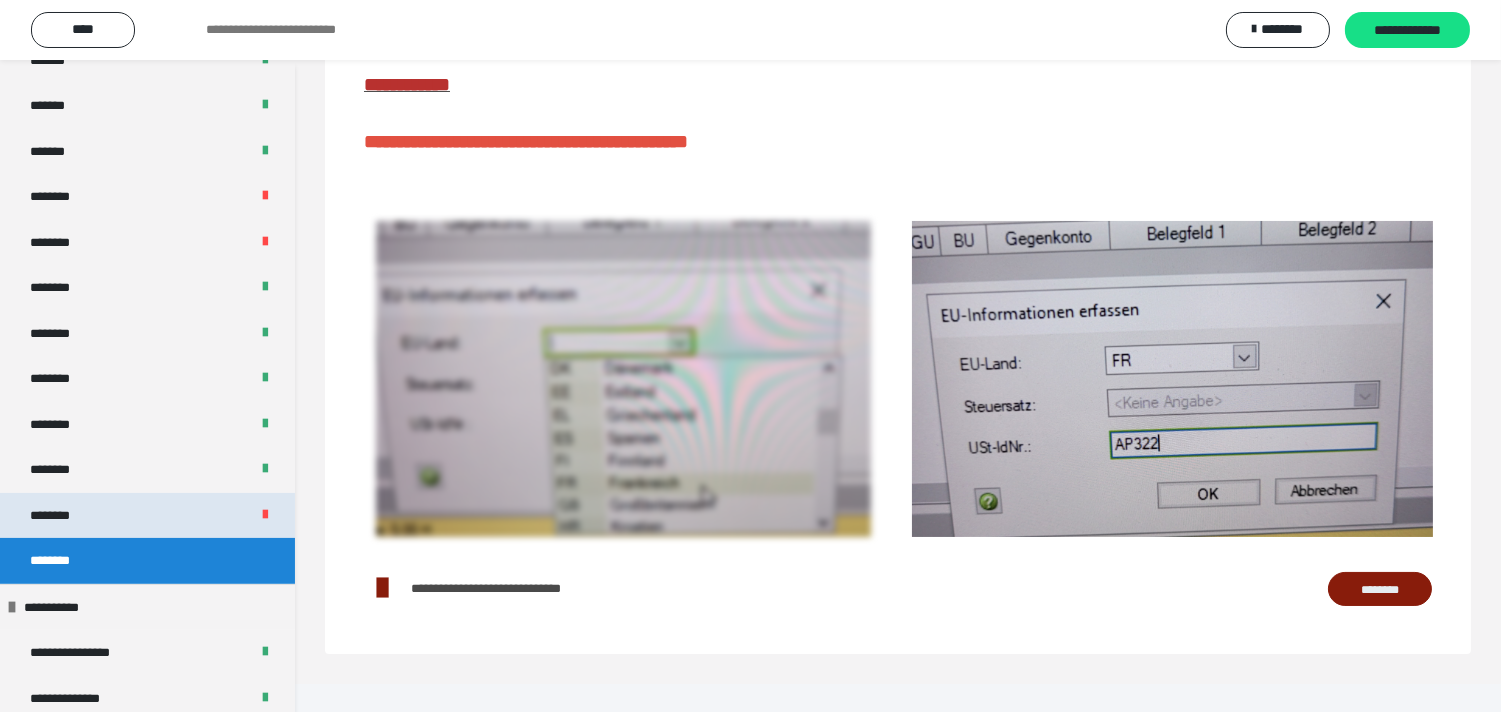 click on "********" at bounding box center (147, 515) 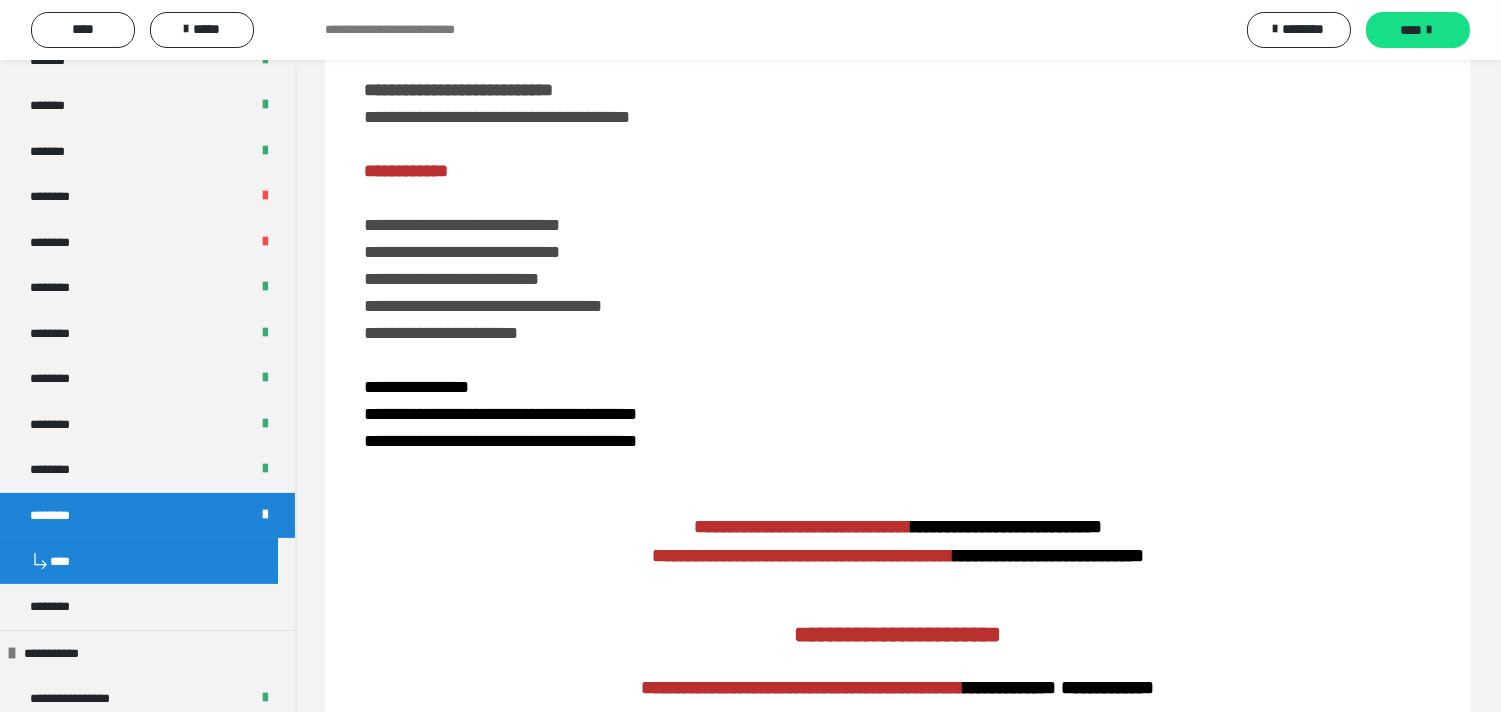 scroll, scrollTop: 233, scrollLeft: 0, axis: vertical 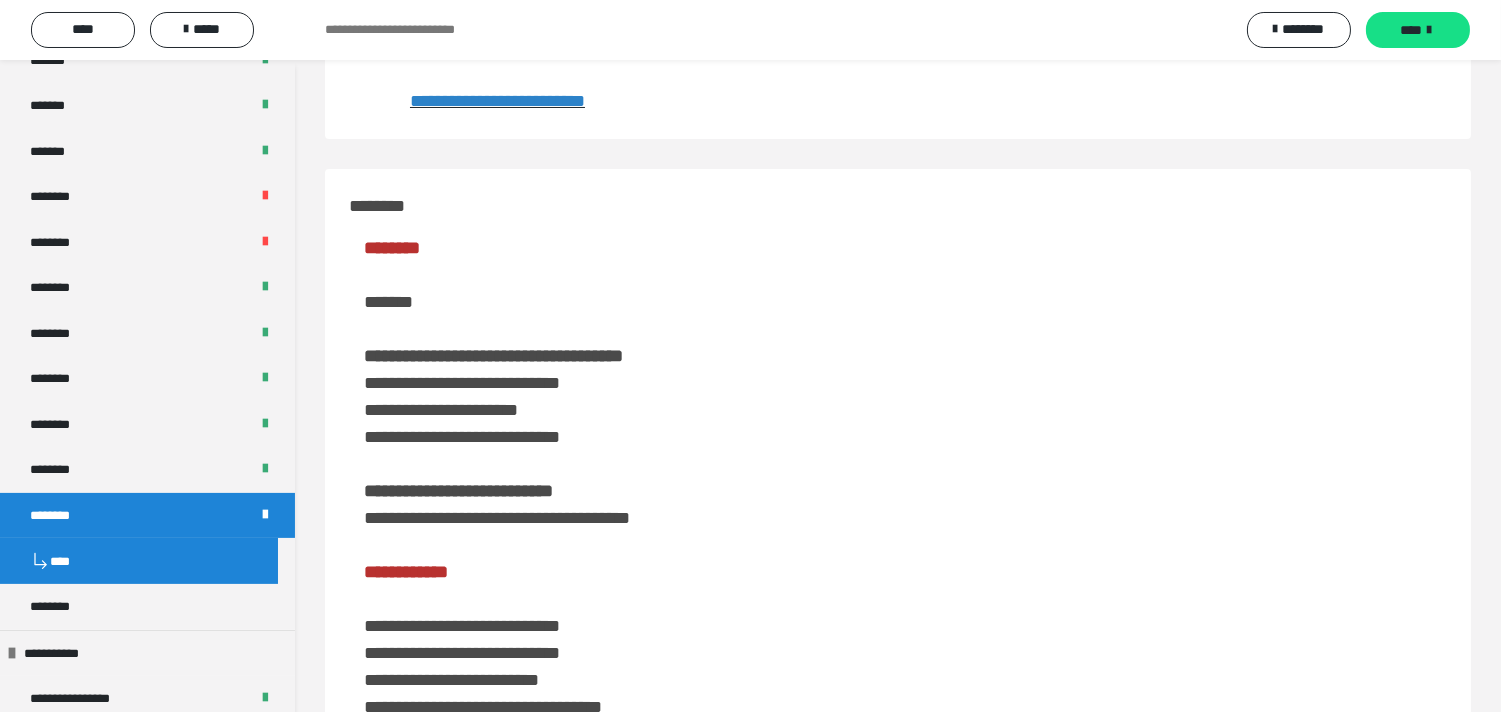 click on "**********" at bounding box center [497, 101] 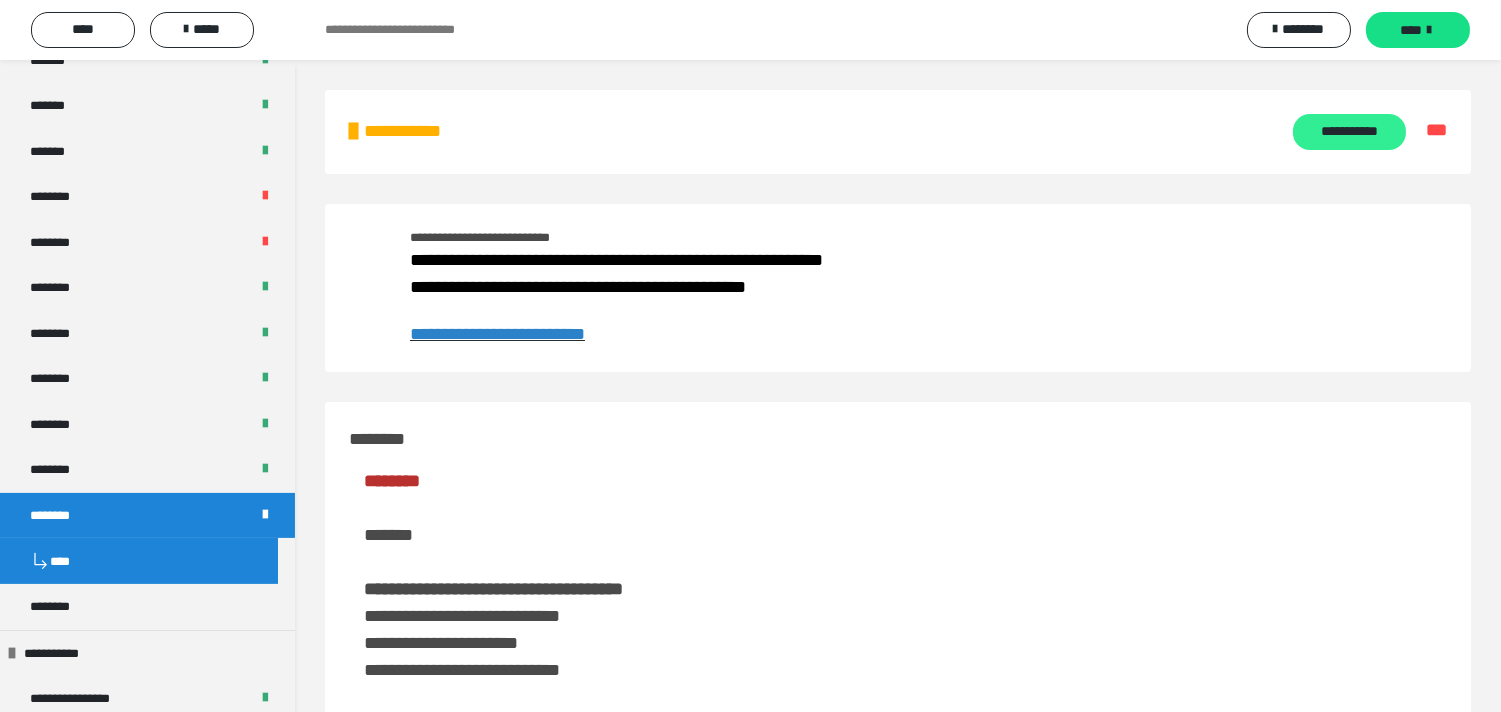click on "**********" at bounding box center [1349, 132] 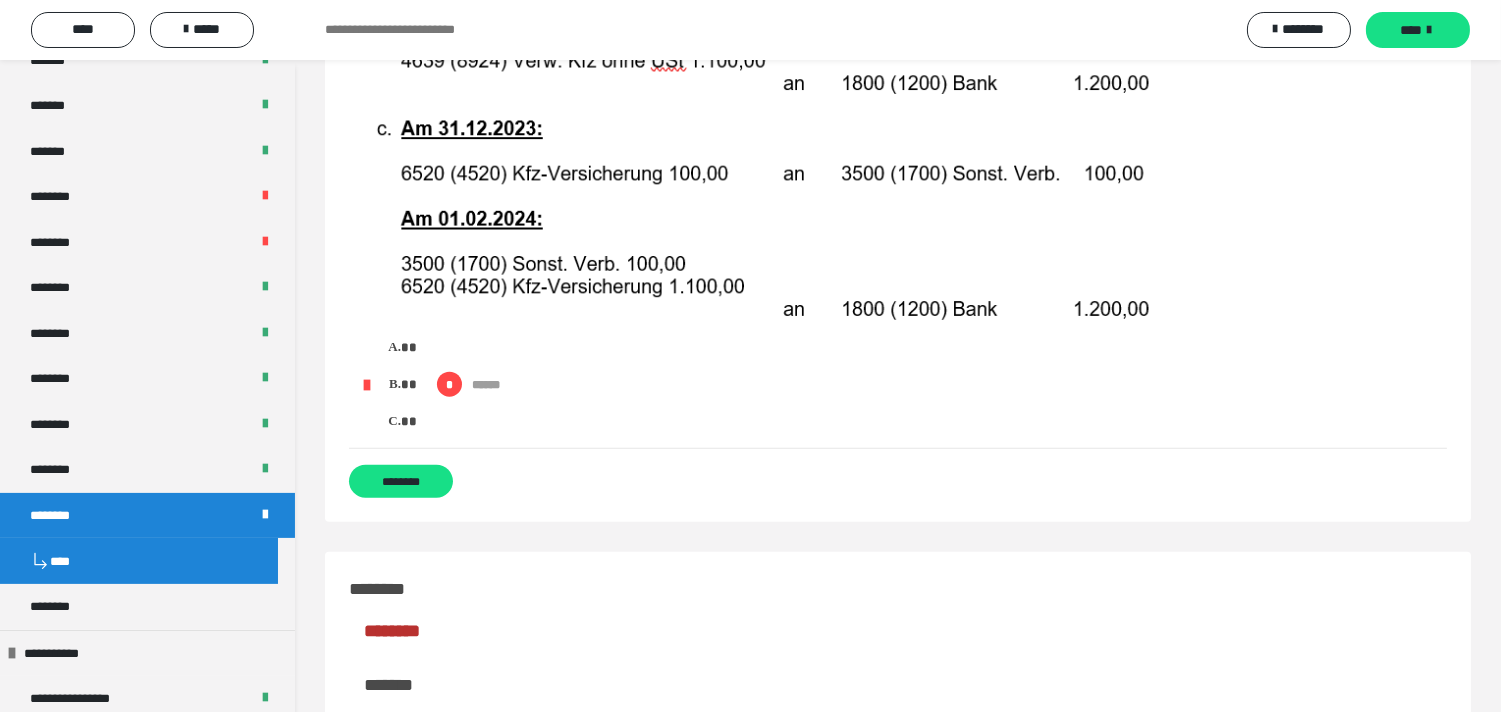 scroll, scrollTop: 3888, scrollLeft: 0, axis: vertical 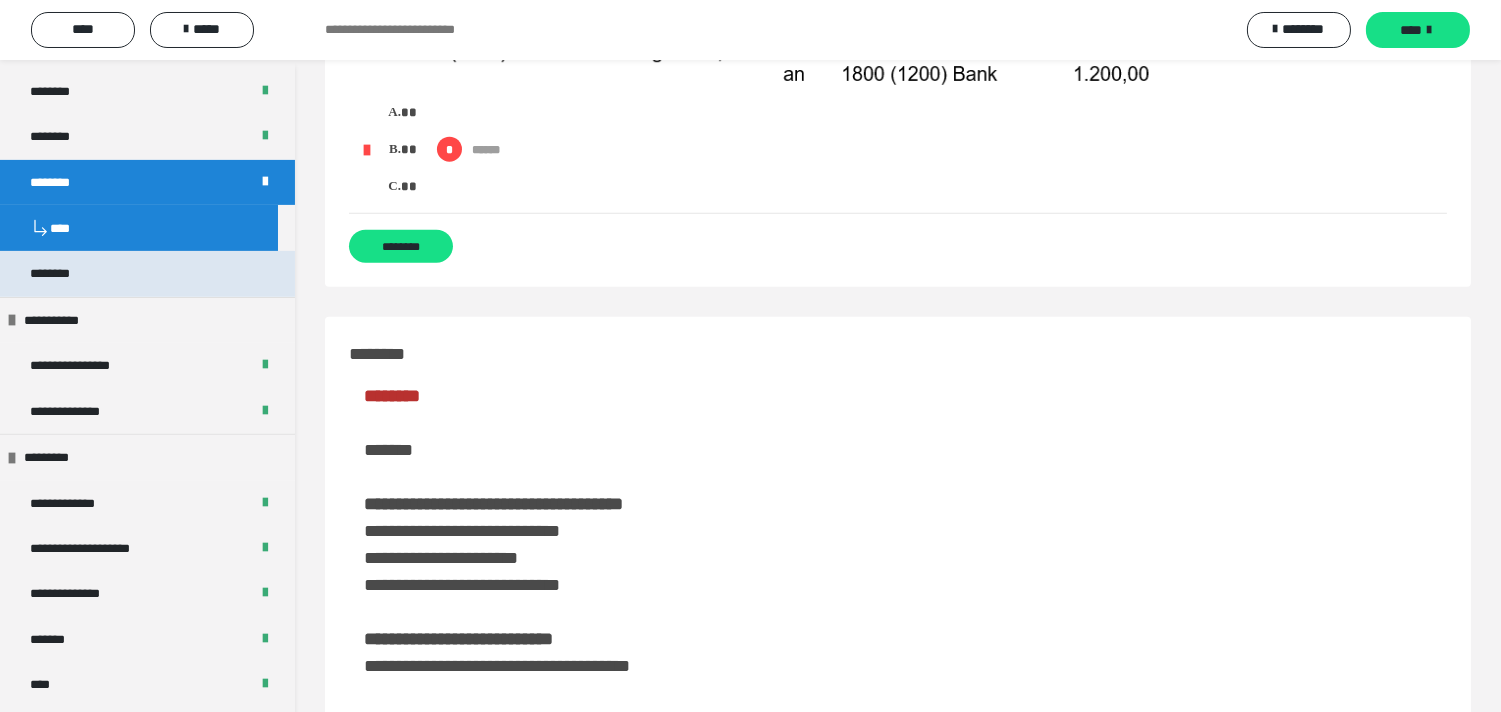 click on "********" at bounding box center [61, 273] 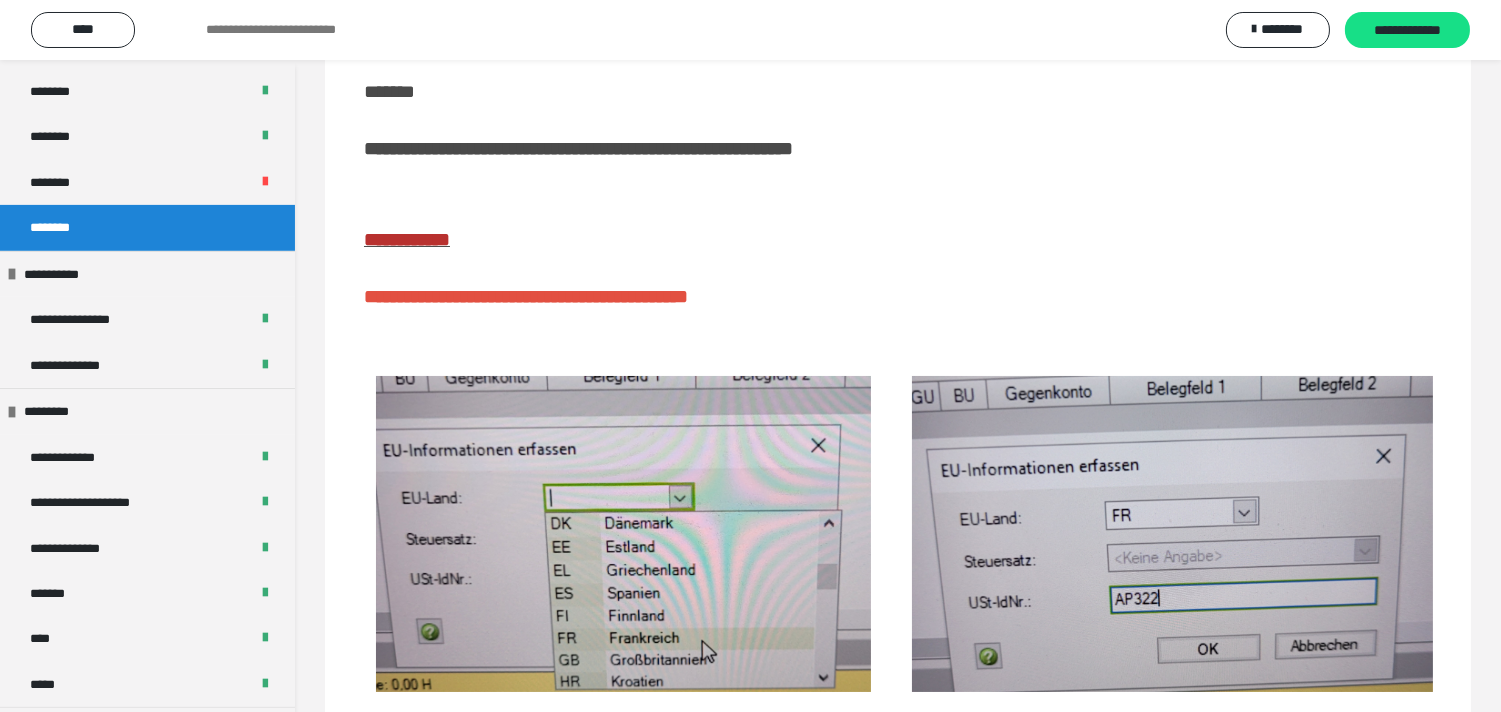 scroll, scrollTop: 323, scrollLeft: 0, axis: vertical 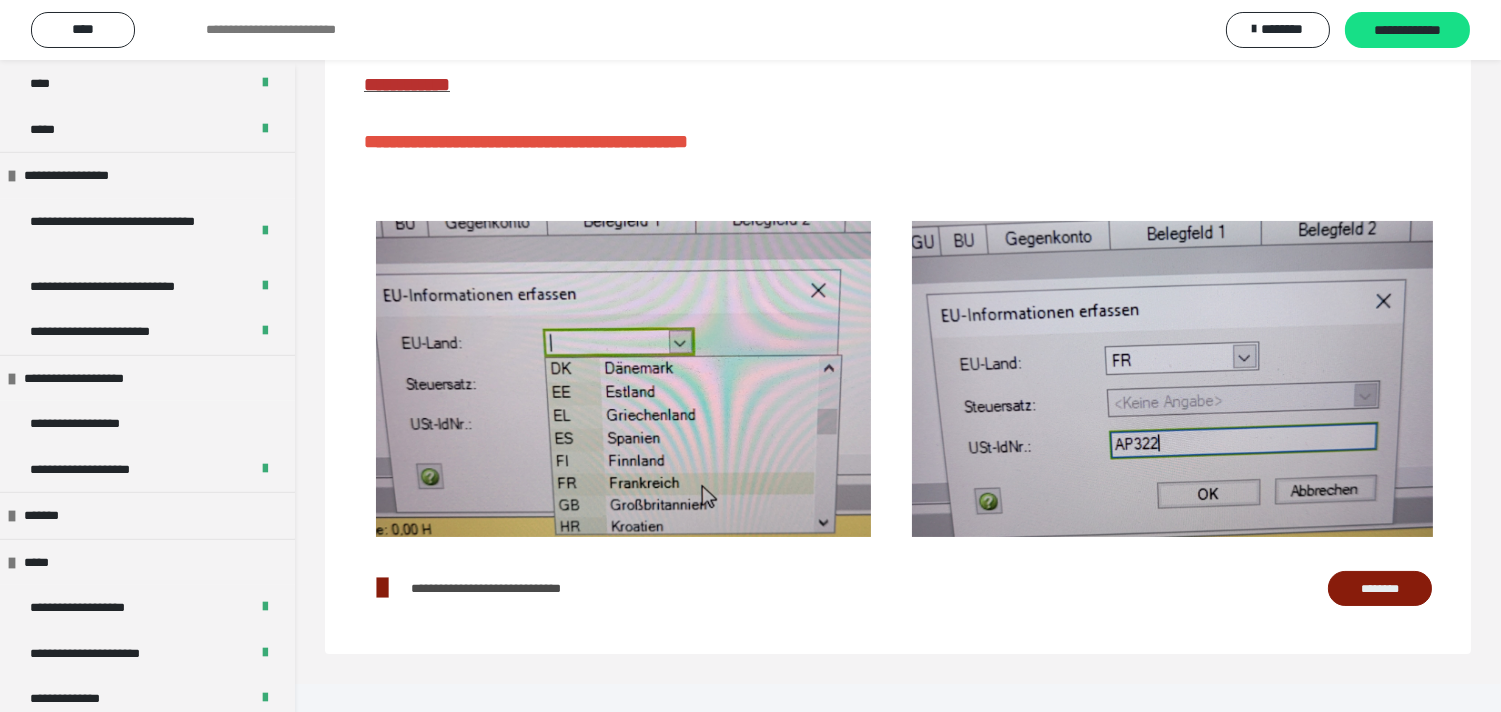 drag, startPoint x: 132, startPoint y: 458, endPoint x: 746, endPoint y: 305, distance: 632.77563 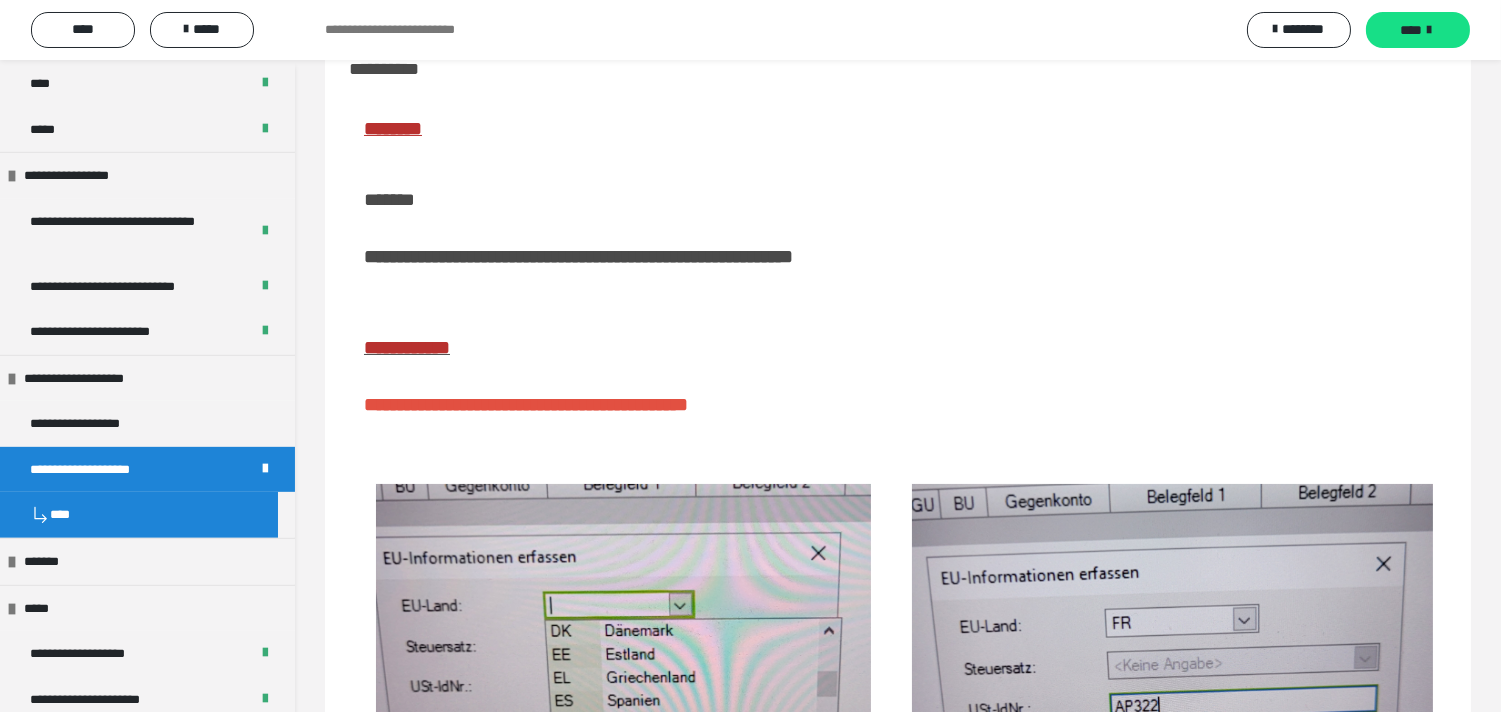 scroll, scrollTop: 60, scrollLeft: 0, axis: vertical 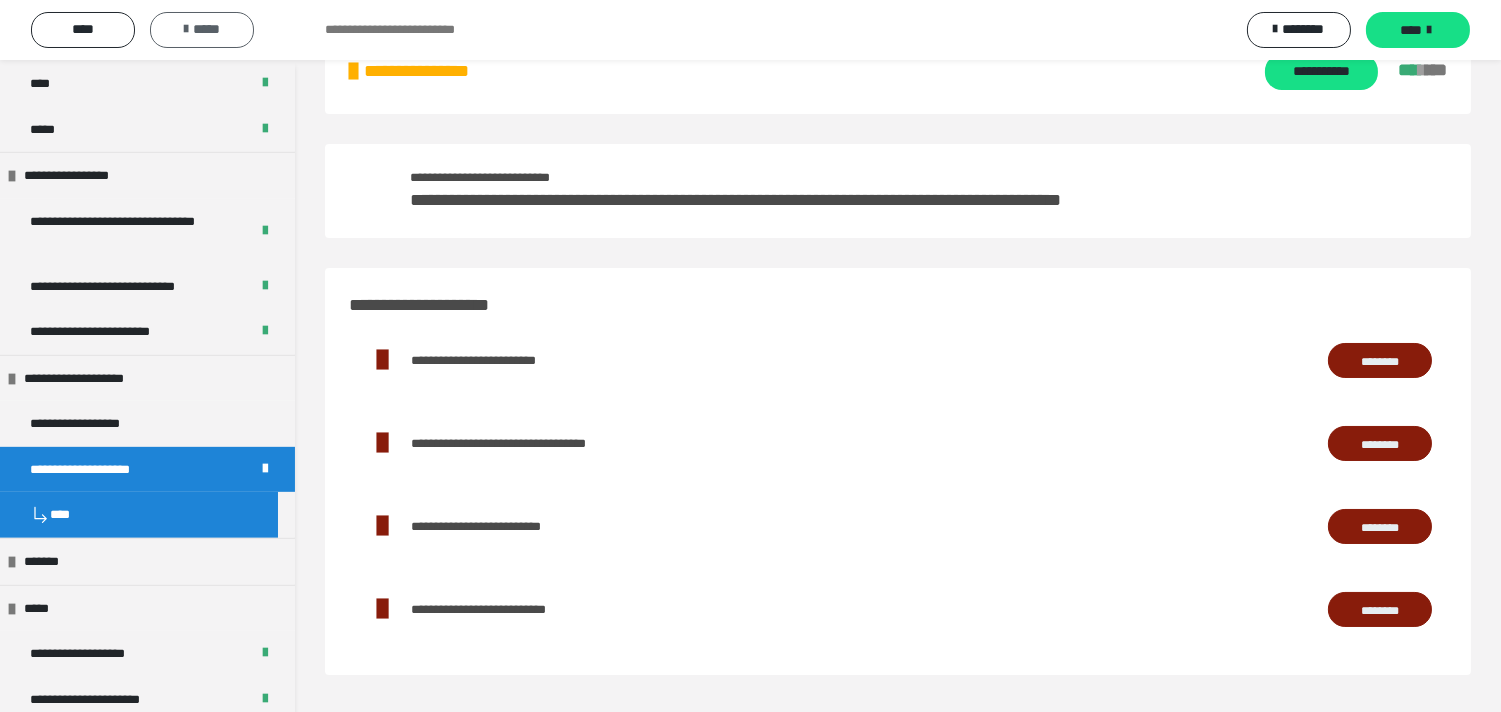 click on "*****" at bounding box center (202, 30) 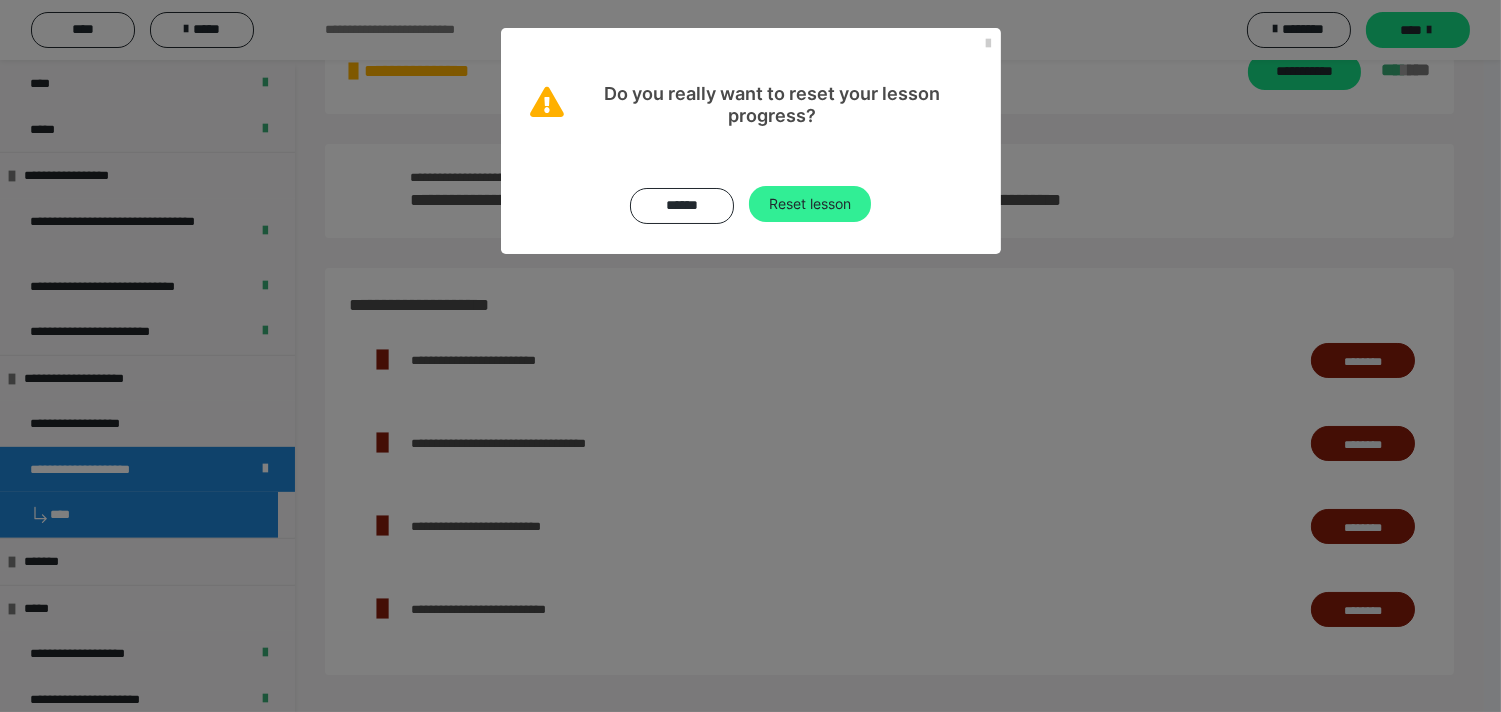 click on "Reset lesson" at bounding box center (810, 204) 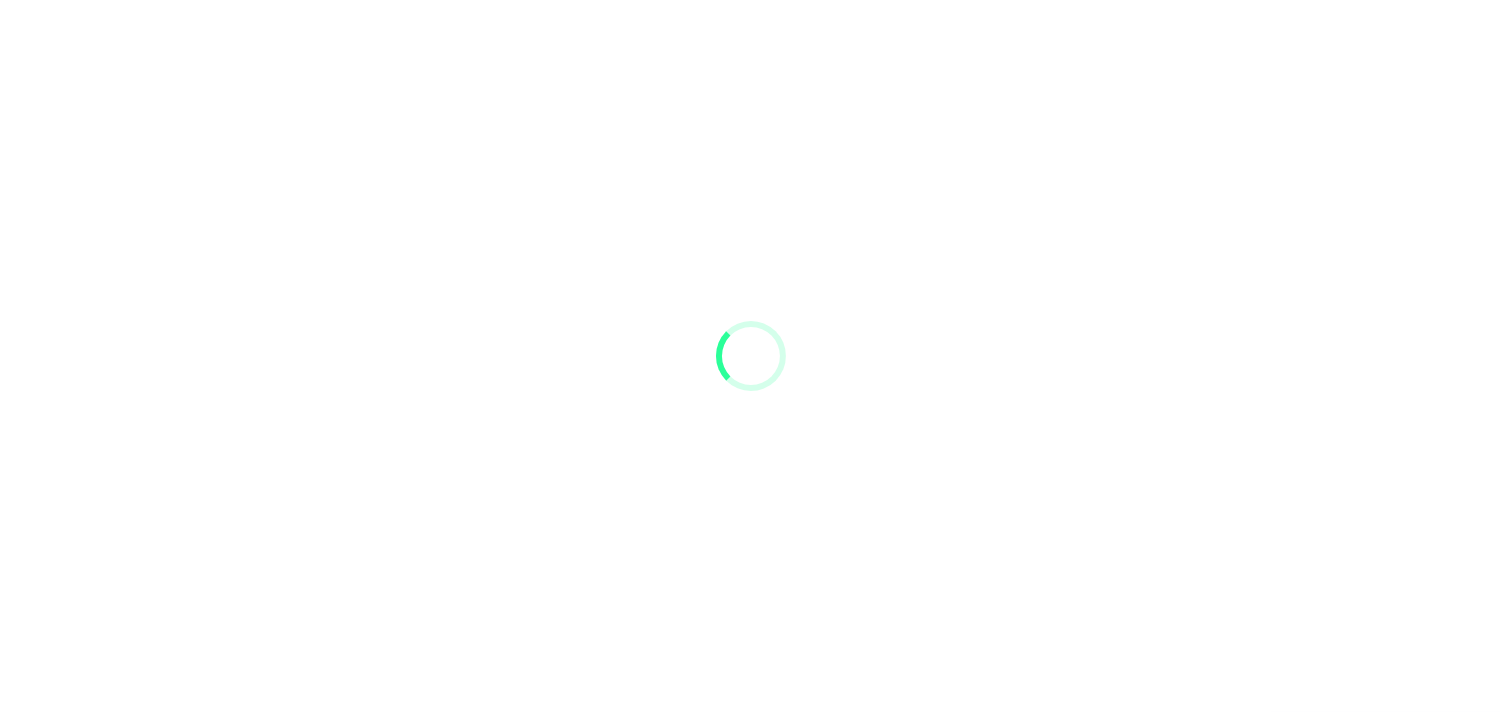 scroll, scrollTop: 0, scrollLeft: 0, axis: both 